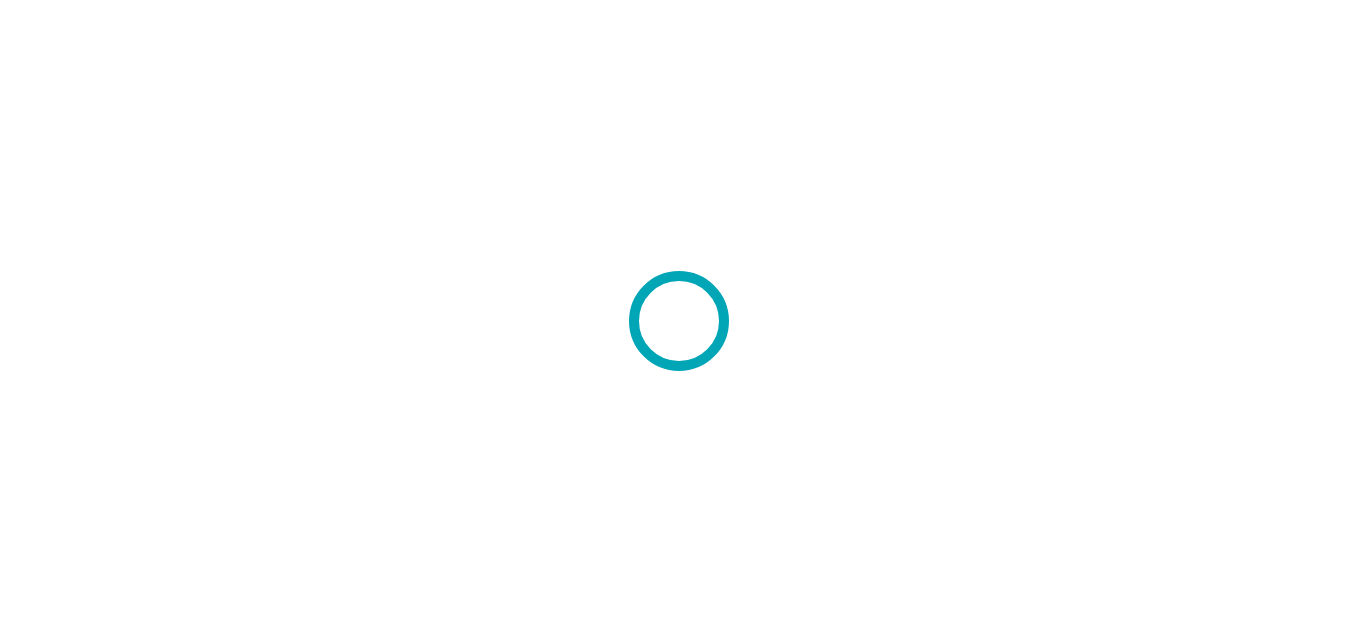 scroll, scrollTop: 0, scrollLeft: 0, axis: both 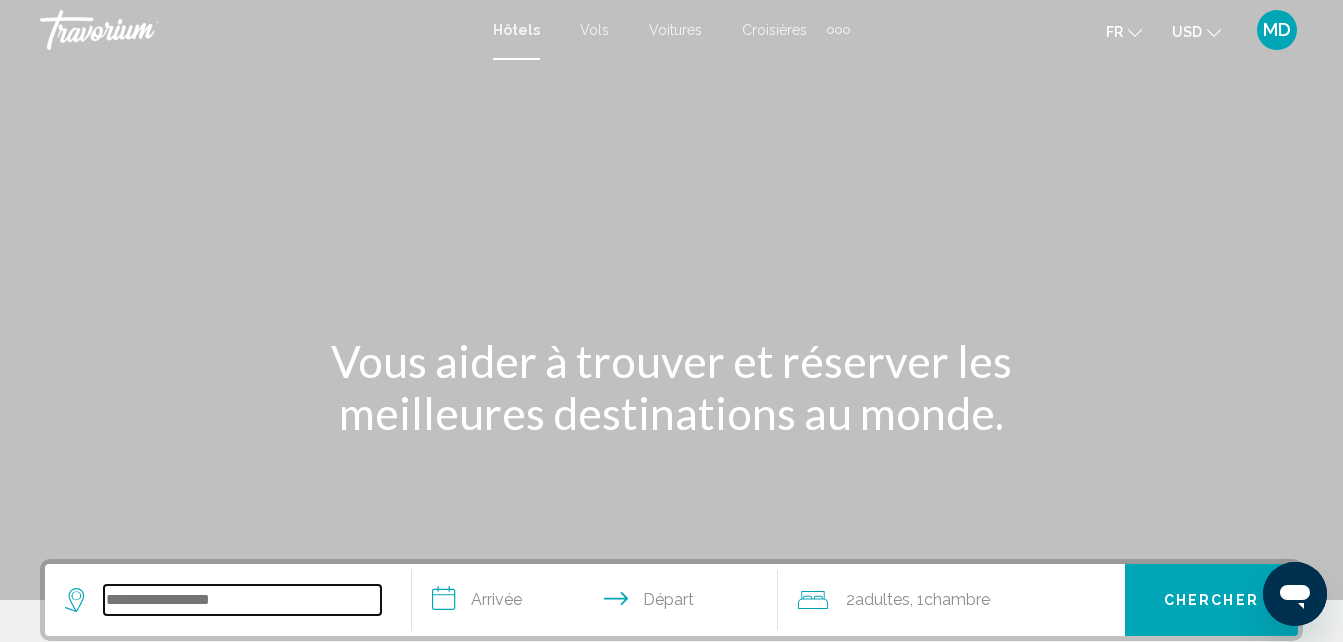 click at bounding box center [242, 600] 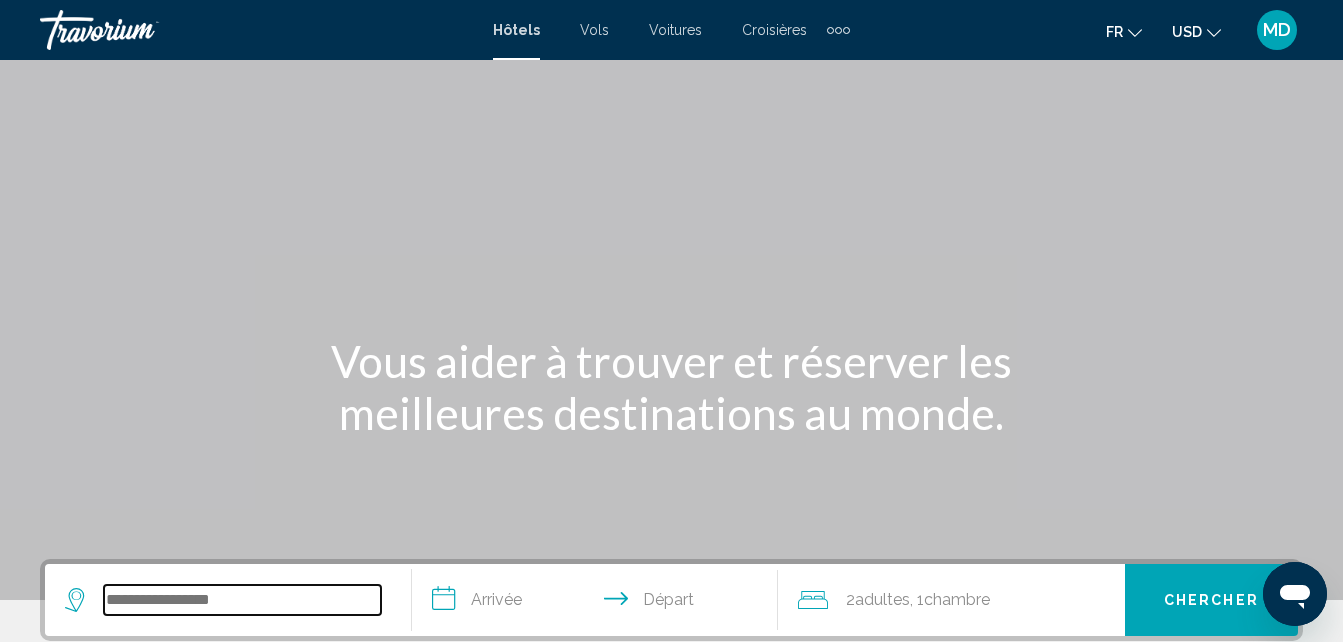 scroll, scrollTop: 494, scrollLeft: 0, axis: vertical 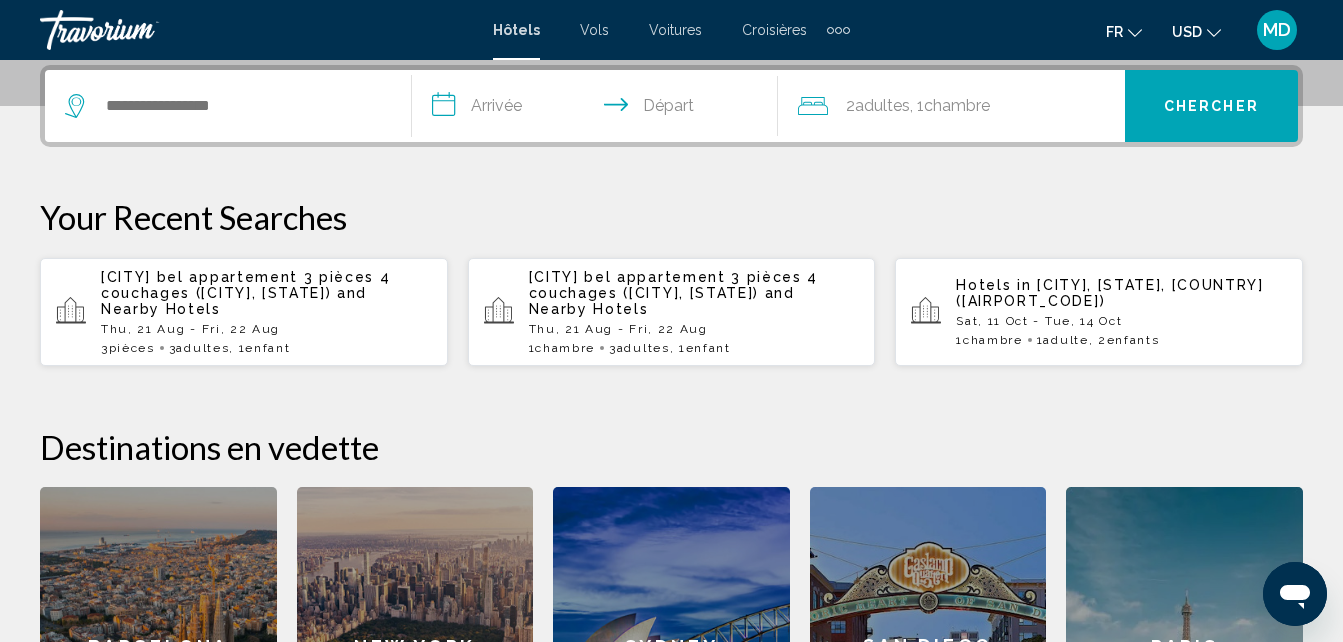 type 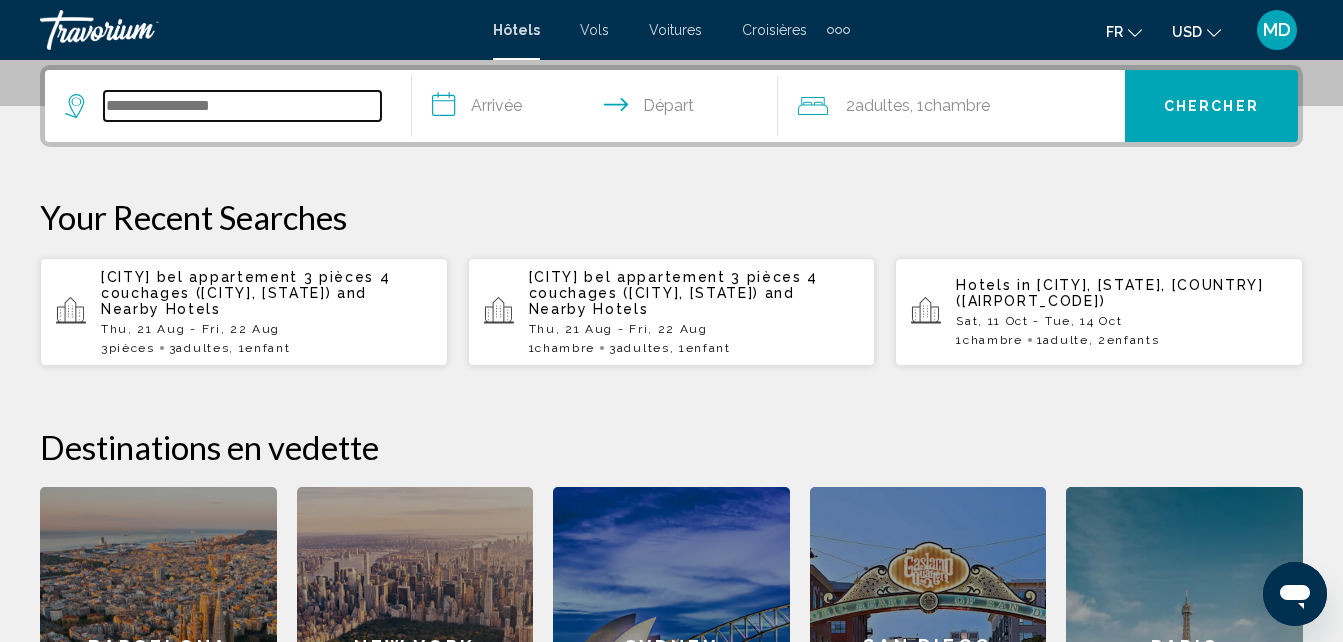 click at bounding box center [242, 106] 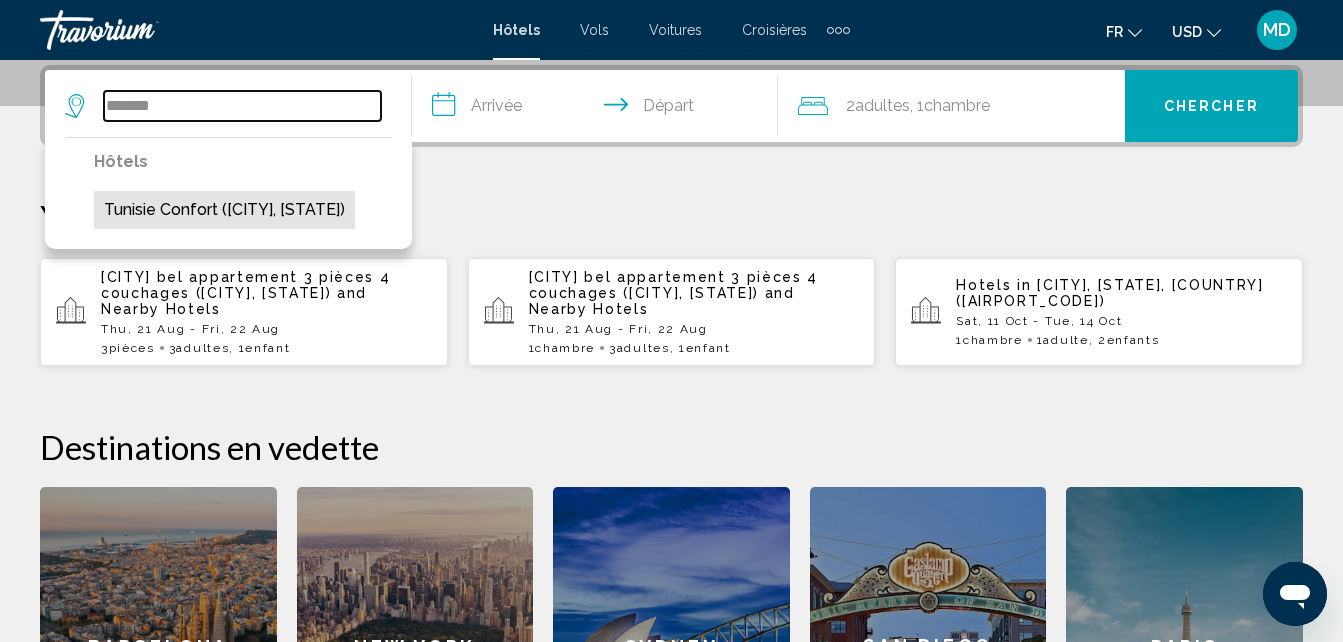 type on "*******" 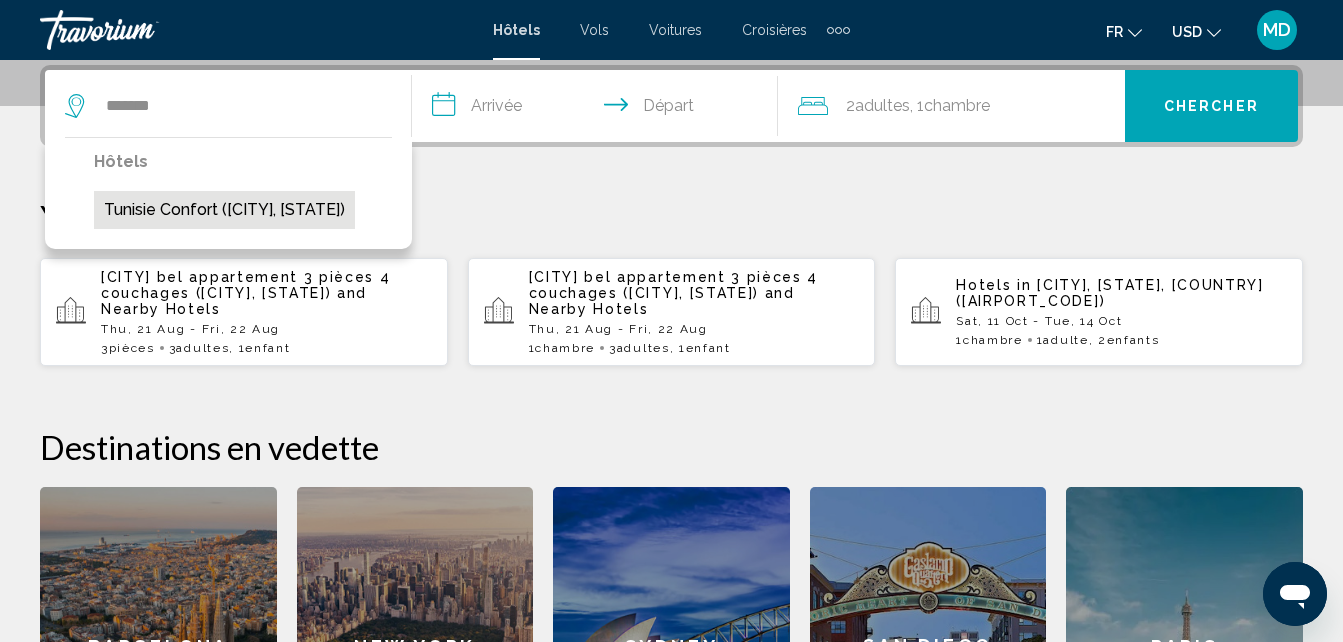 click on "[COMPANY] ([CITY], [STATE_CODE])" at bounding box center (224, 210) 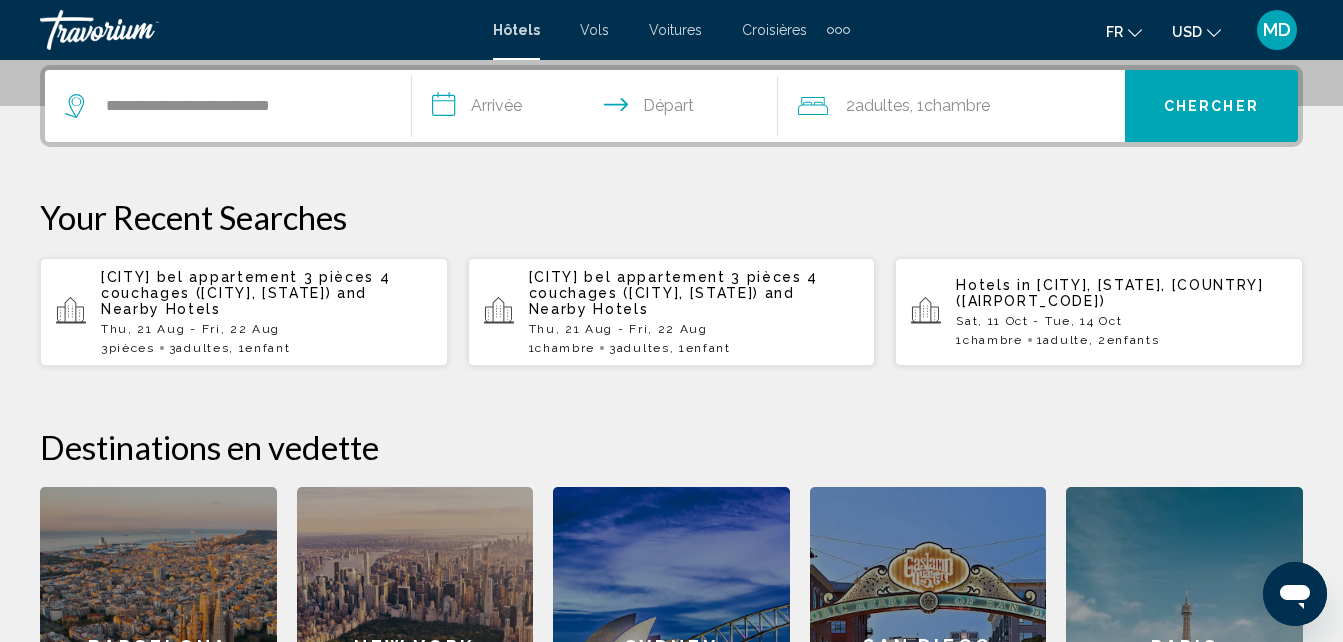 click on "**********" at bounding box center (599, 109) 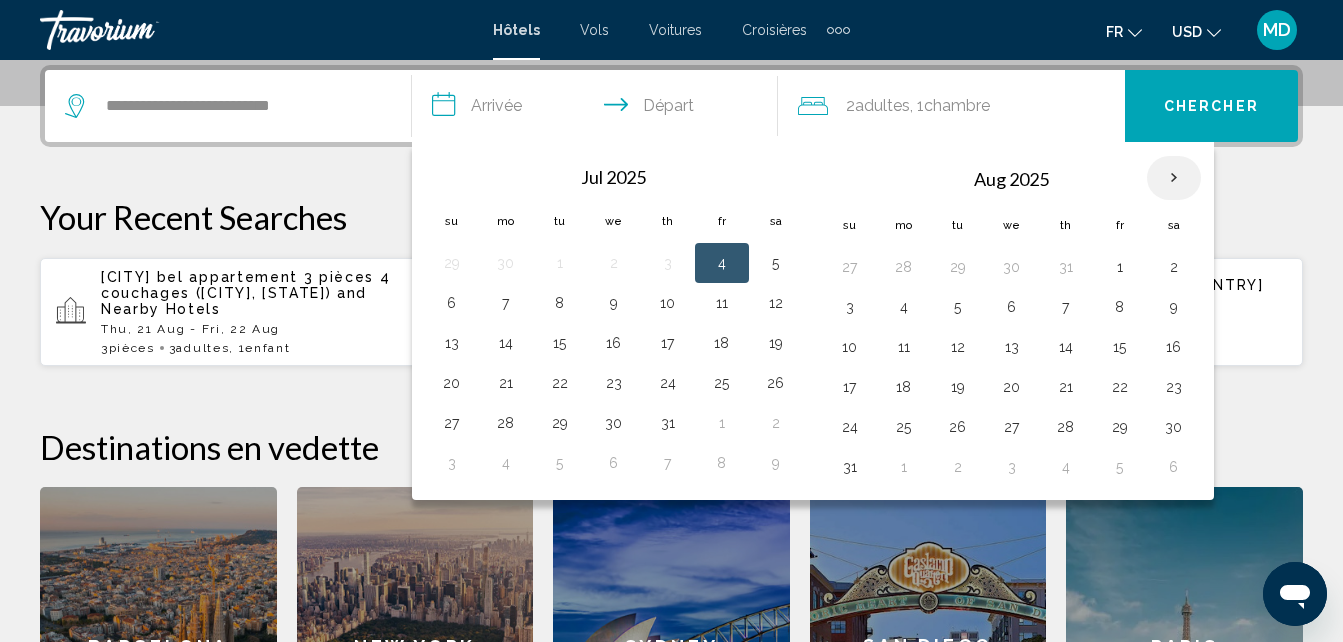 click at bounding box center [1174, 178] 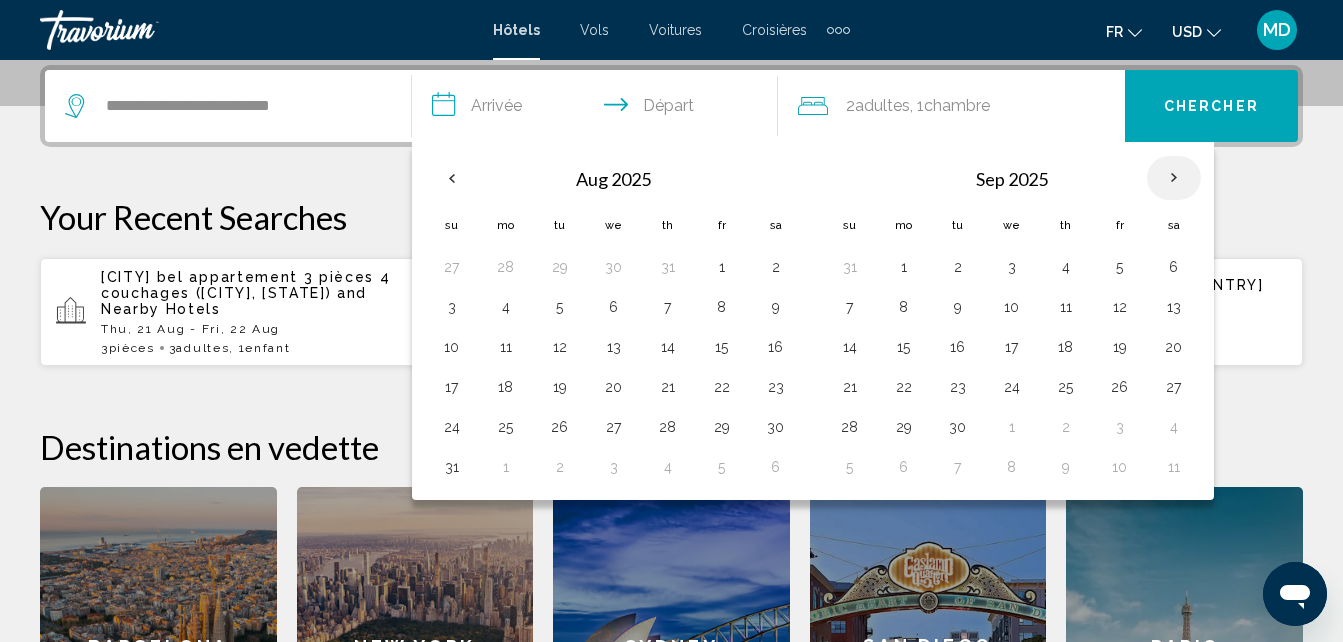 click at bounding box center (1174, 178) 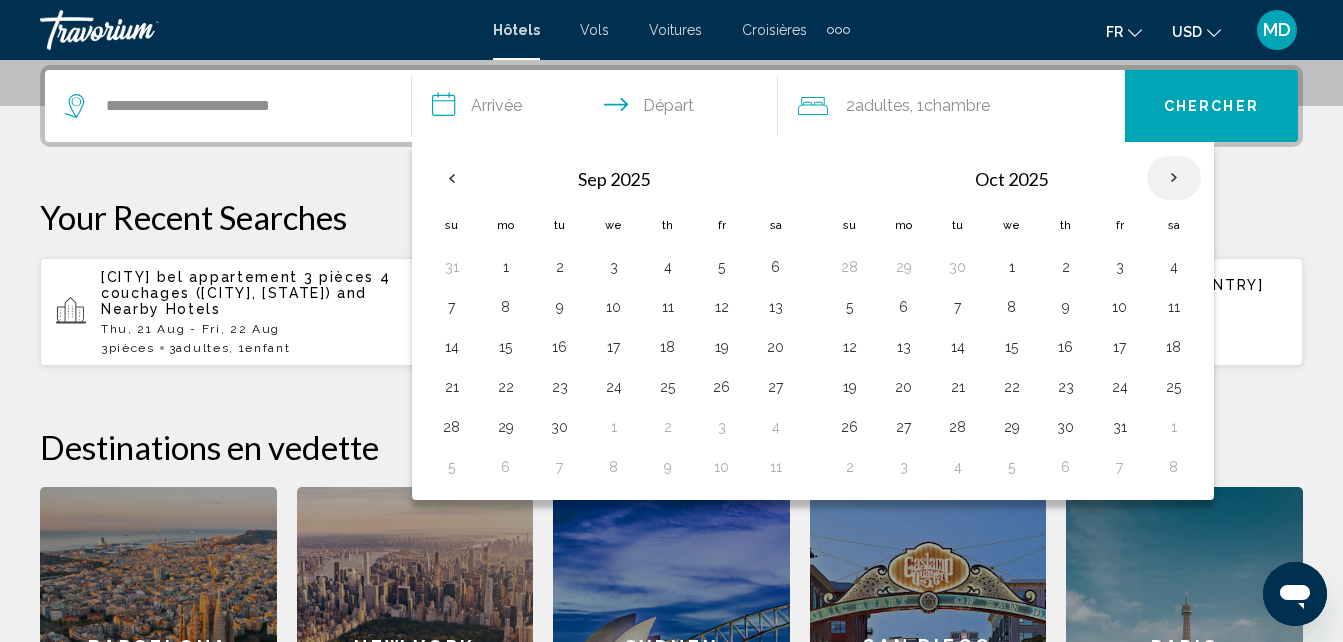click at bounding box center (1174, 178) 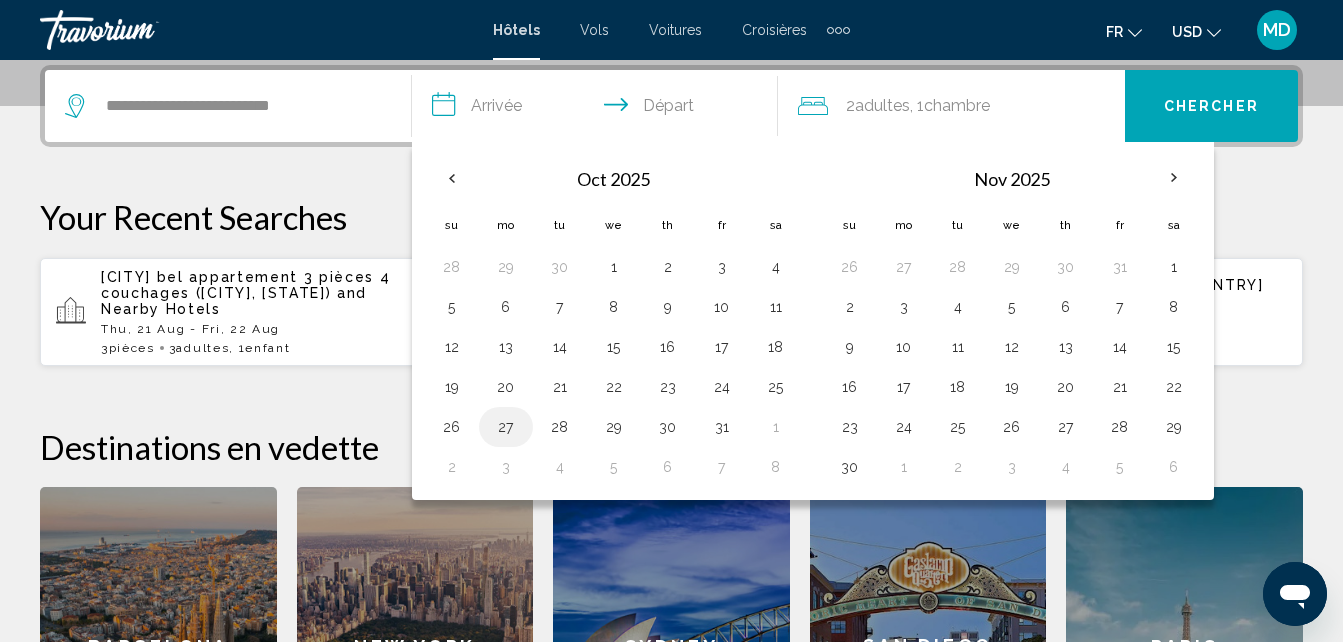 click on "27" at bounding box center (506, 427) 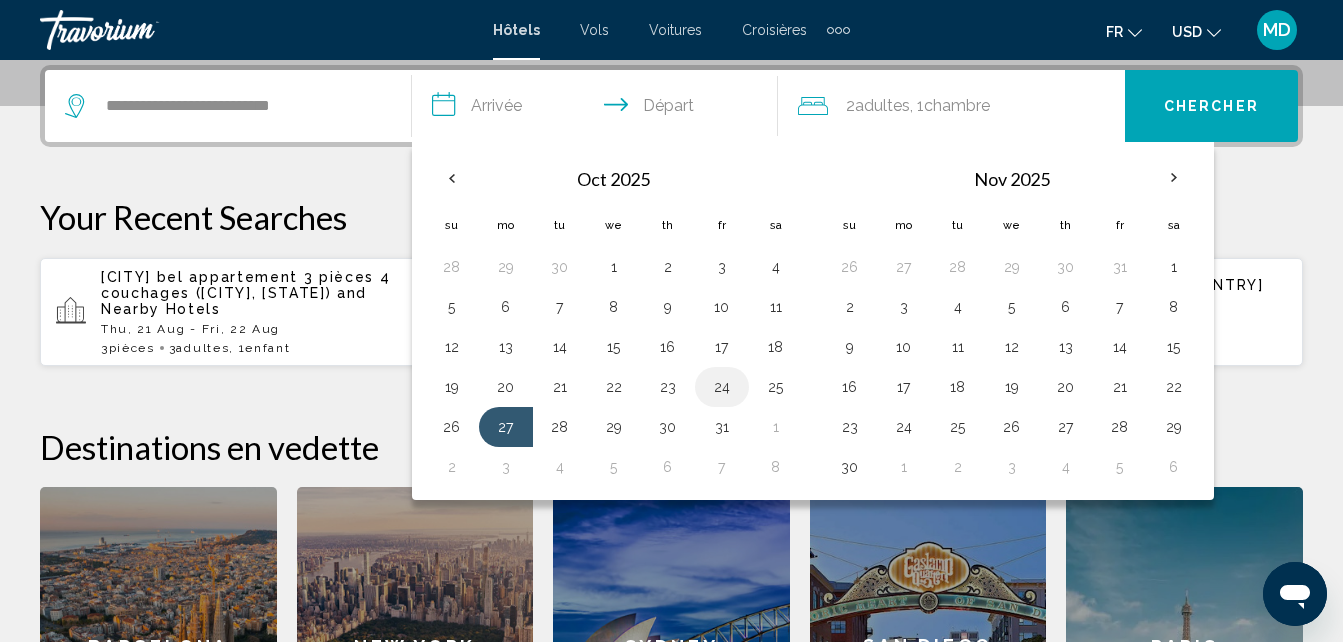 click on "24" at bounding box center [722, 387] 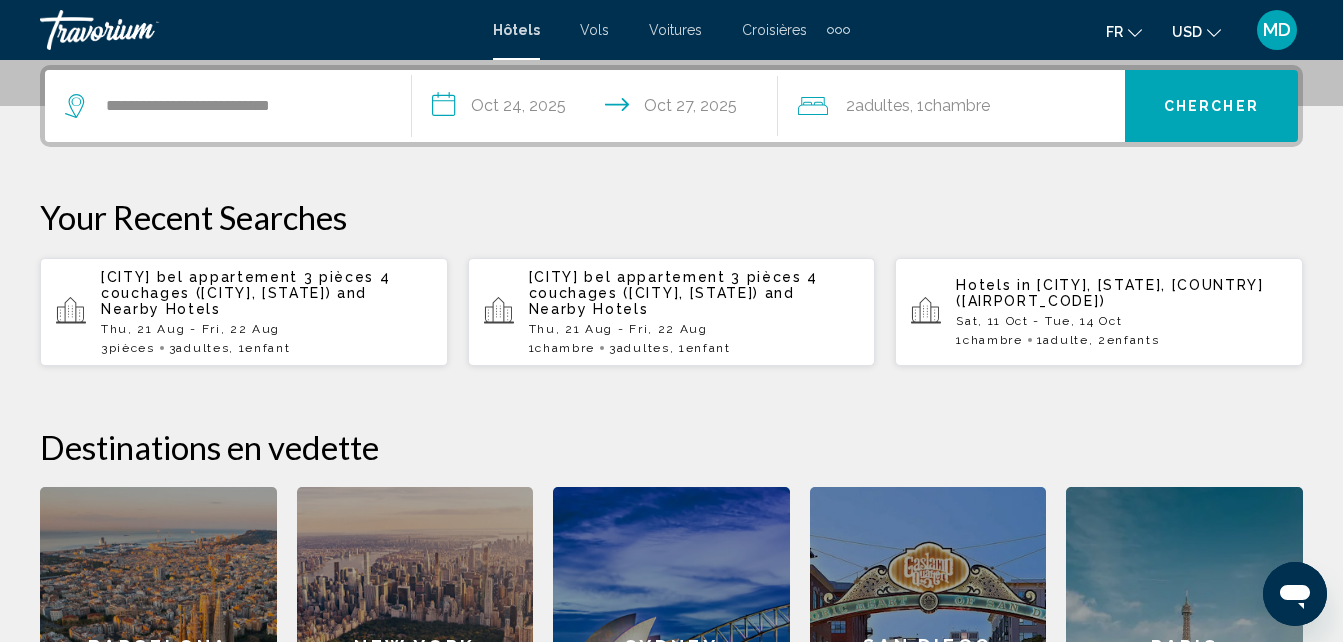 click on "**********" at bounding box center (599, 109) 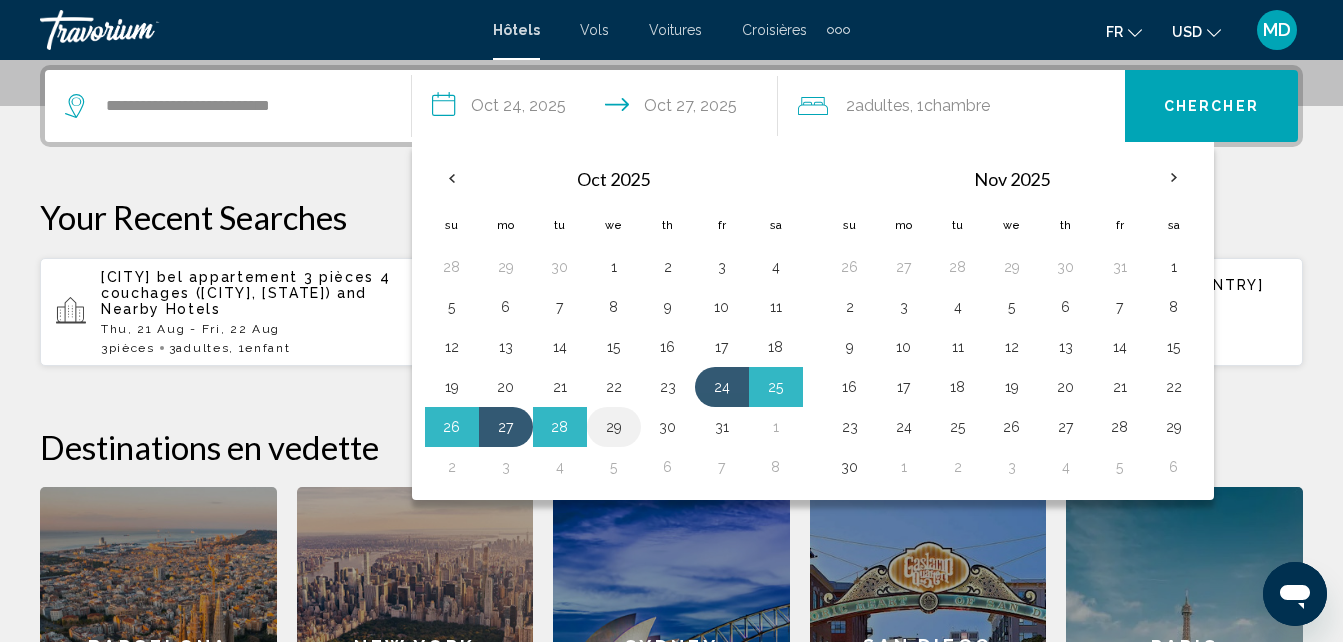 click on "29" at bounding box center (614, 267) 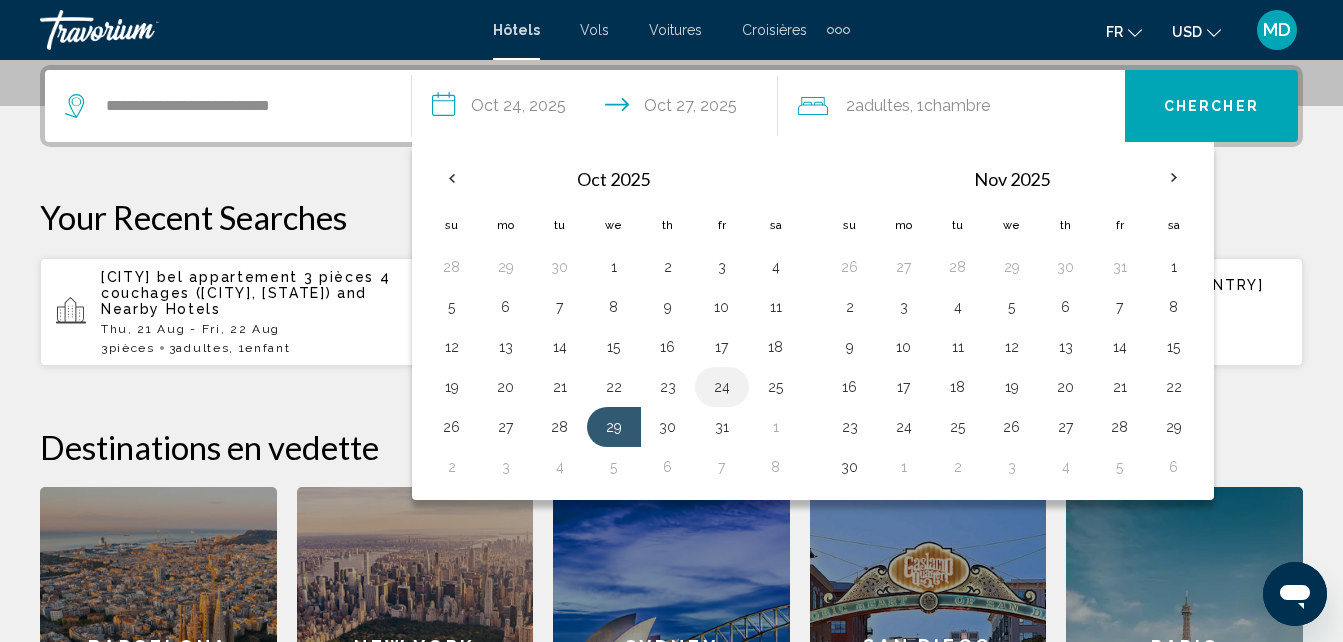 click on "24" at bounding box center (722, 387) 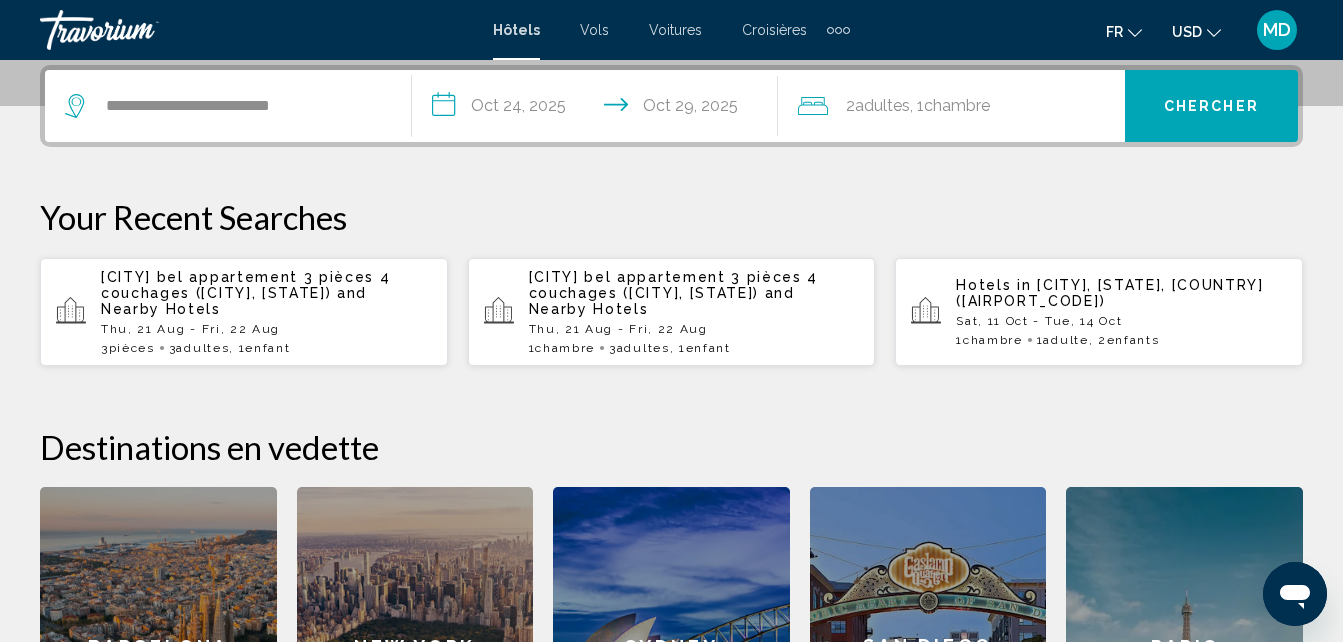 click on "Chercher" at bounding box center [1211, 106] 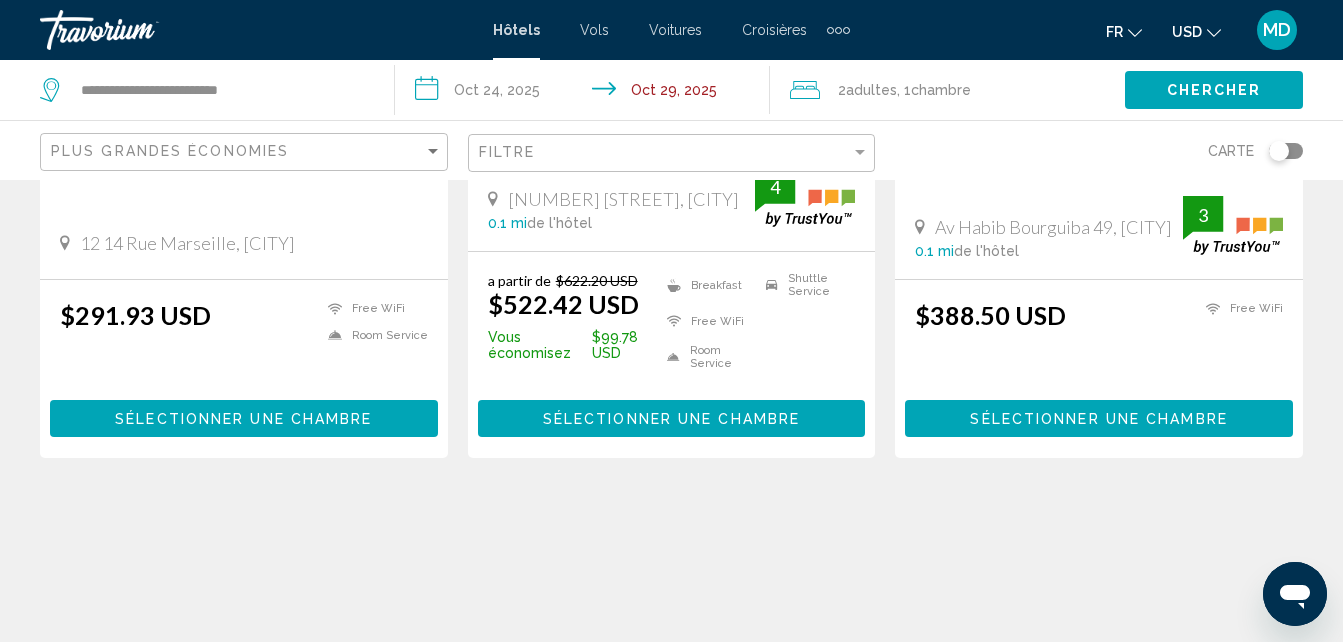 scroll, scrollTop: 0, scrollLeft: 0, axis: both 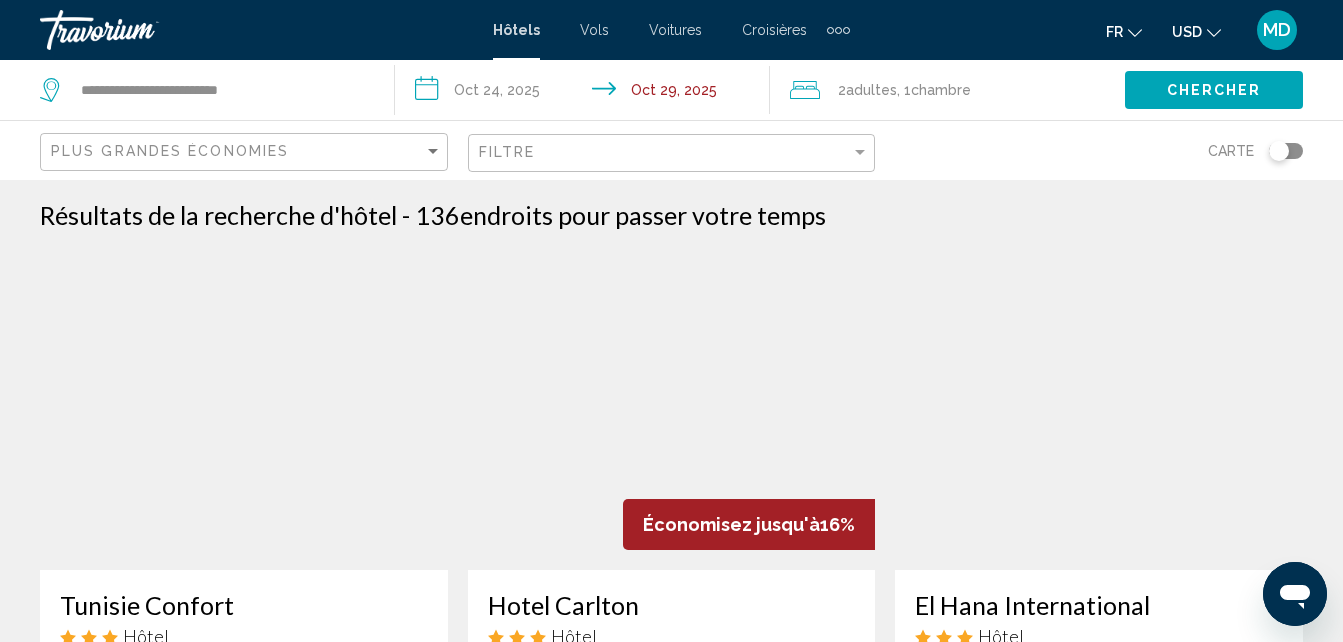 click at bounding box center [1214, 33] 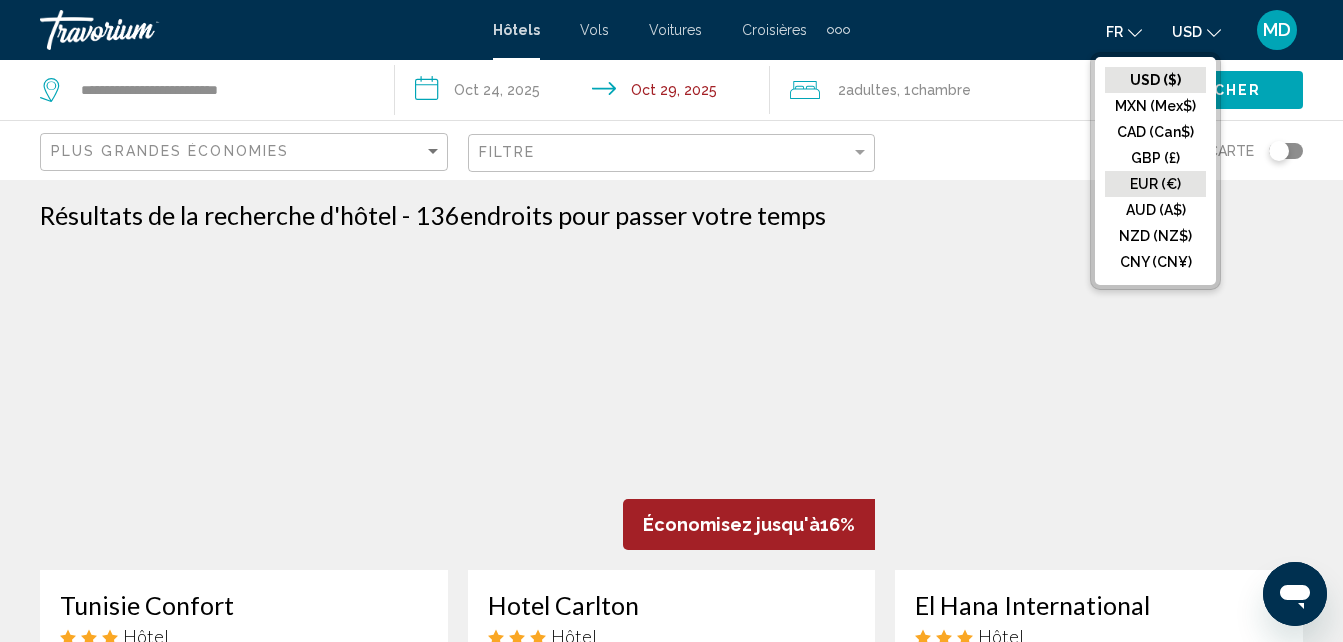 click on "EUR (€)" at bounding box center (1155, 80) 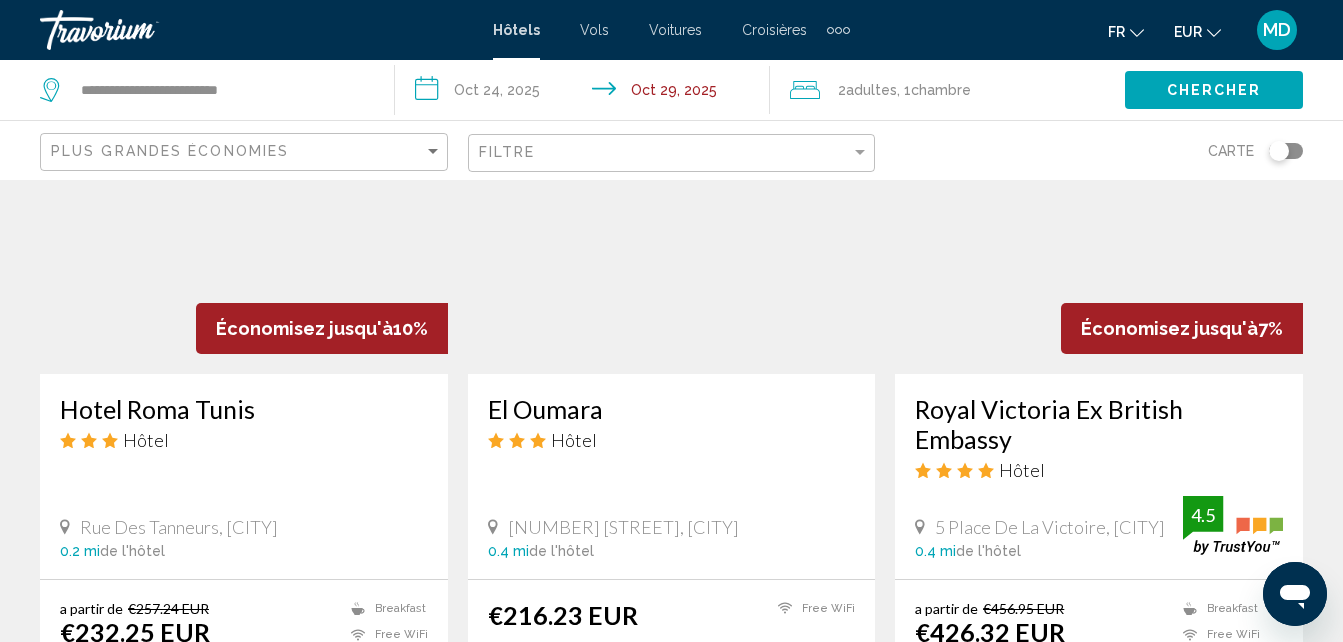 scroll, scrollTop: 2443, scrollLeft: 0, axis: vertical 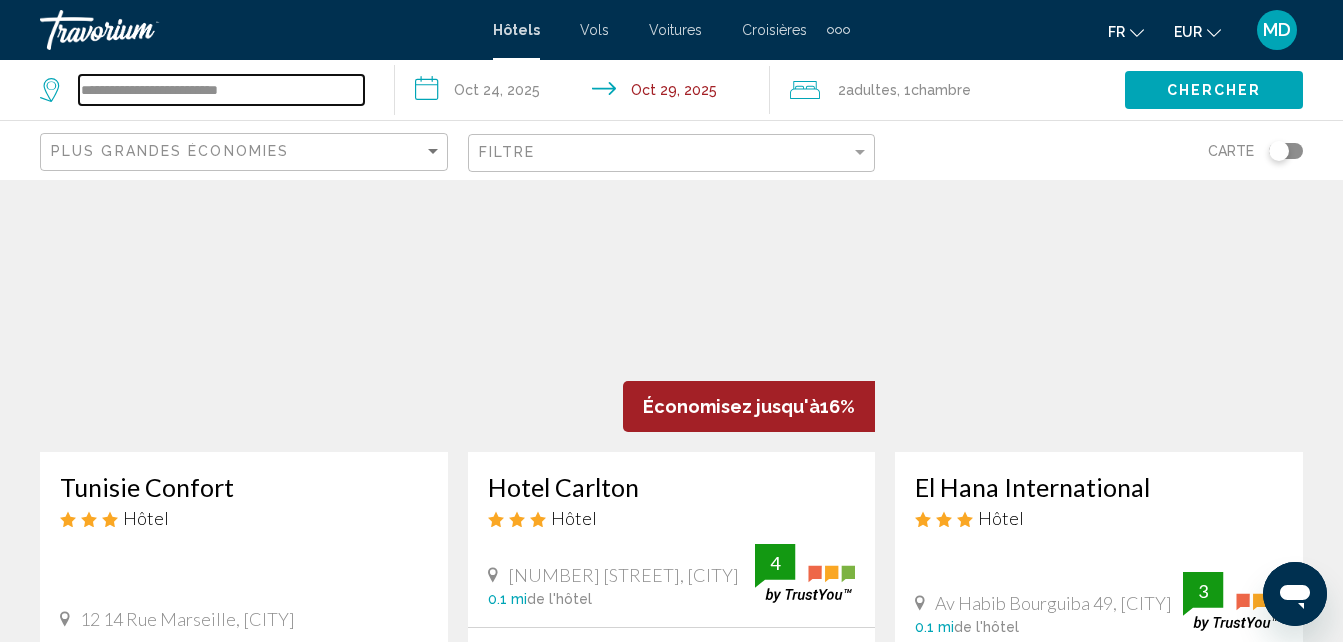 click on "**********" at bounding box center (221, 90) 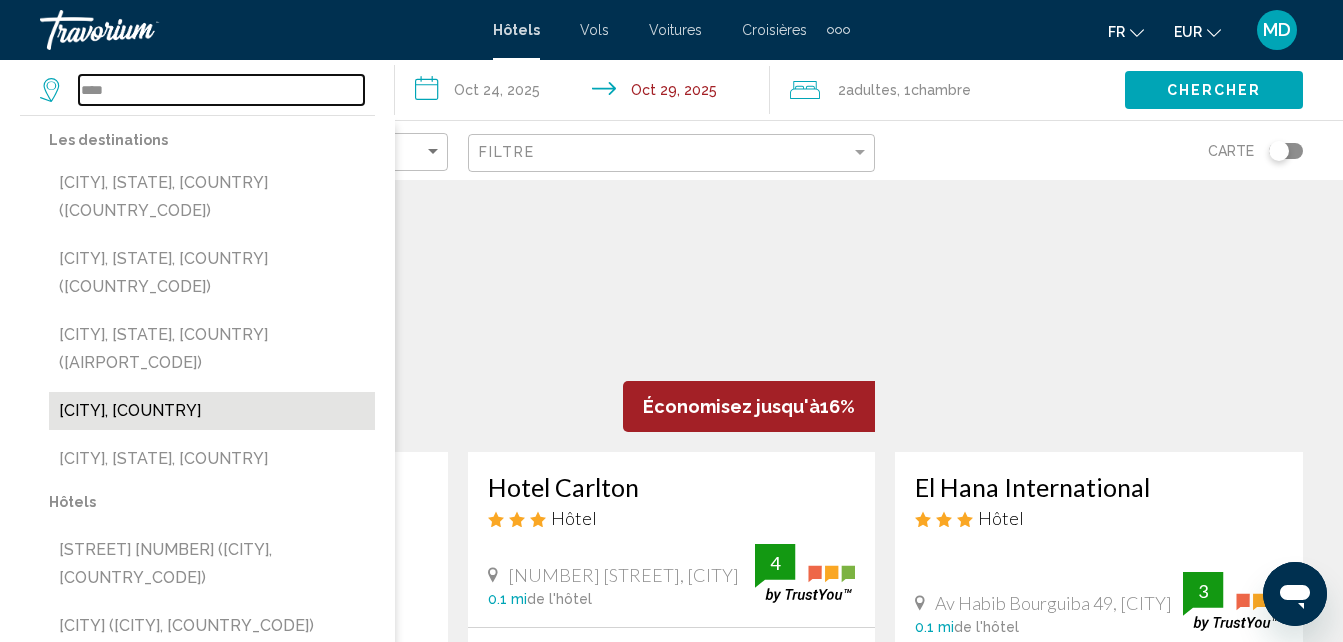 type on "****" 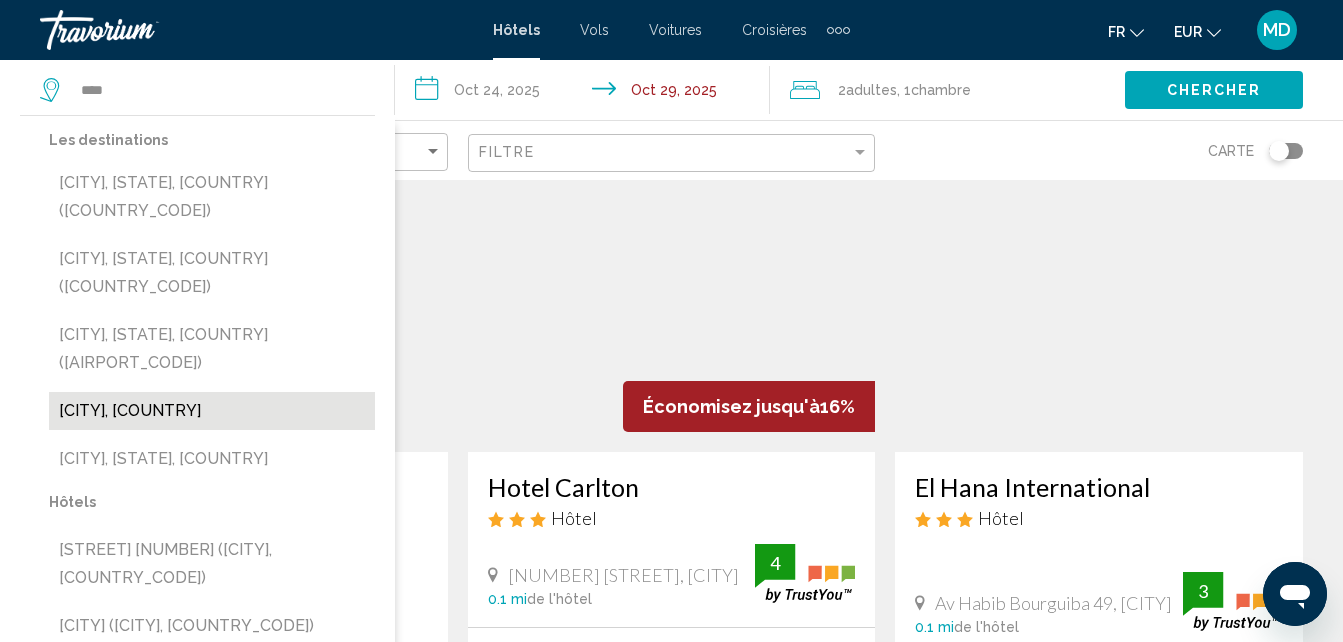 click on "[CITY], [COUNTRY]" at bounding box center [212, 411] 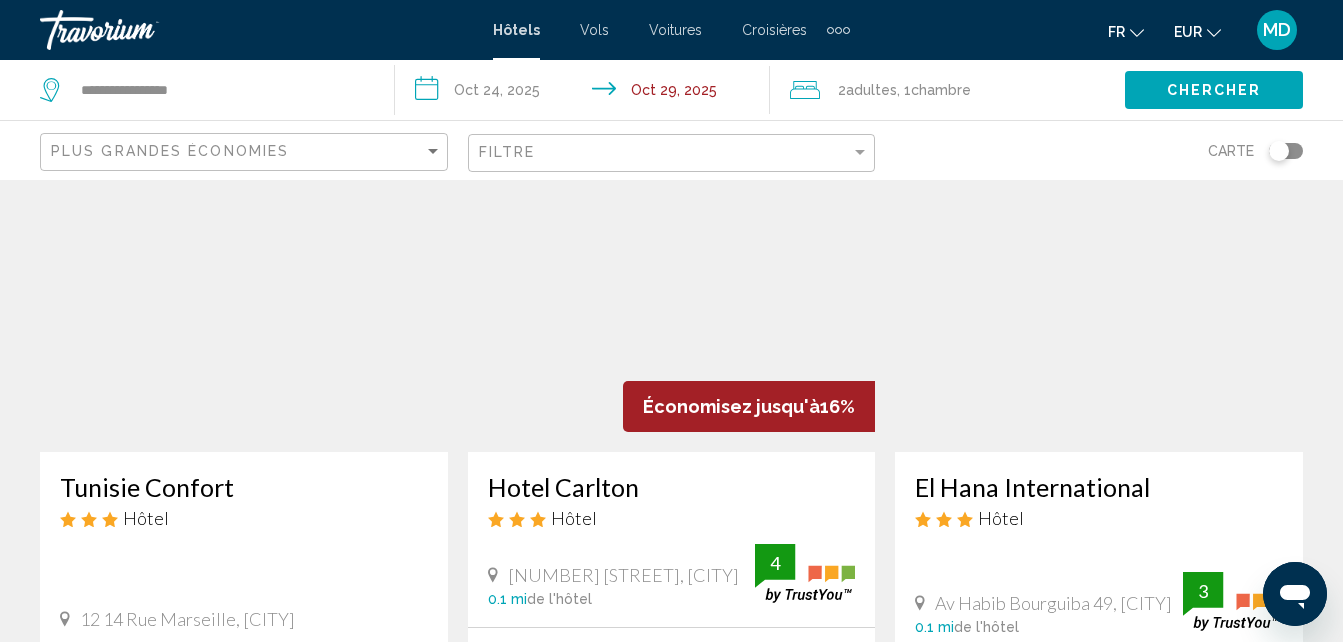click on "Chercher" at bounding box center (1214, 91) 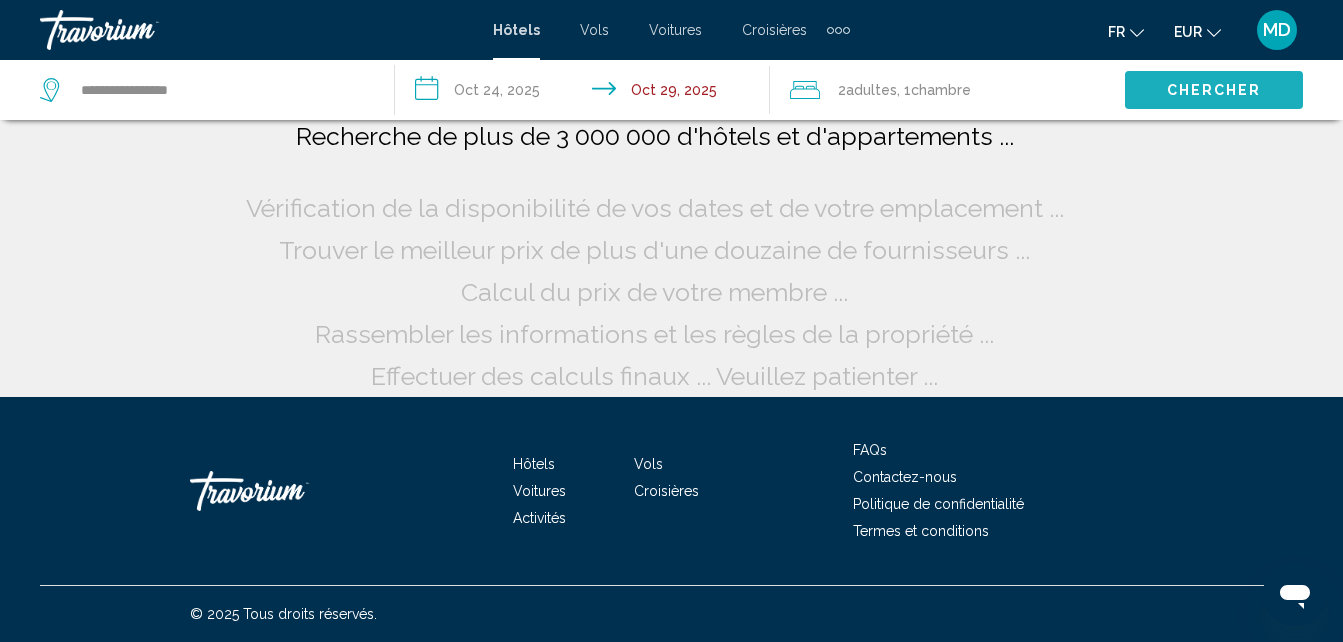 scroll, scrollTop: 0, scrollLeft: 0, axis: both 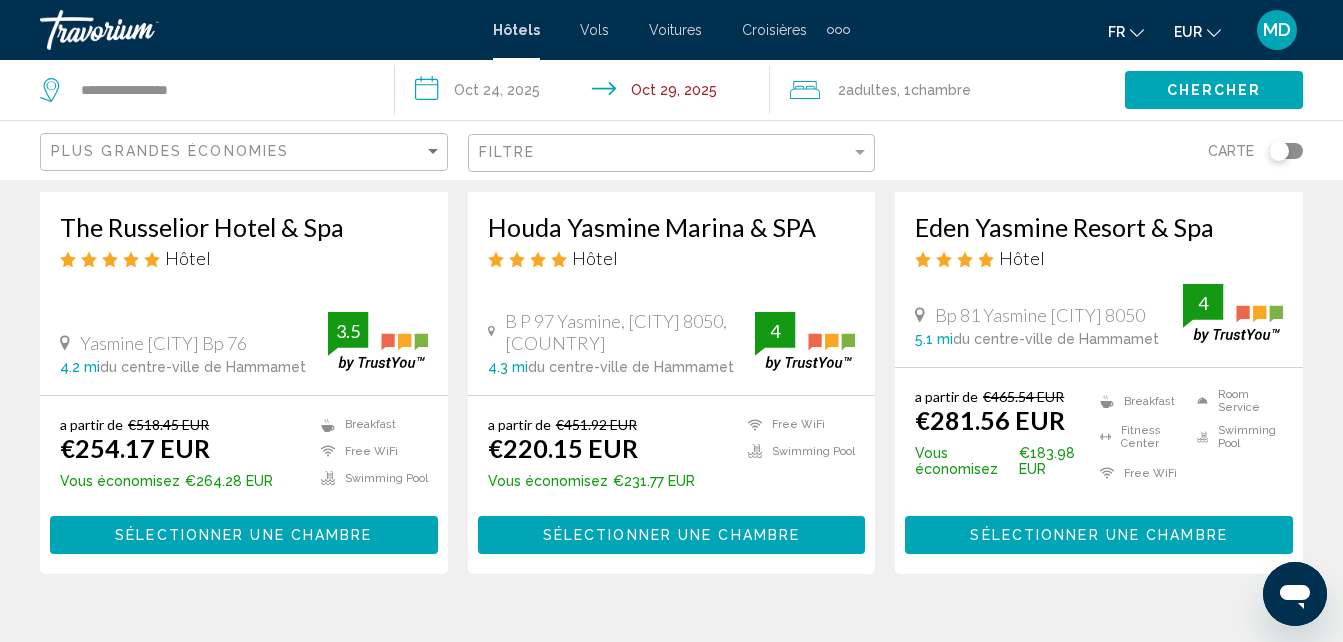 click on "Sélectionner une chambre" at bounding box center (672, 534) 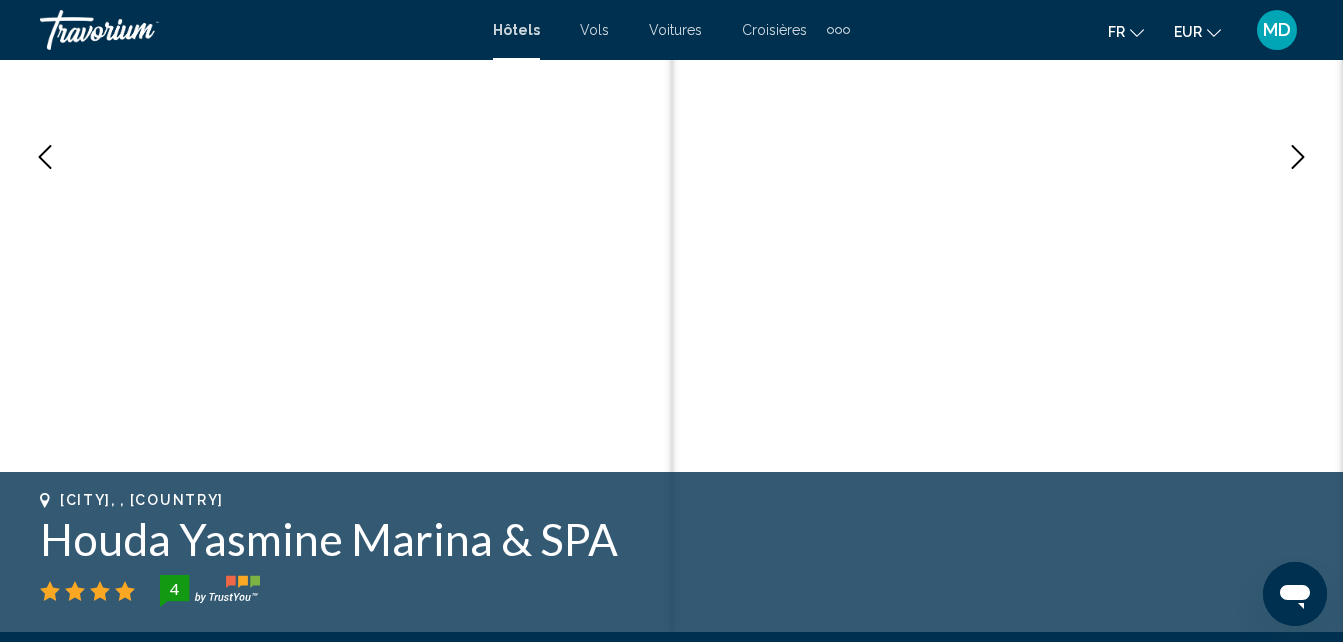 scroll, scrollTop: 214, scrollLeft: 0, axis: vertical 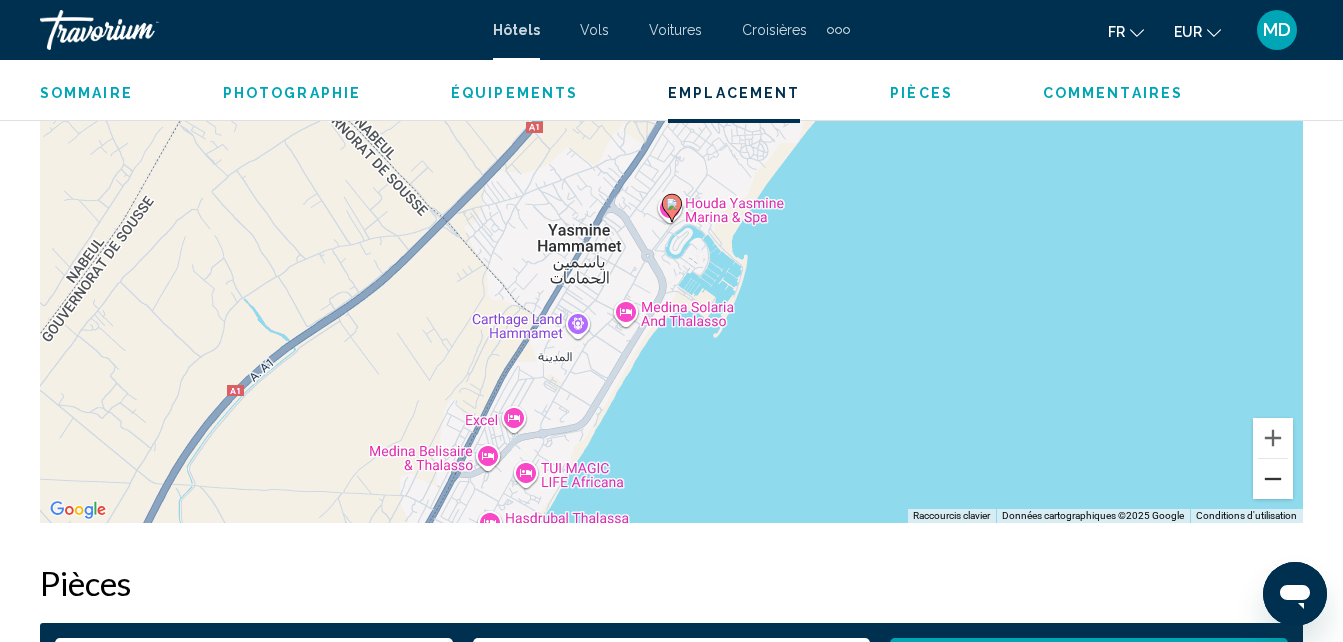 click at bounding box center [1273, 479] 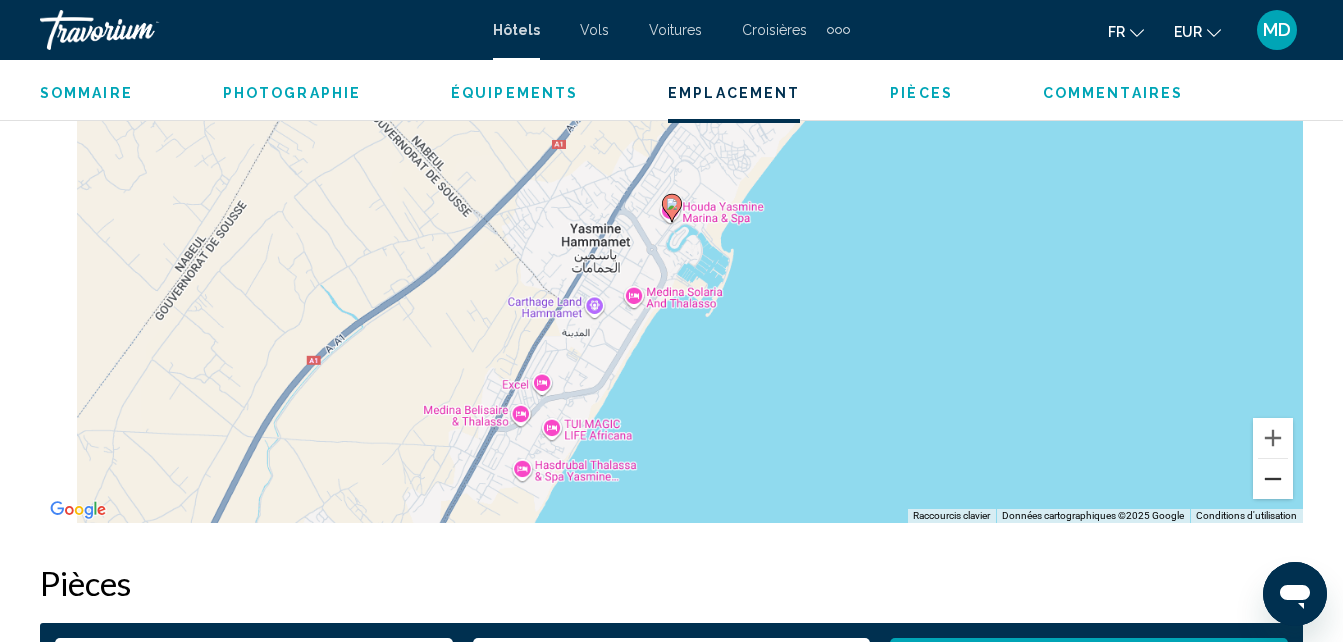 click at bounding box center [1273, 479] 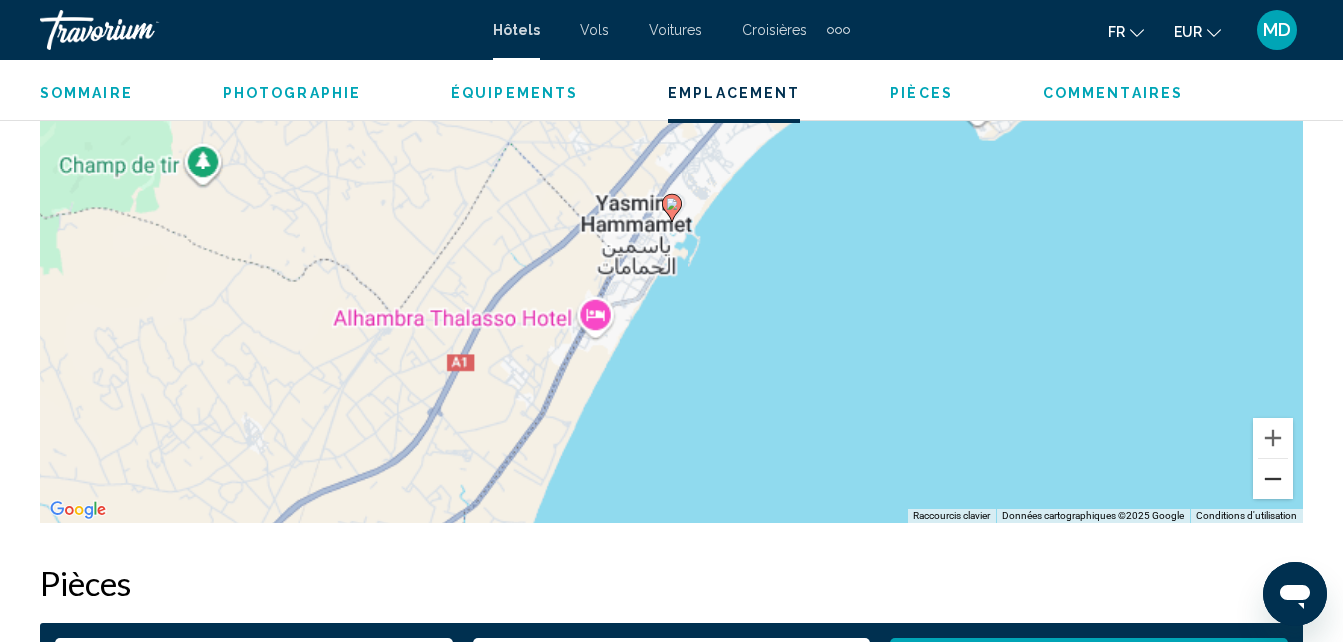 click at bounding box center [1273, 479] 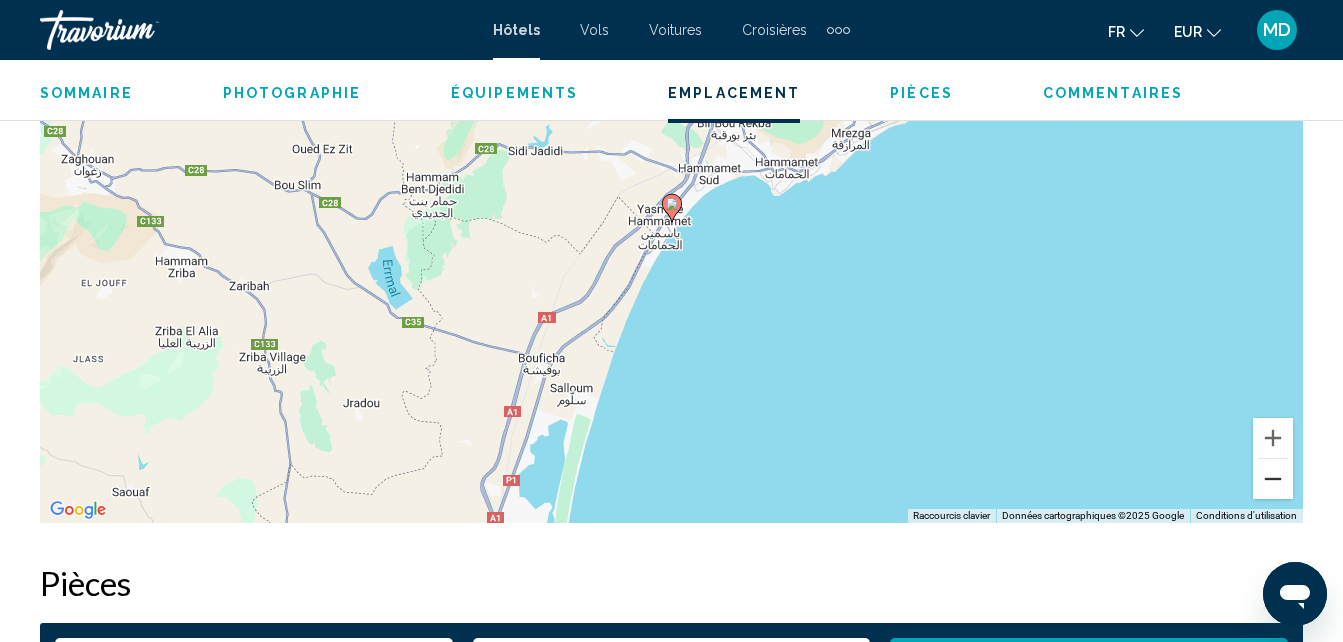 click at bounding box center [1273, 479] 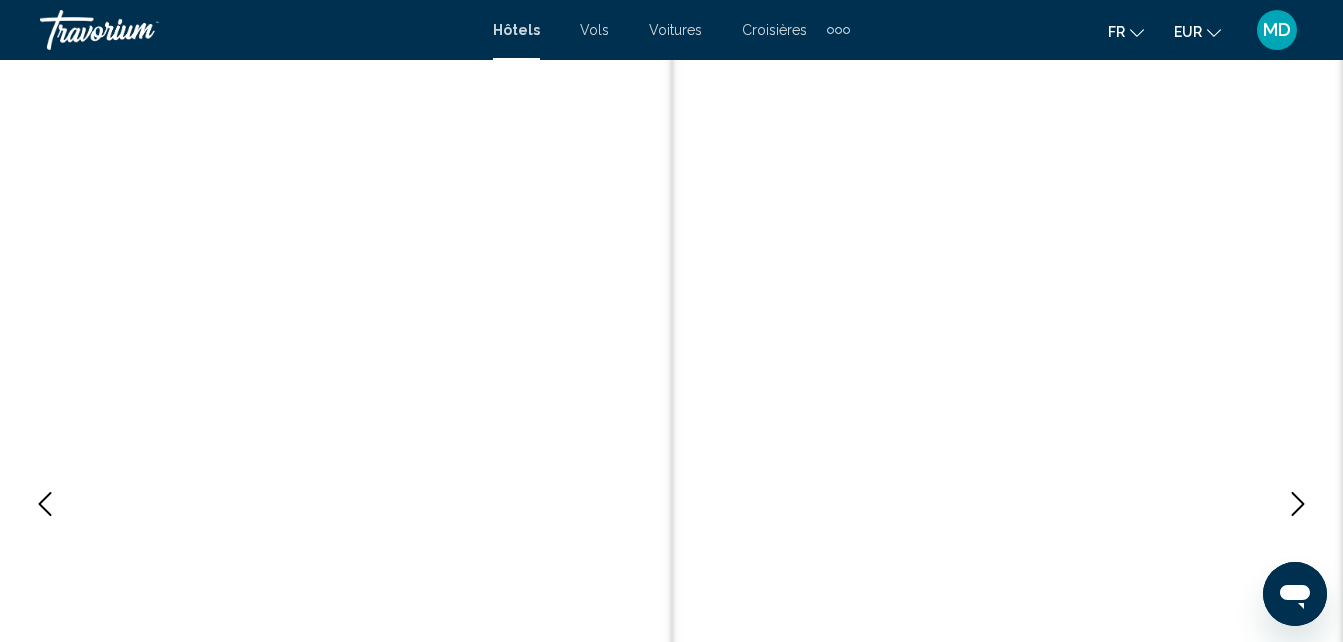 scroll, scrollTop: 106, scrollLeft: 0, axis: vertical 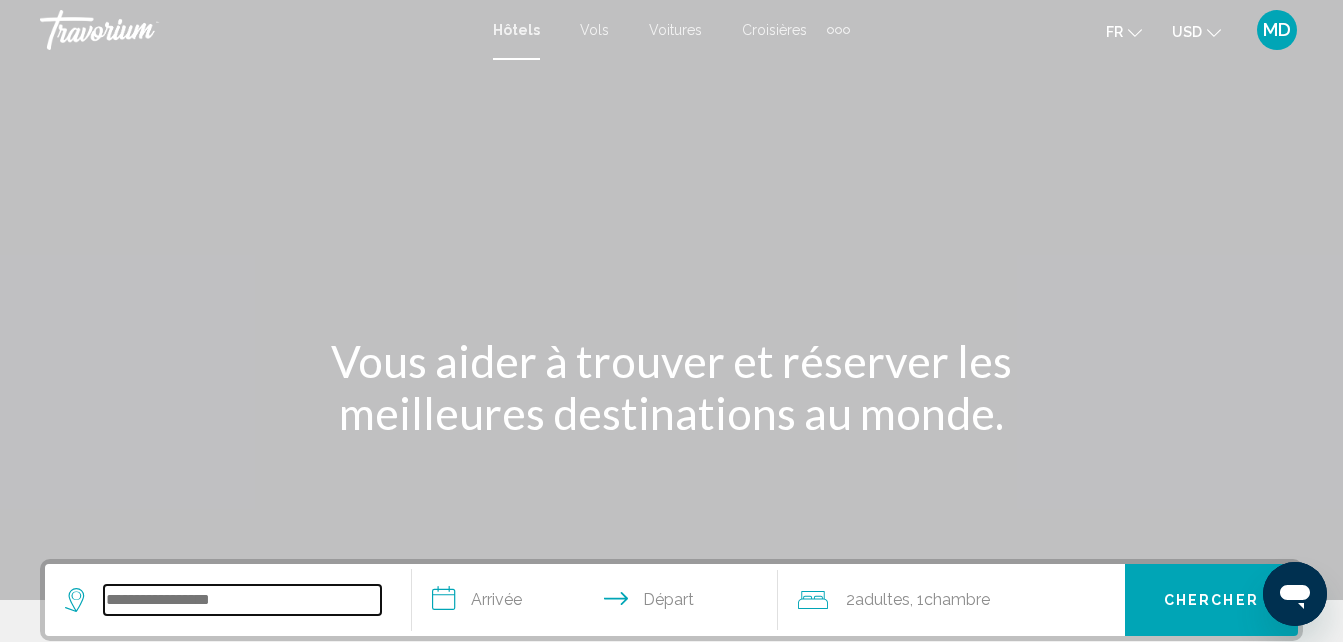 click at bounding box center (242, 600) 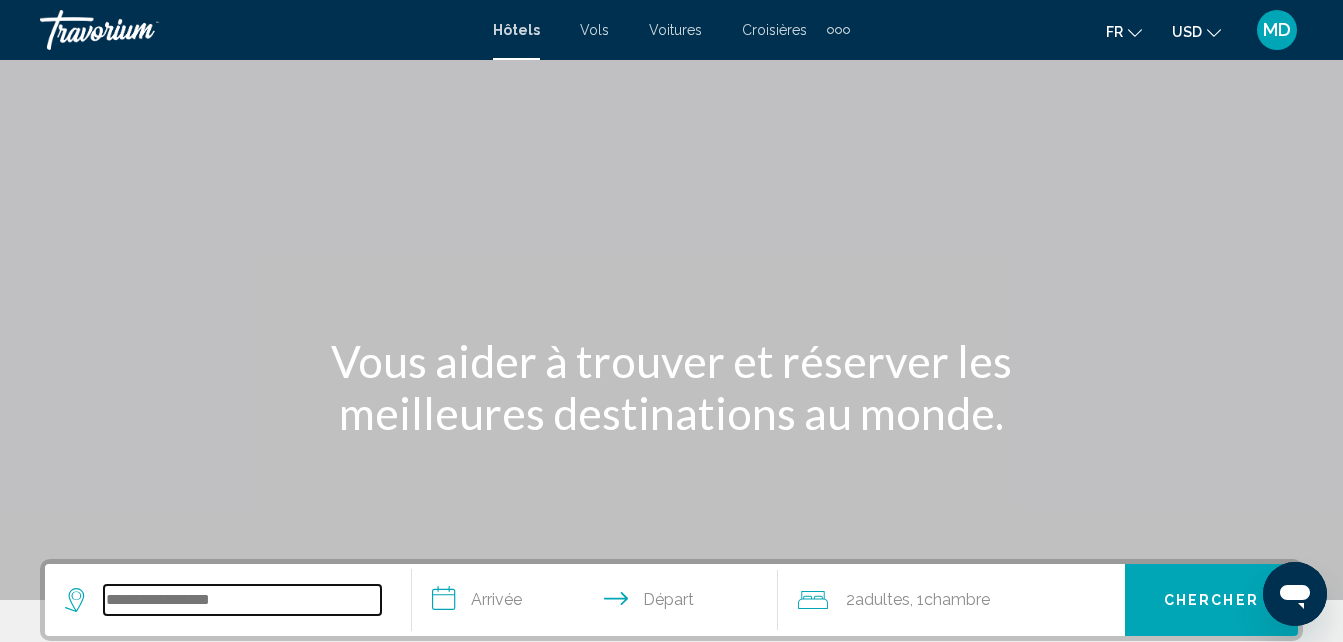 scroll, scrollTop: 494, scrollLeft: 0, axis: vertical 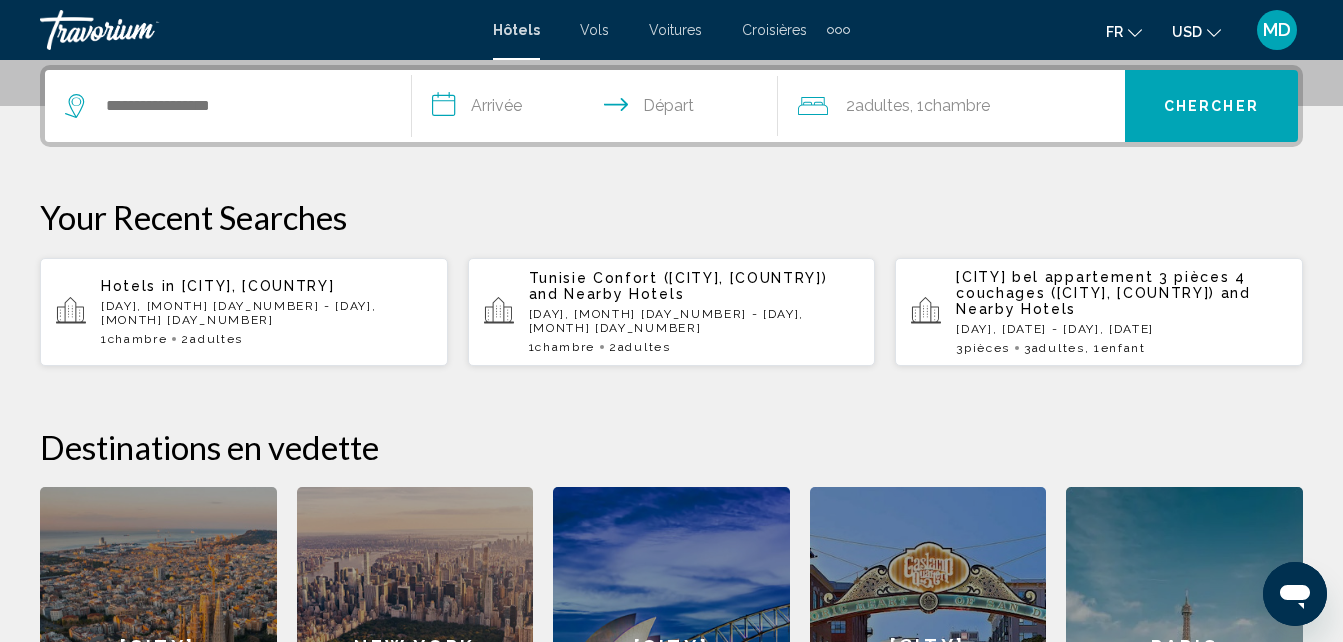 click on "Vols" at bounding box center [594, 30] 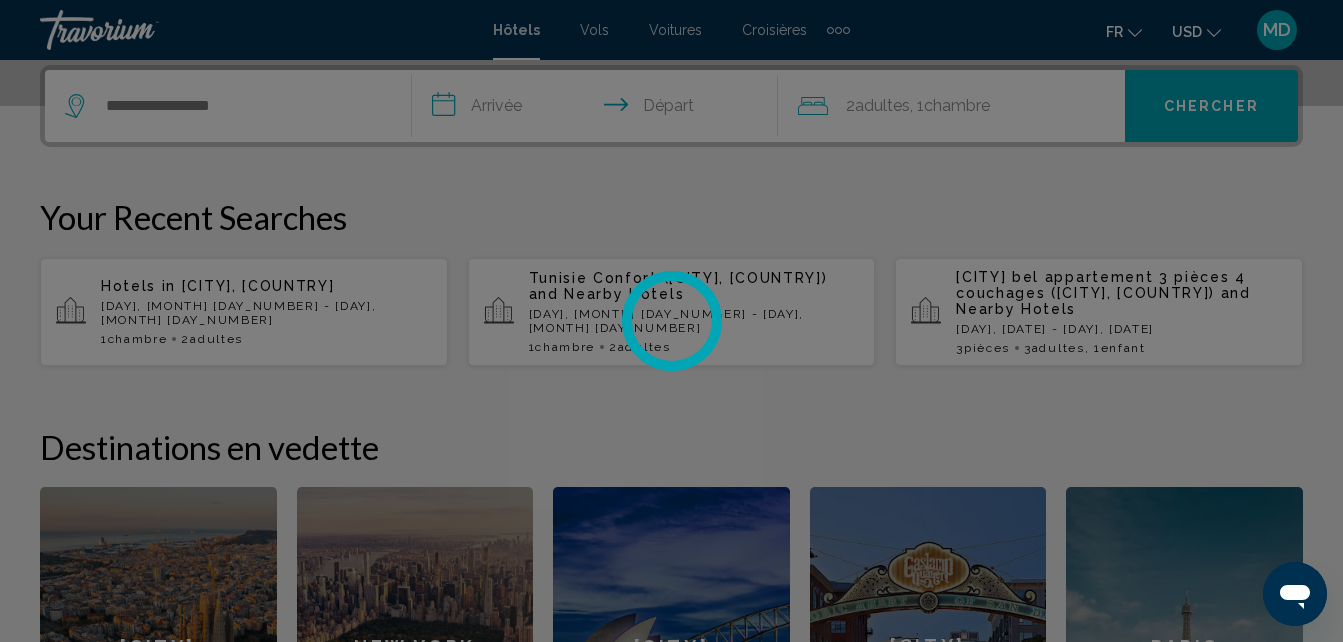 scroll, scrollTop: 0, scrollLeft: 0, axis: both 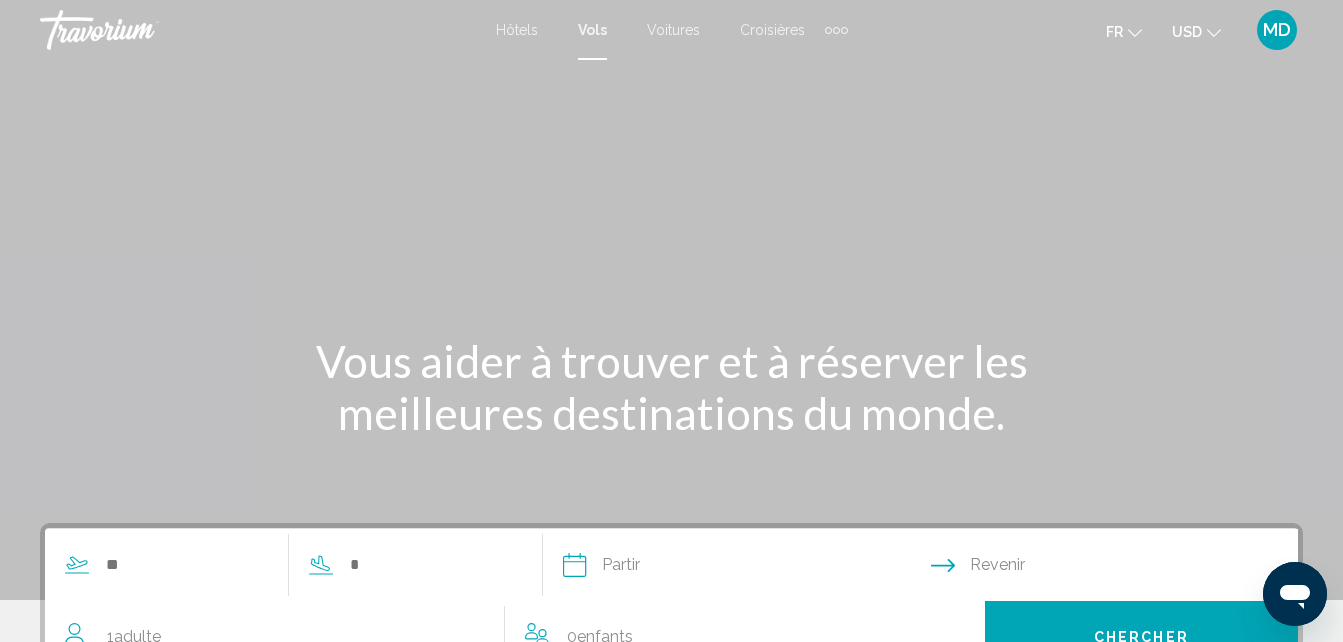 click at bounding box center (278, 565) 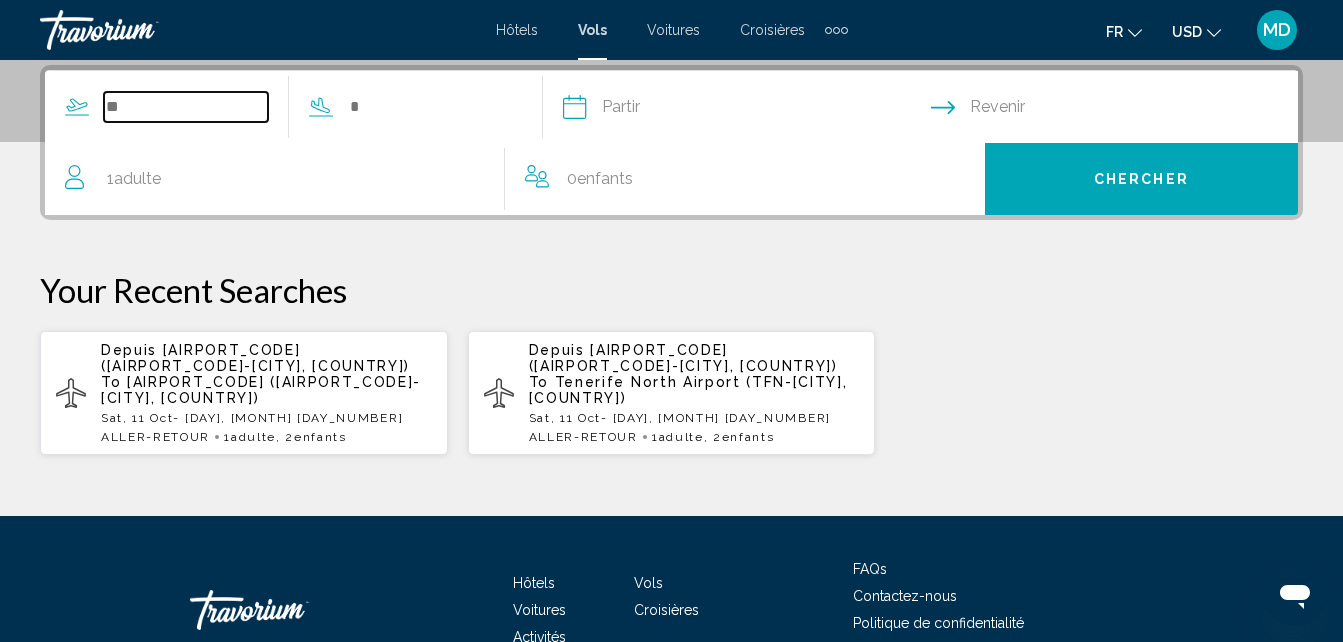 click at bounding box center [186, 107] 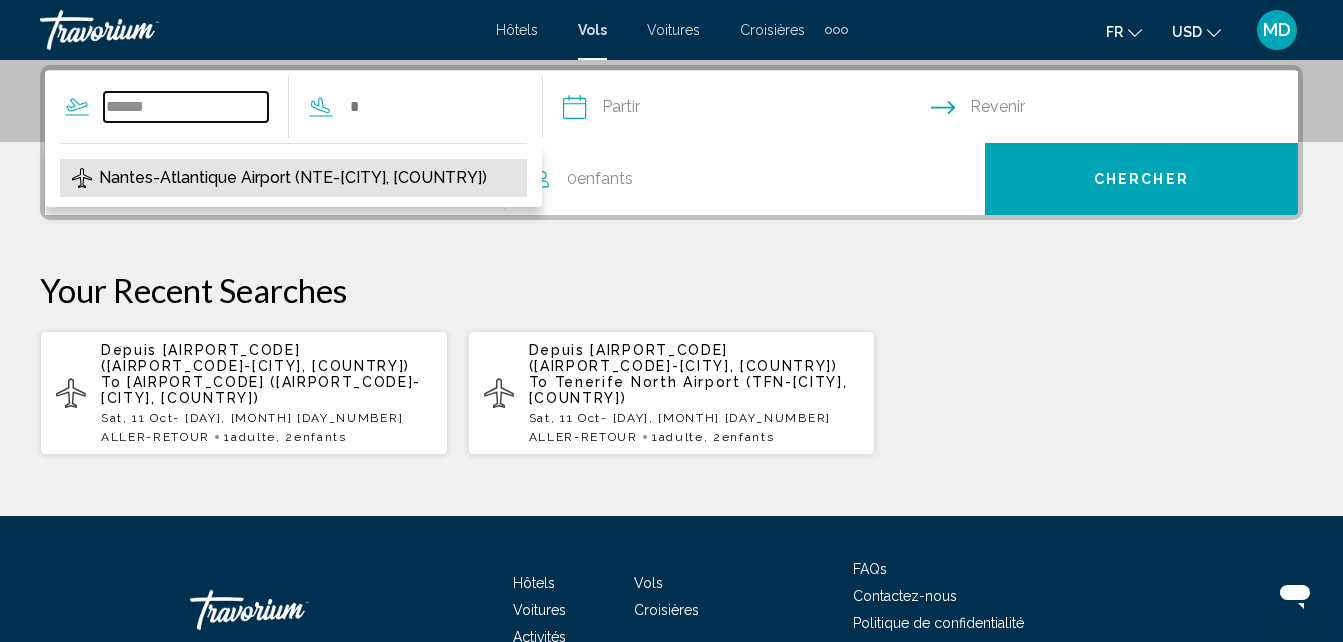 type on "******" 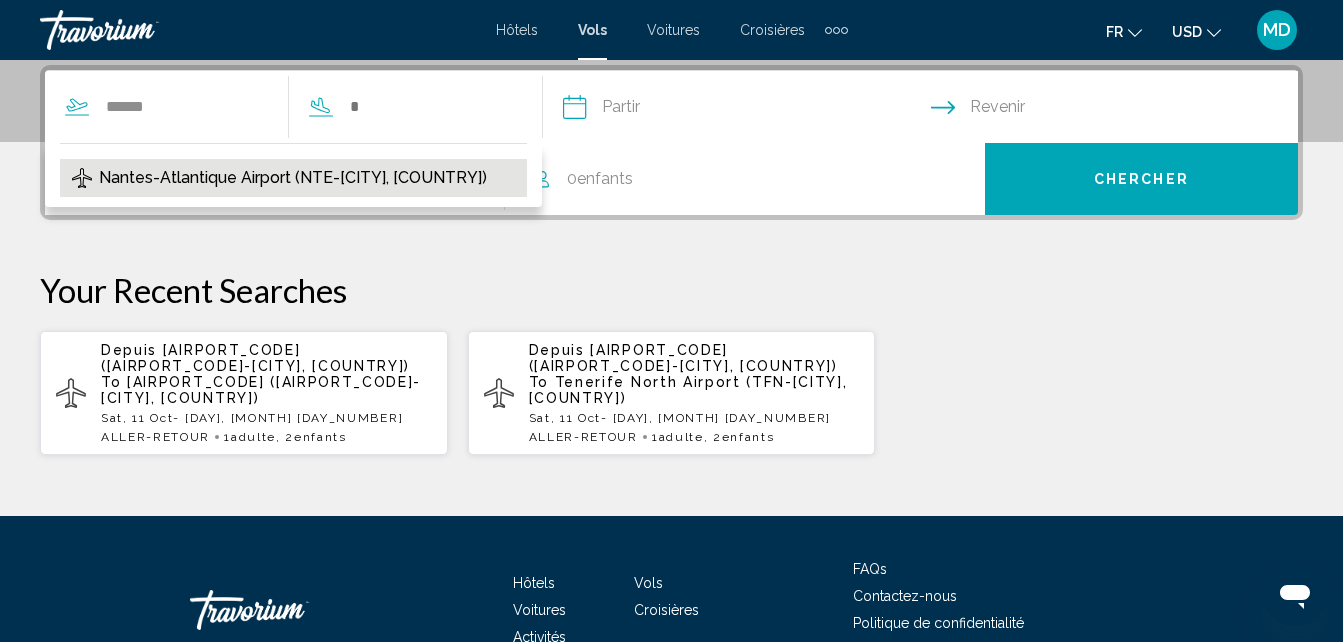 click on "Nantes-Atlantique Airport (NTE-[CITY], [COUNTRY])" at bounding box center [293, 178] 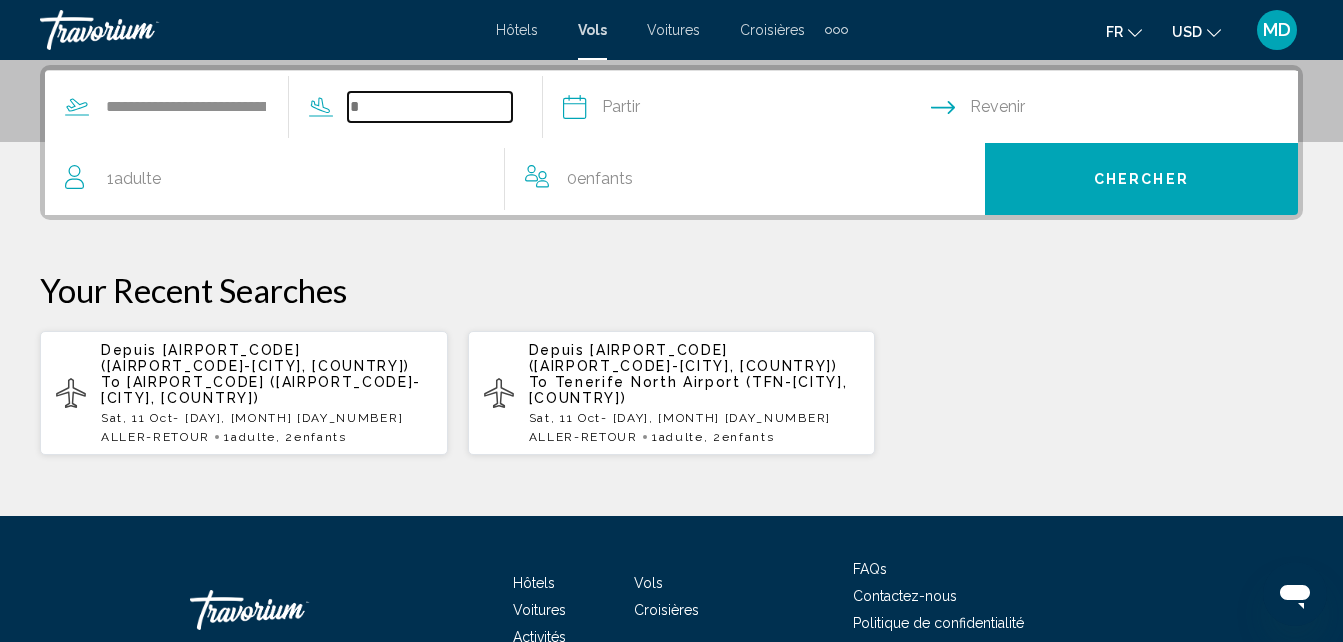click at bounding box center [430, 107] 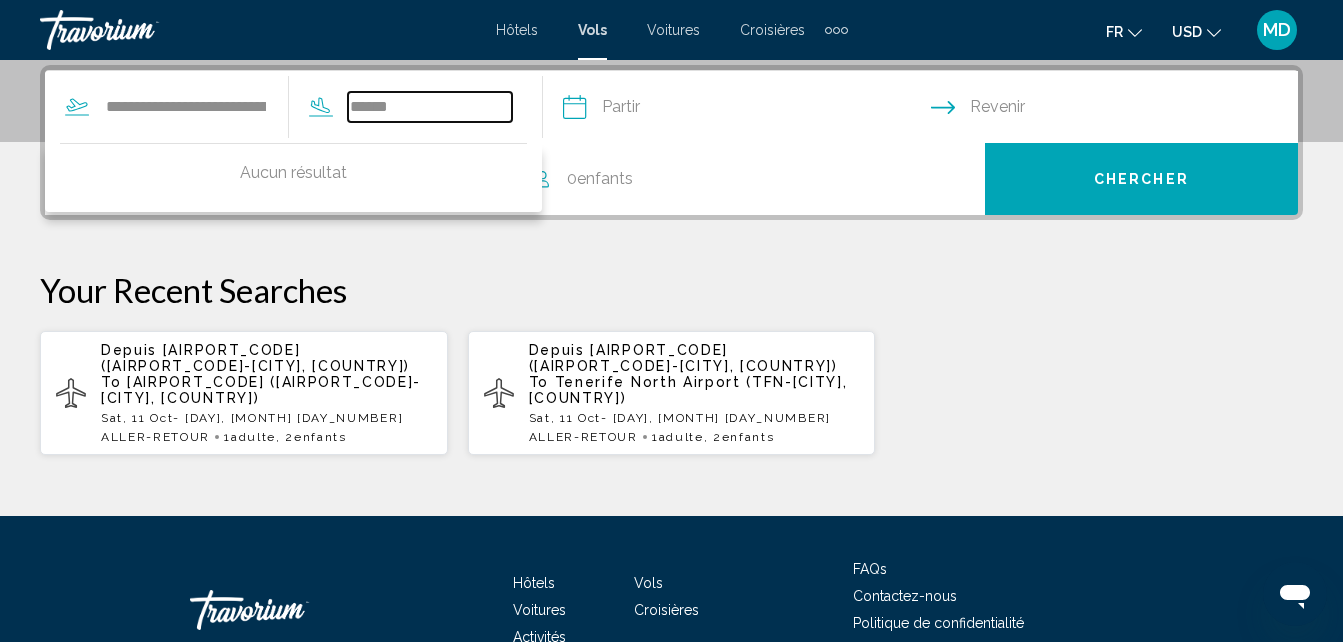 type on "******" 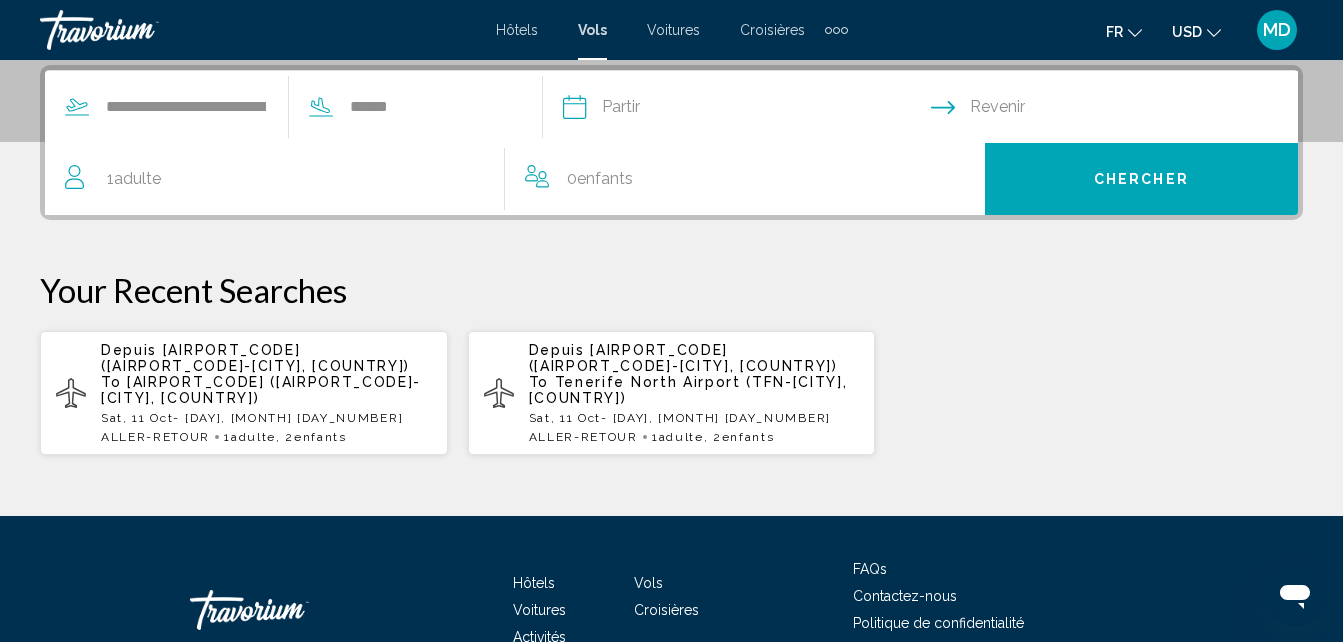 click on "Hôtels" at bounding box center [517, 30] 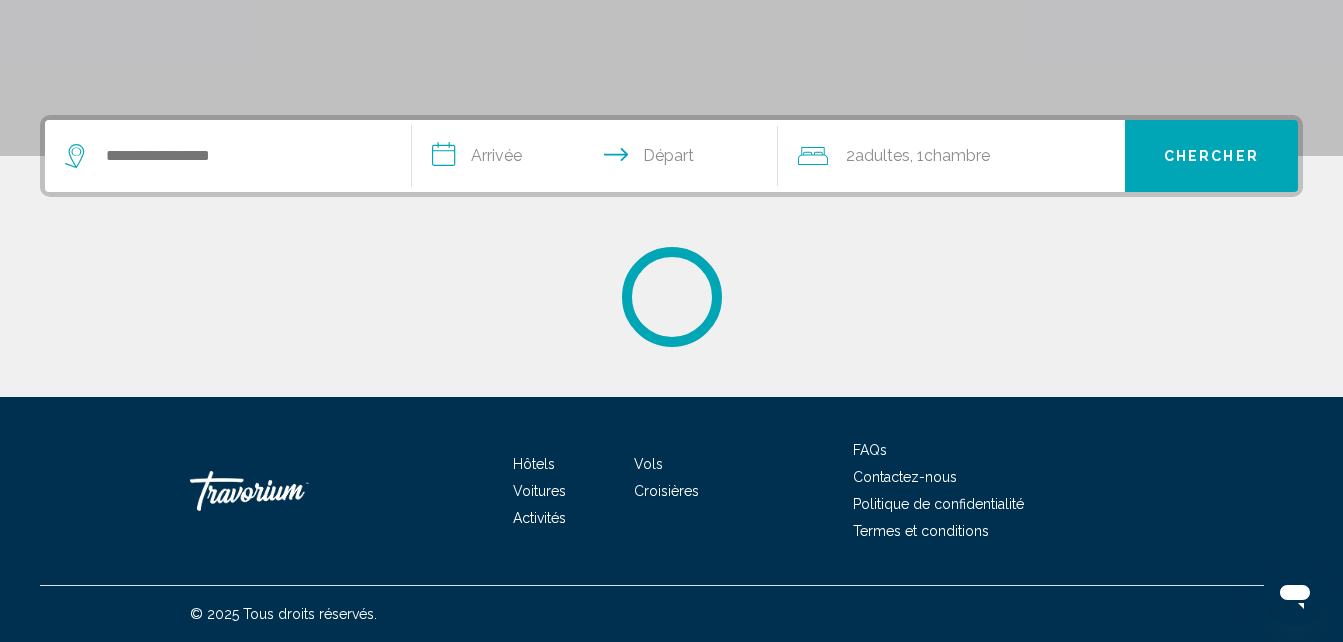 scroll, scrollTop: 0, scrollLeft: 0, axis: both 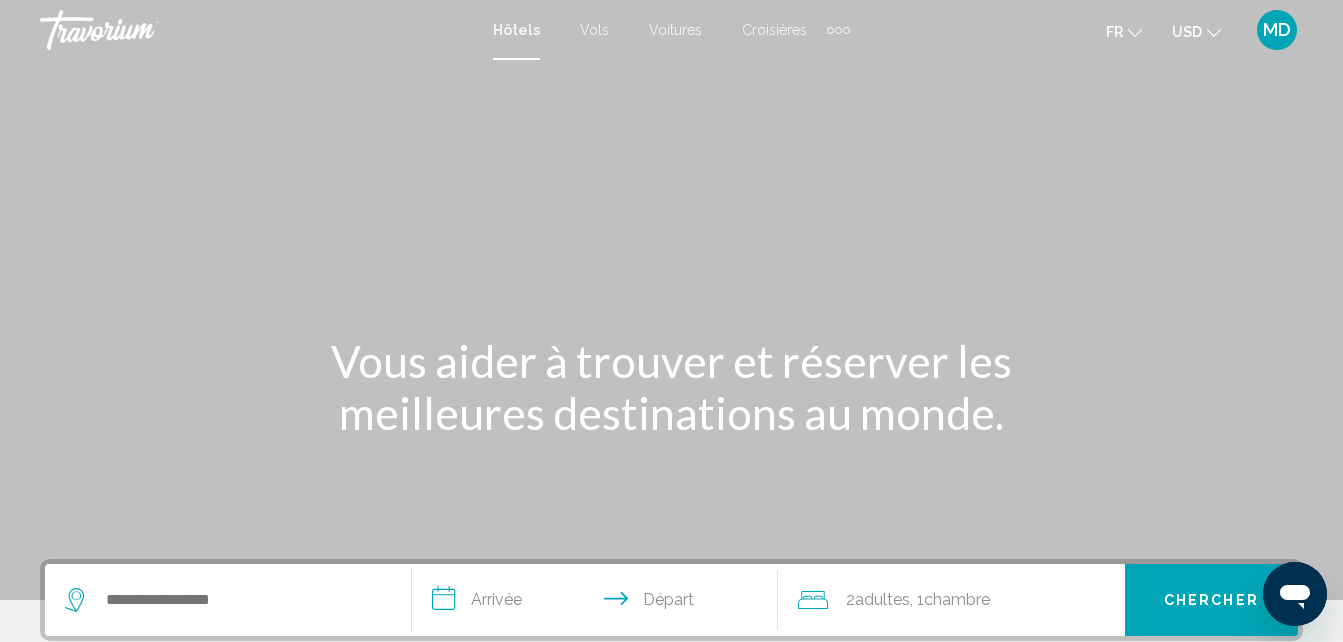click at bounding box center [228, 600] 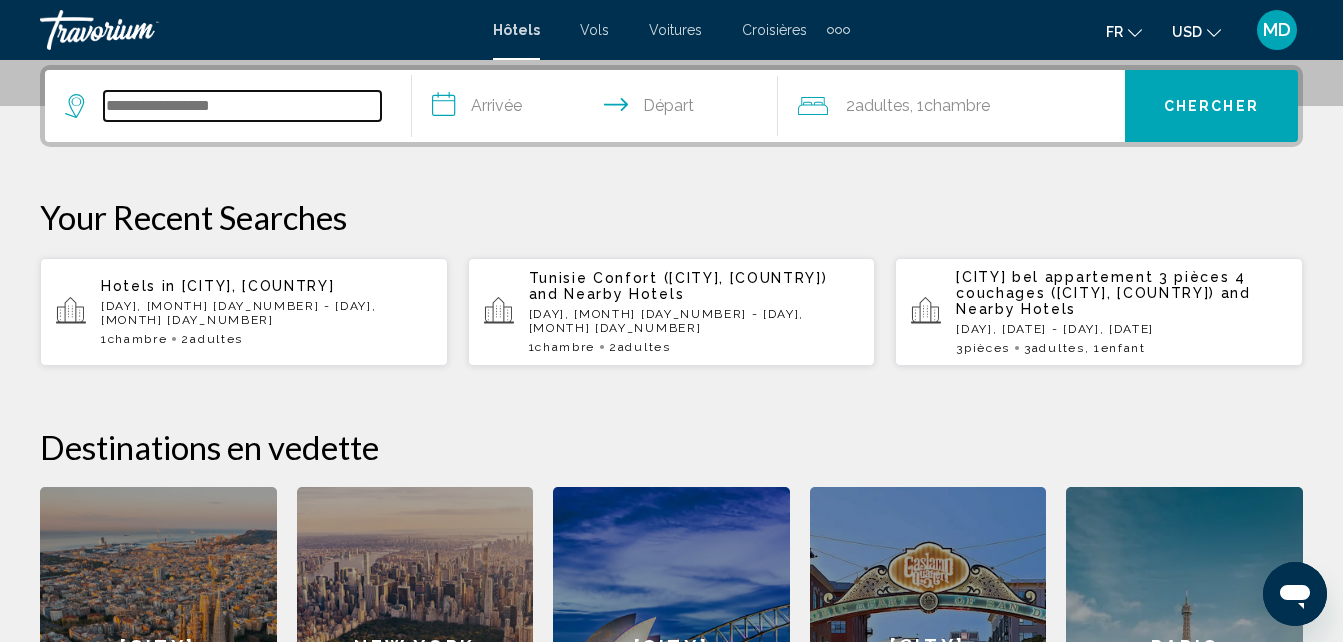 click at bounding box center [242, 106] 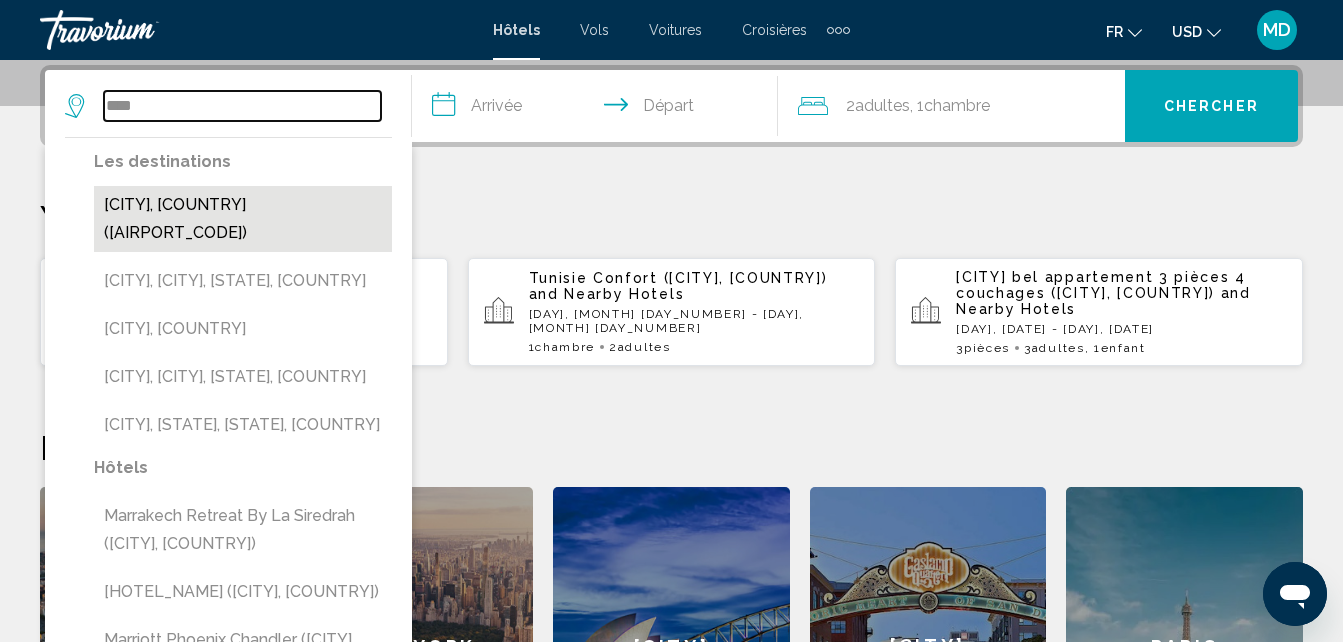 type on "****" 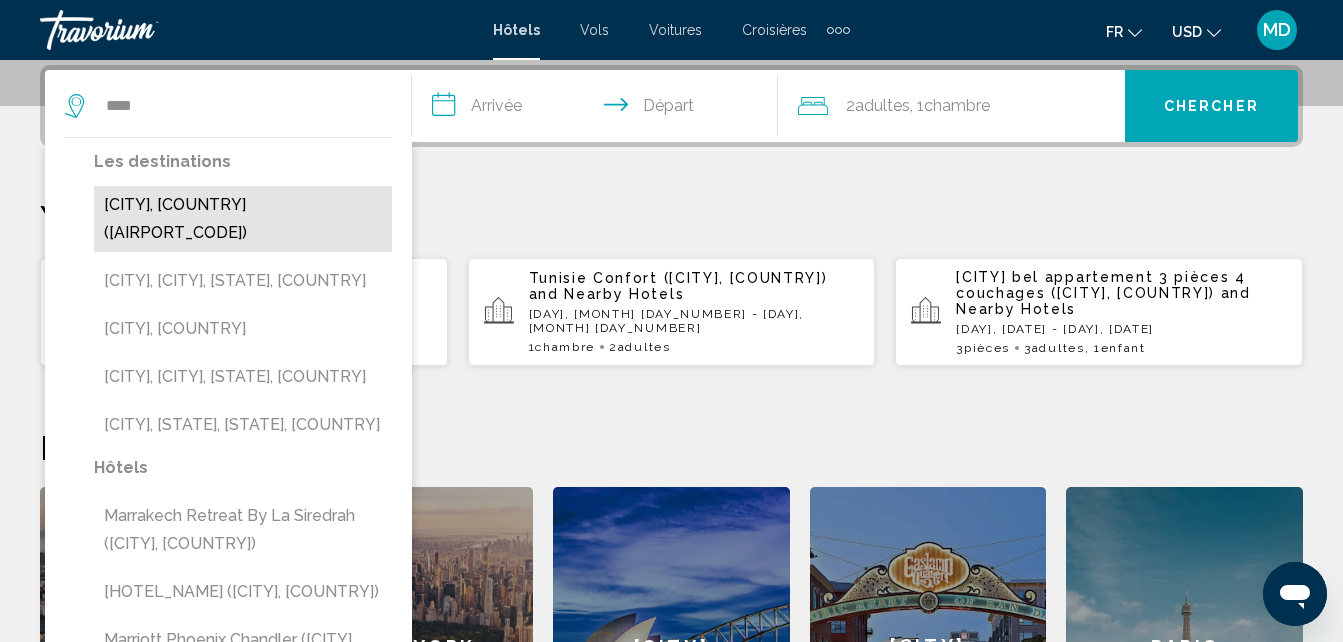 click on "[CITY], [COUNTRY] ([AIRPORT_CODE])" at bounding box center [243, 219] 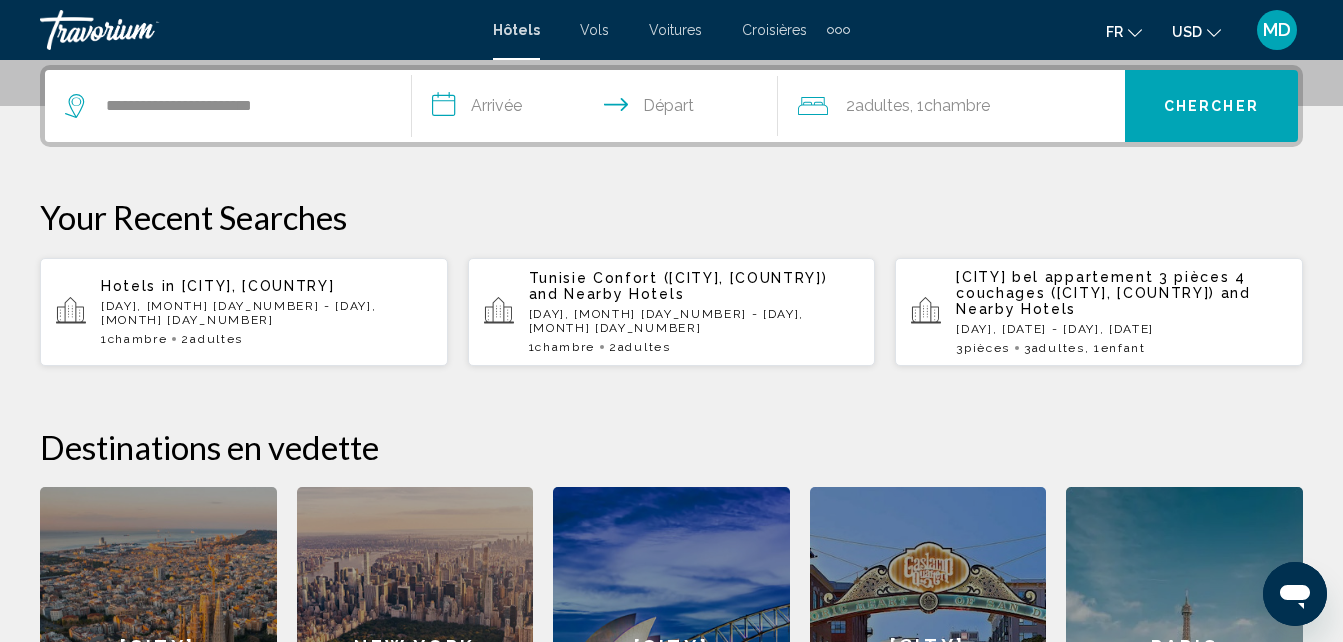click on "**********" at bounding box center (599, 109) 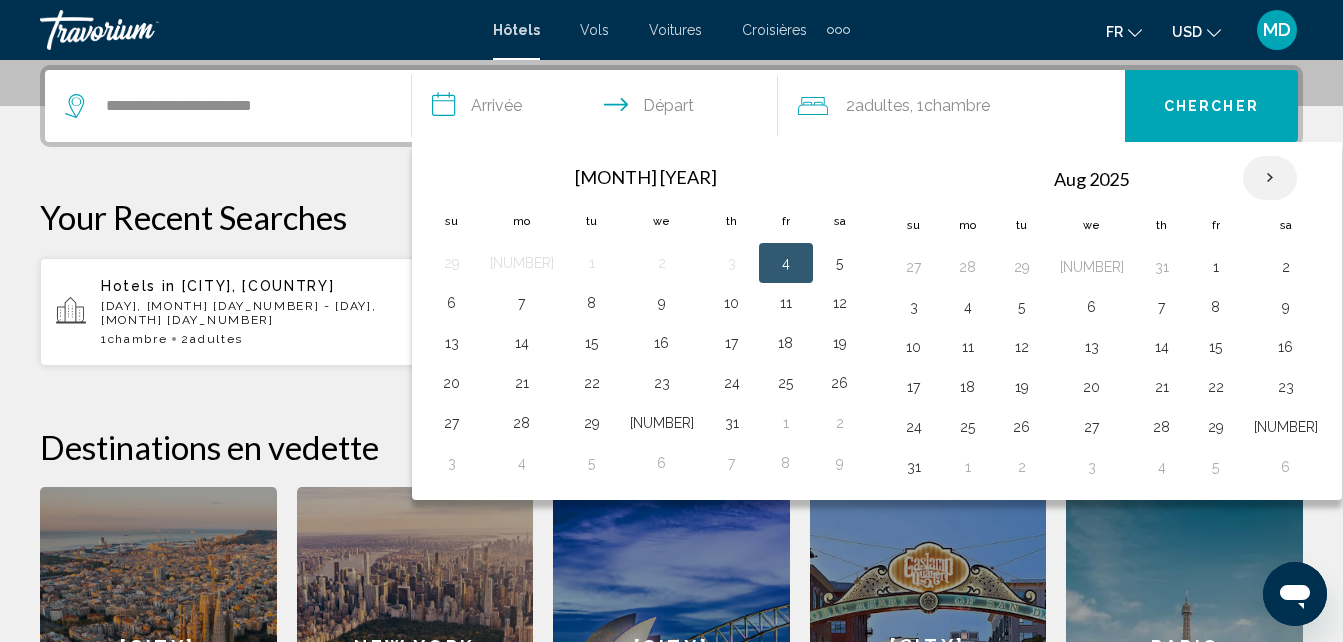 click at bounding box center [1270, 178] 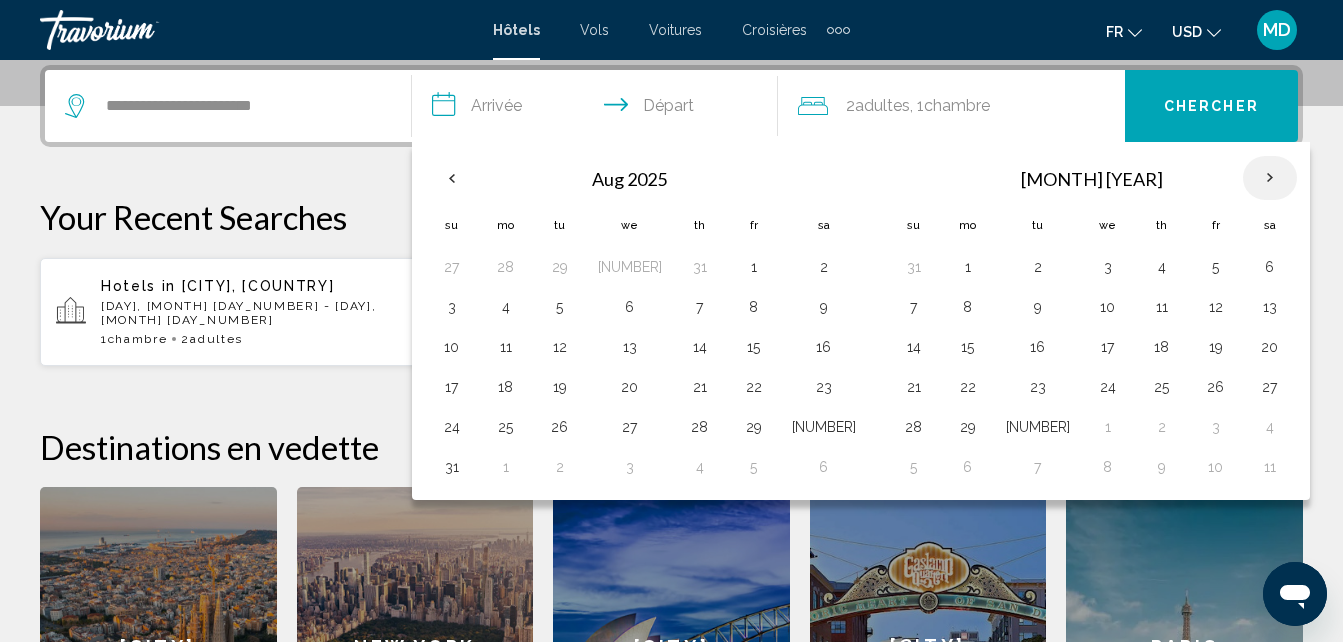 click at bounding box center [1270, 178] 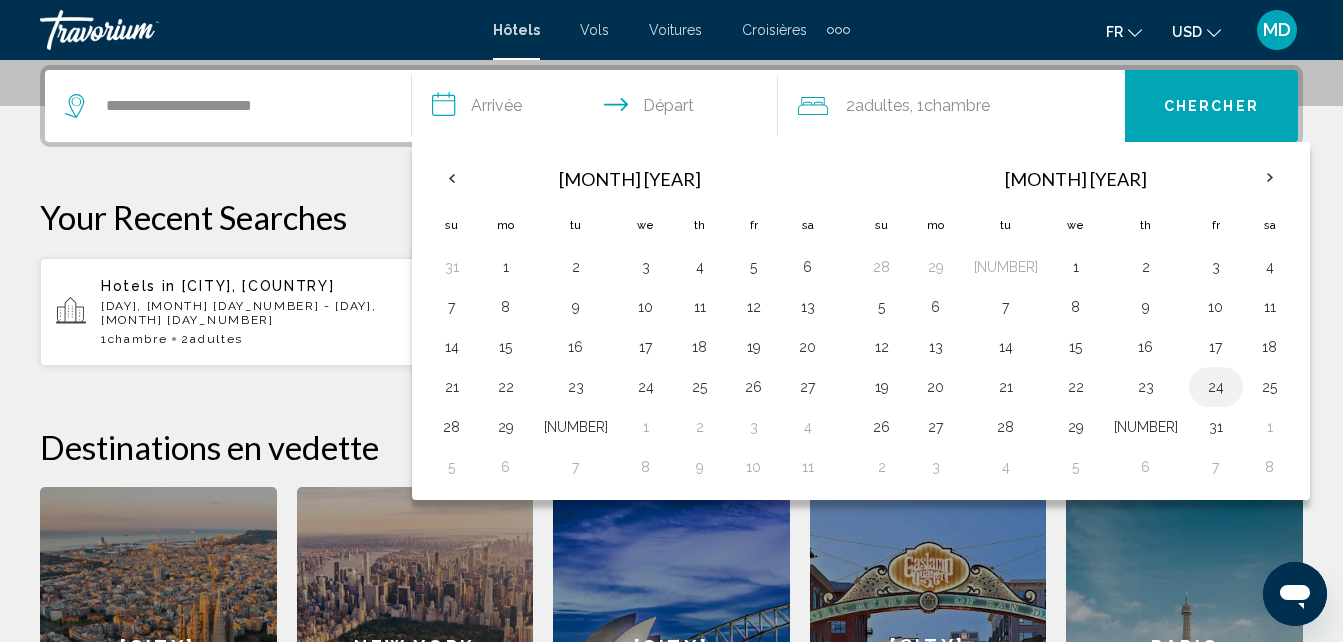 click on "24" at bounding box center (1216, 387) 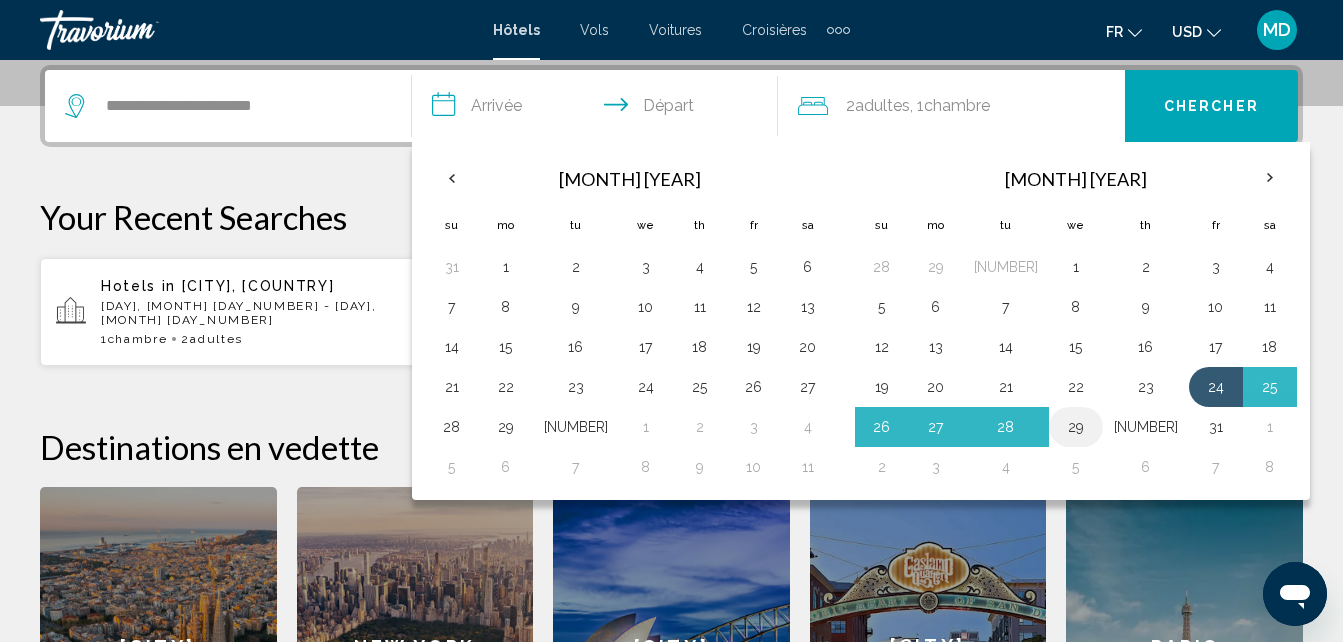 click on "29" at bounding box center [936, 267] 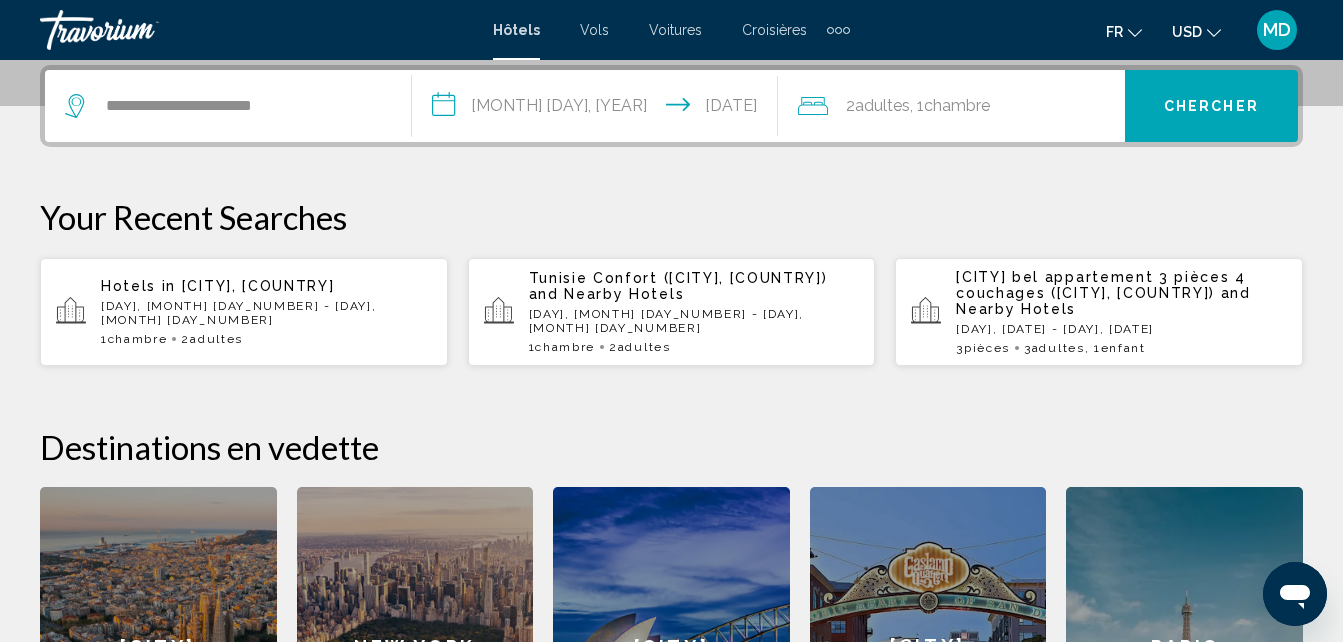 click on "Chercher" at bounding box center (1211, 106) 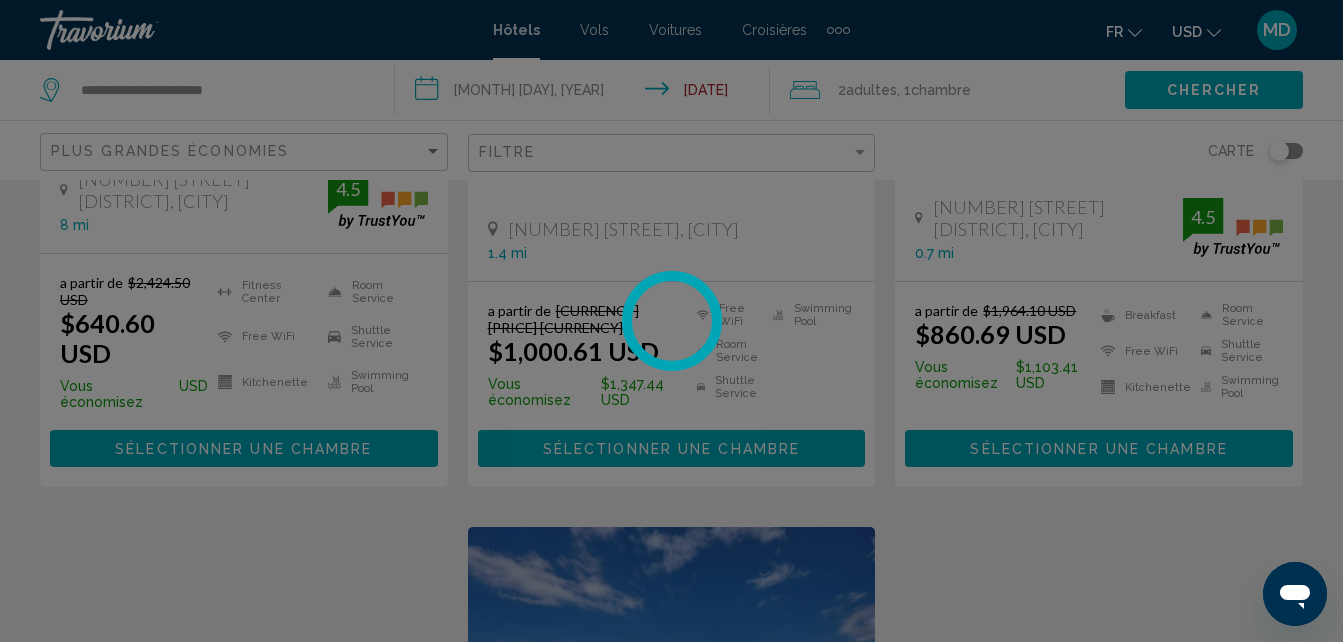 scroll, scrollTop: 0, scrollLeft: 0, axis: both 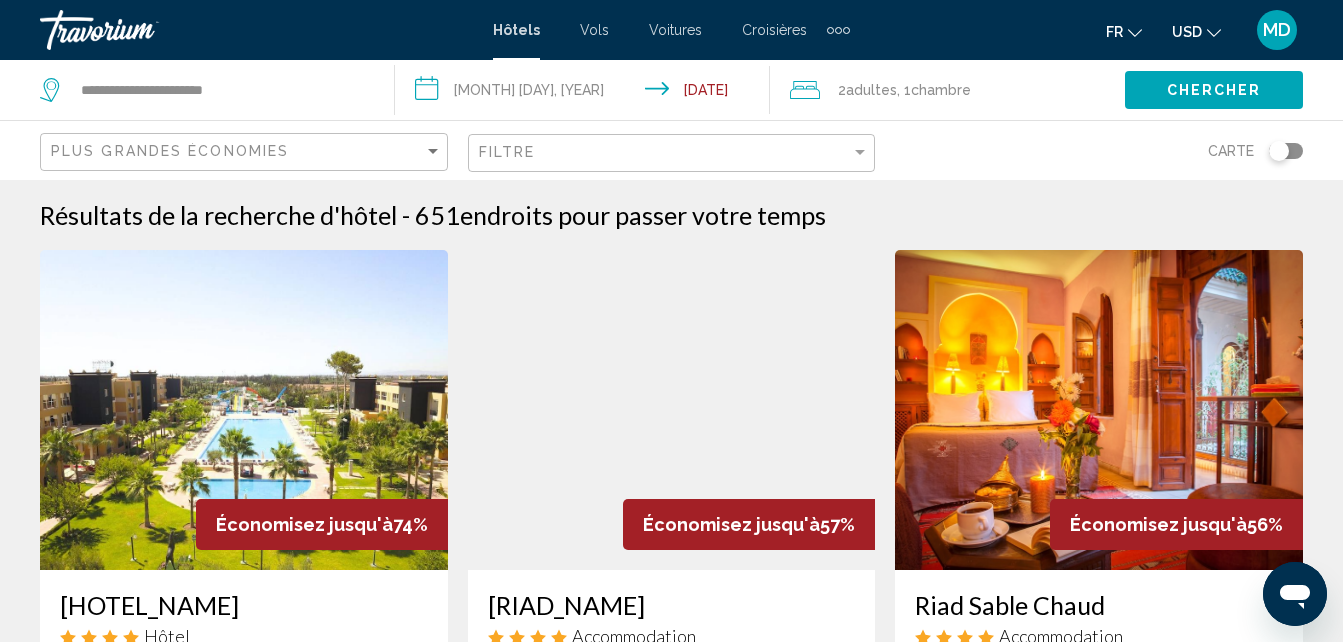 click on "USD
USD ($) MXN (Mex$) CAD (Can$) GBP (£) EUR (€) AUD (A$) NZD (NZ$) CNY (CN¥)" at bounding box center (1196, 31) 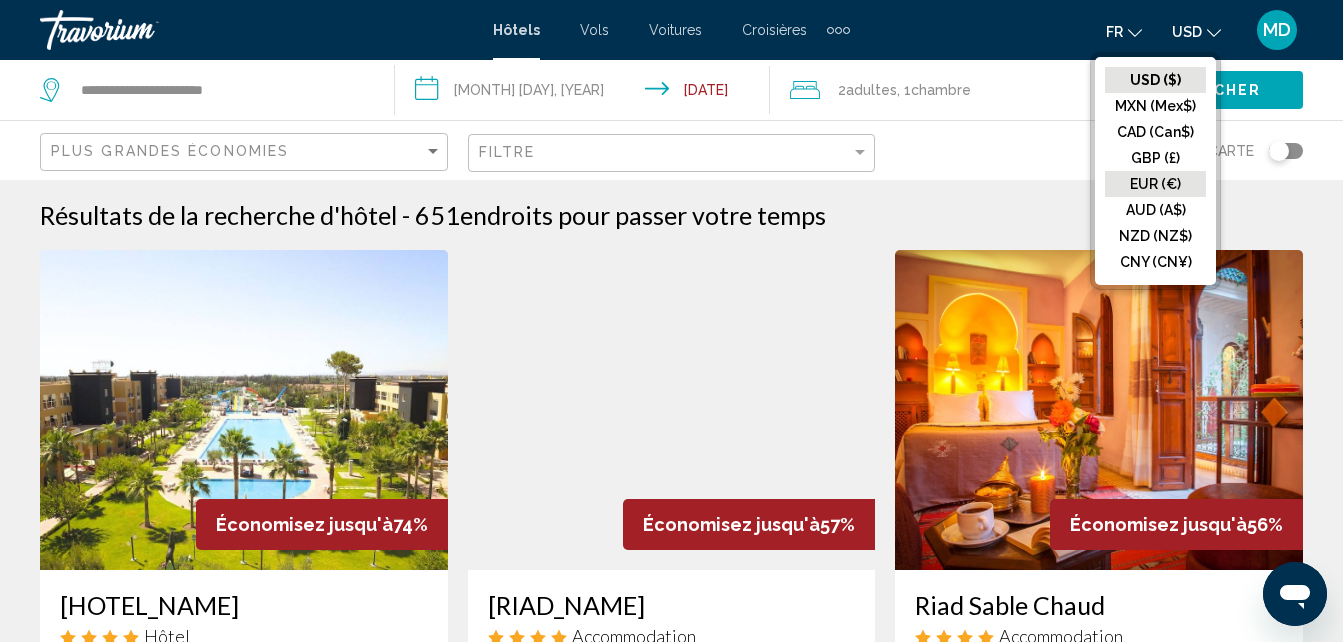 click on "EUR (€)" at bounding box center [1155, 80] 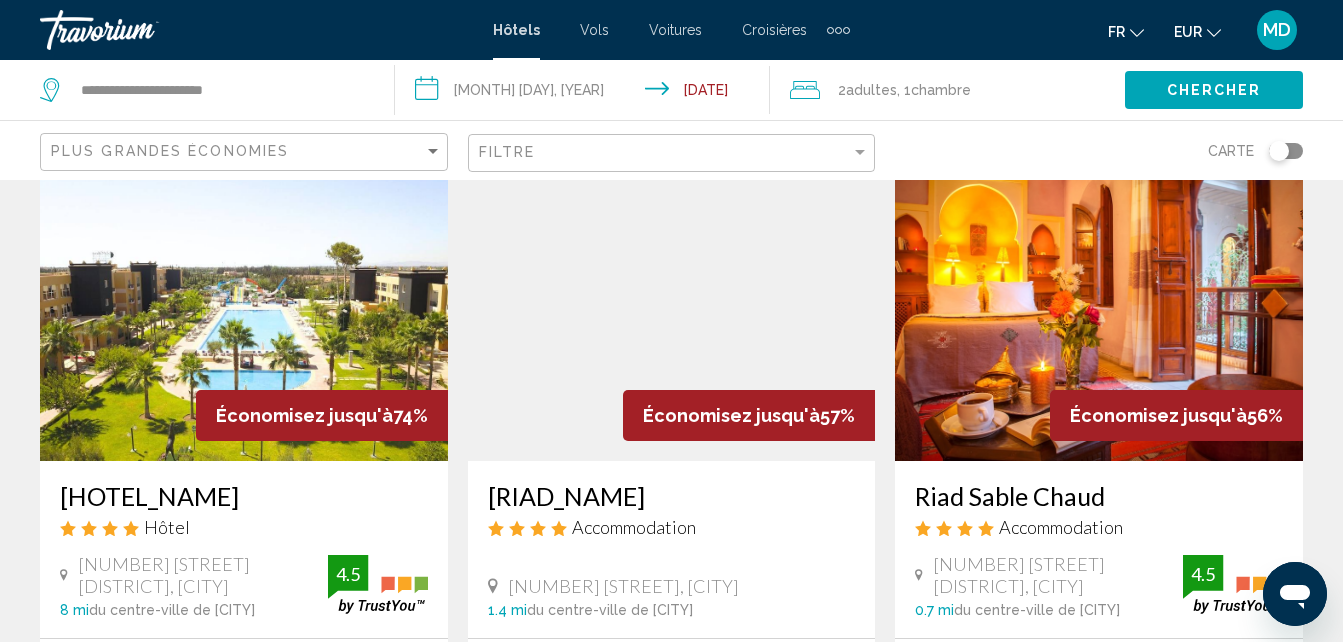 scroll, scrollTop: 0, scrollLeft: 0, axis: both 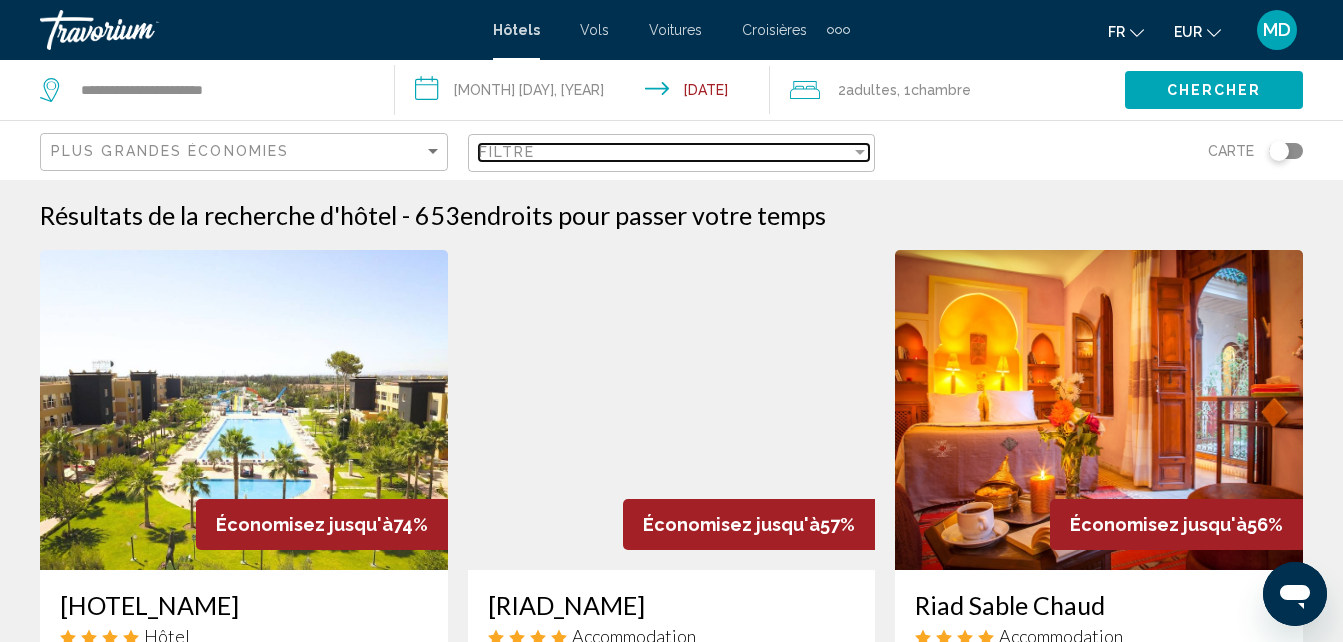 click on "Filtre" at bounding box center [665, 152] 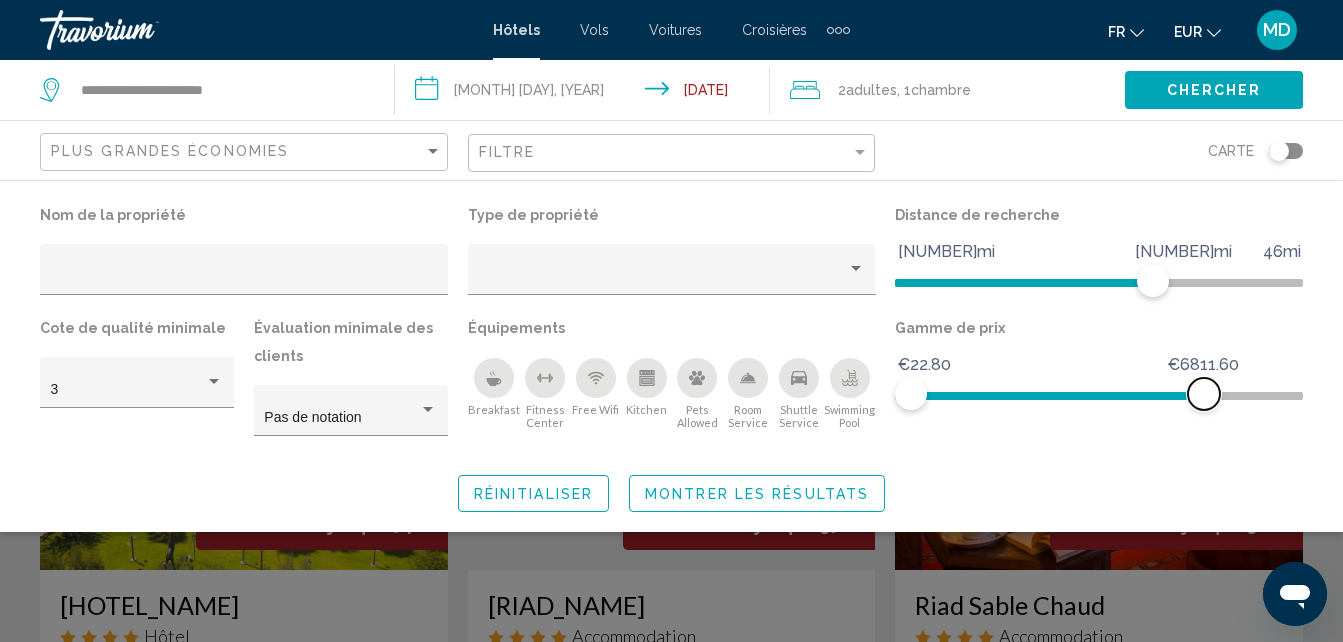 click at bounding box center (1024, 283) 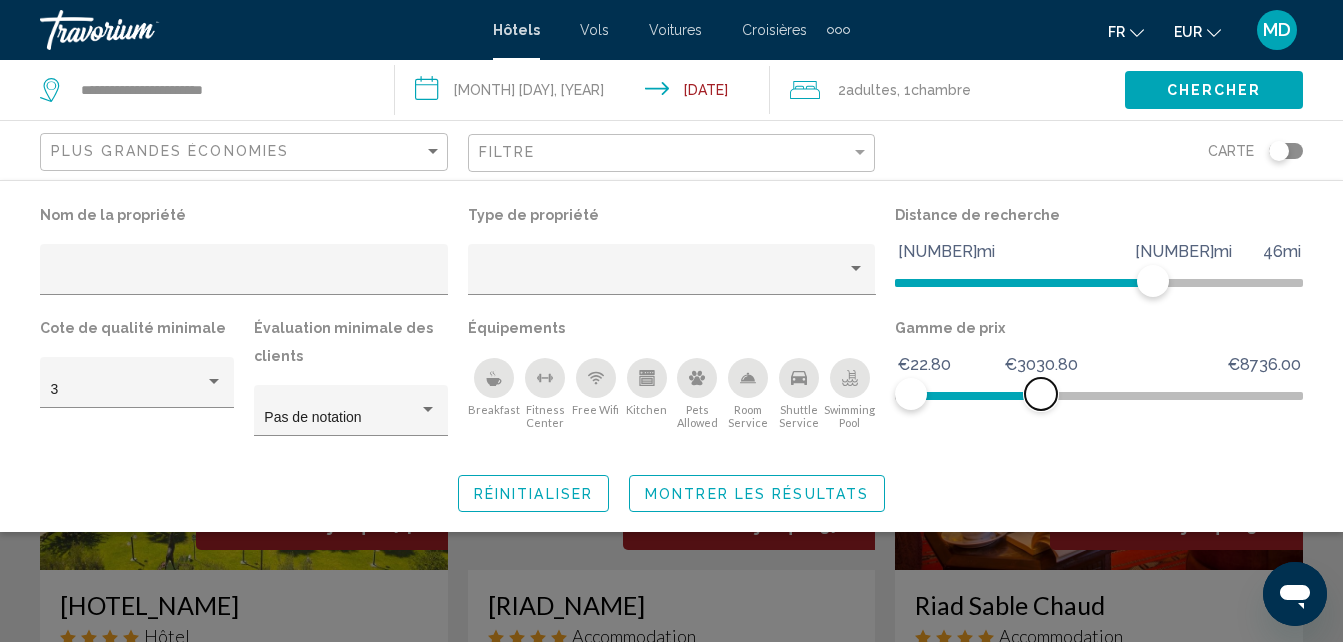drag, startPoint x: 1204, startPoint y: 398, endPoint x: 1041, endPoint y: 418, distance: 164.22241 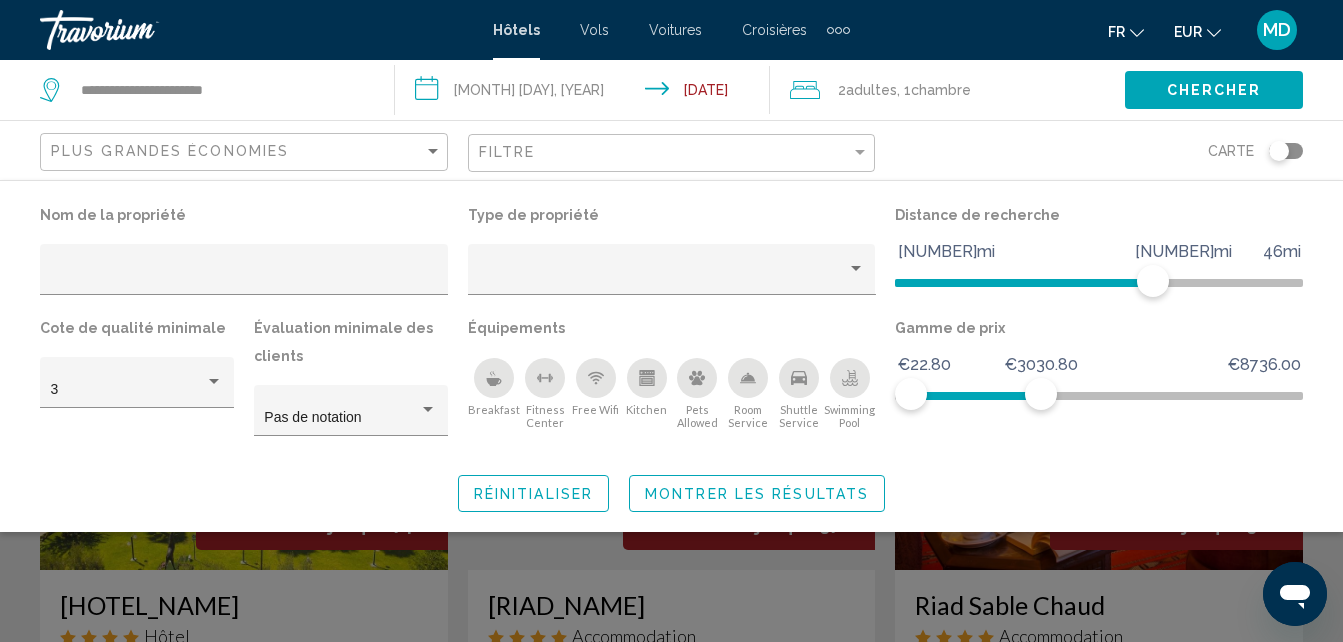 click on "Montrer les résultats" at bounding box center (757, 493) 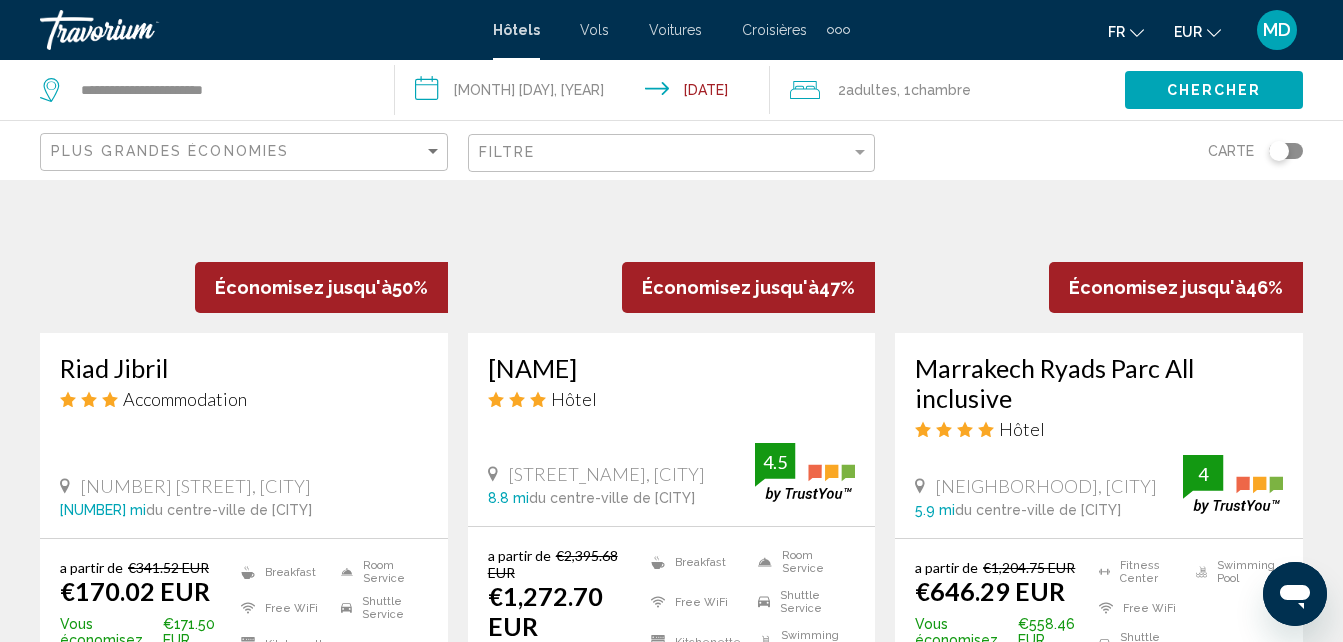 scroll, scrollTop: 0, scrollLeft: 0, axis: both 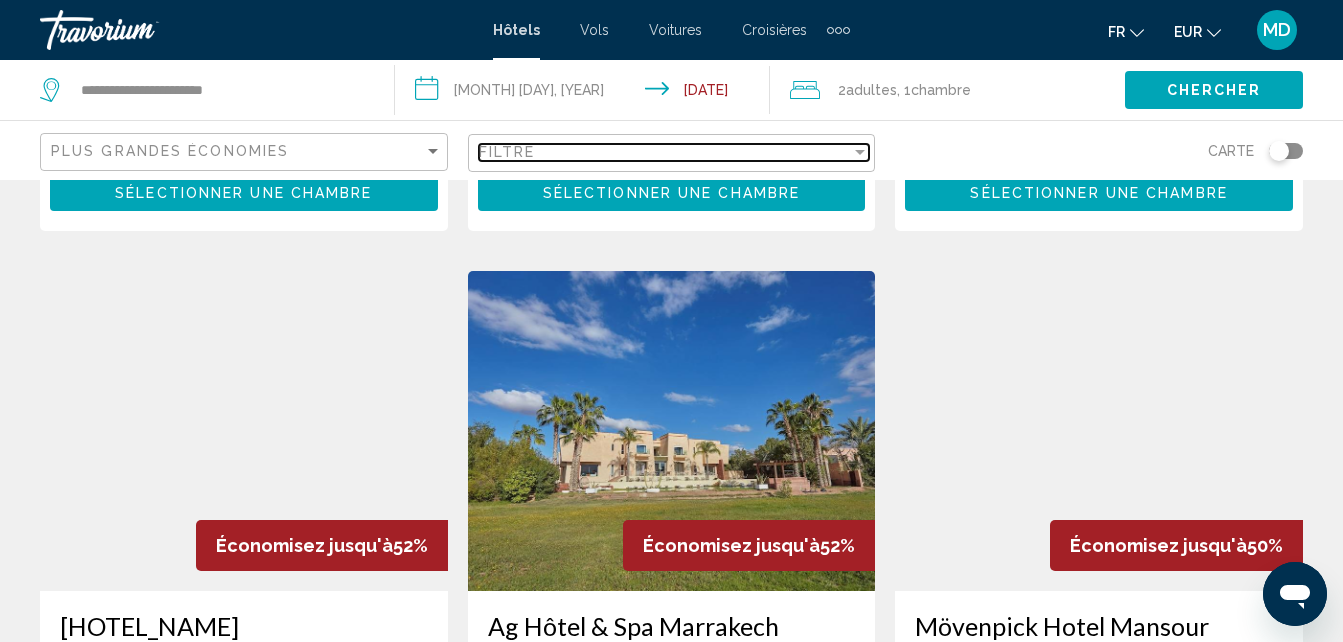 click on "Filtre" at bounding box center (665, 152) 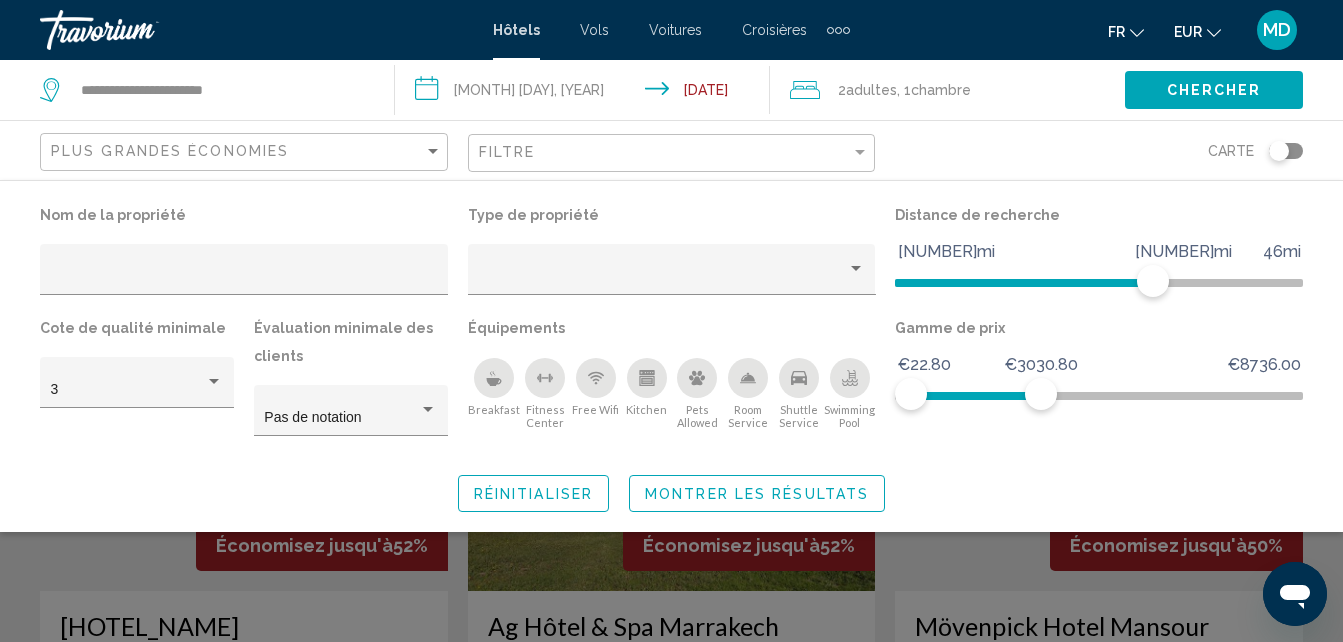 click at bounding box center (850, 378) 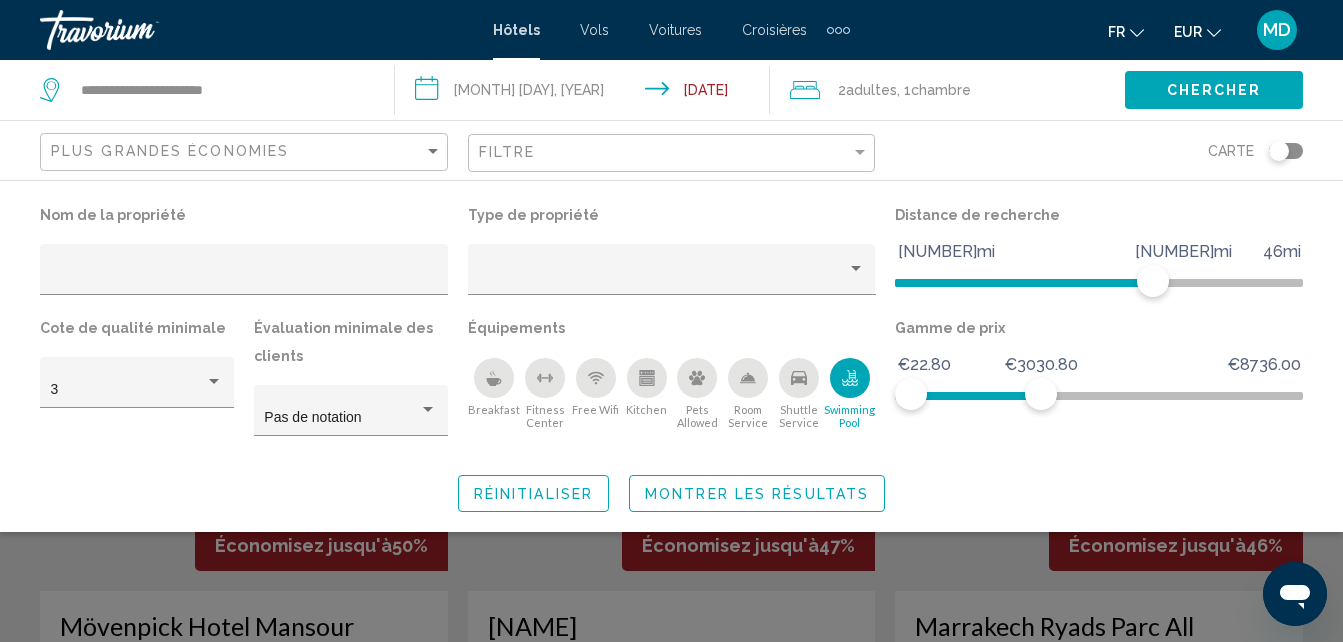 click on "Montrer les résultats" at bounding box center [757, 494] 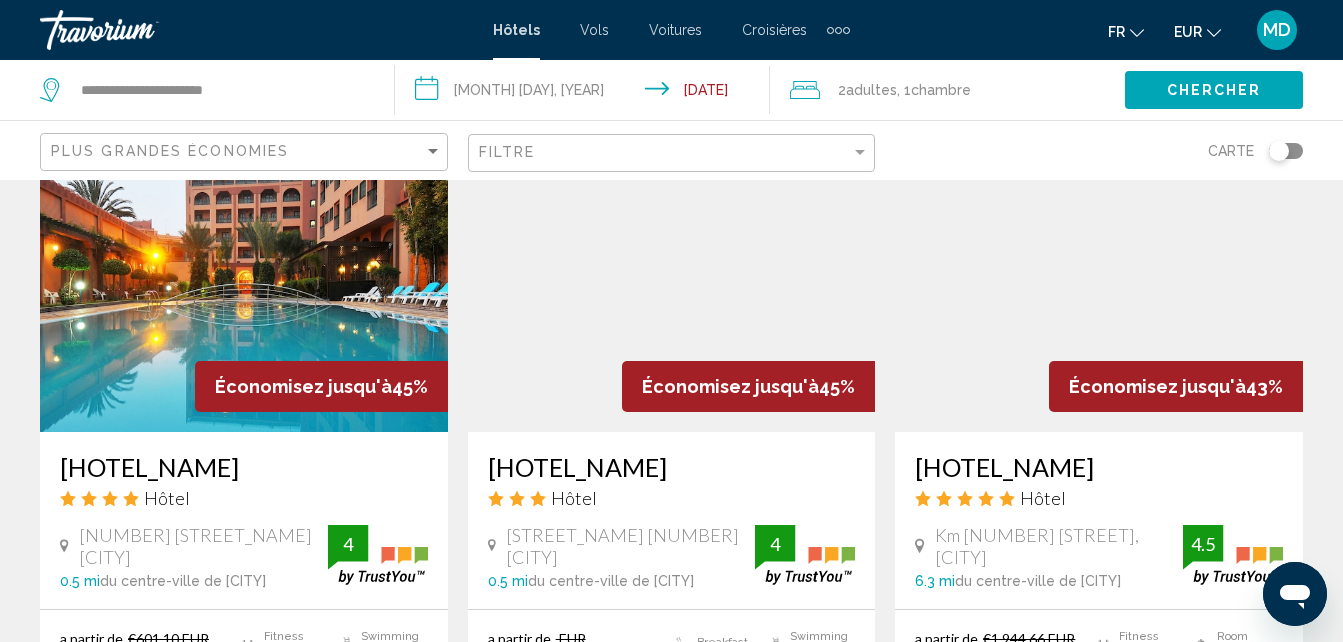 scroll, scrollTop: 1667, scrollLeft: 0, axis: vertical 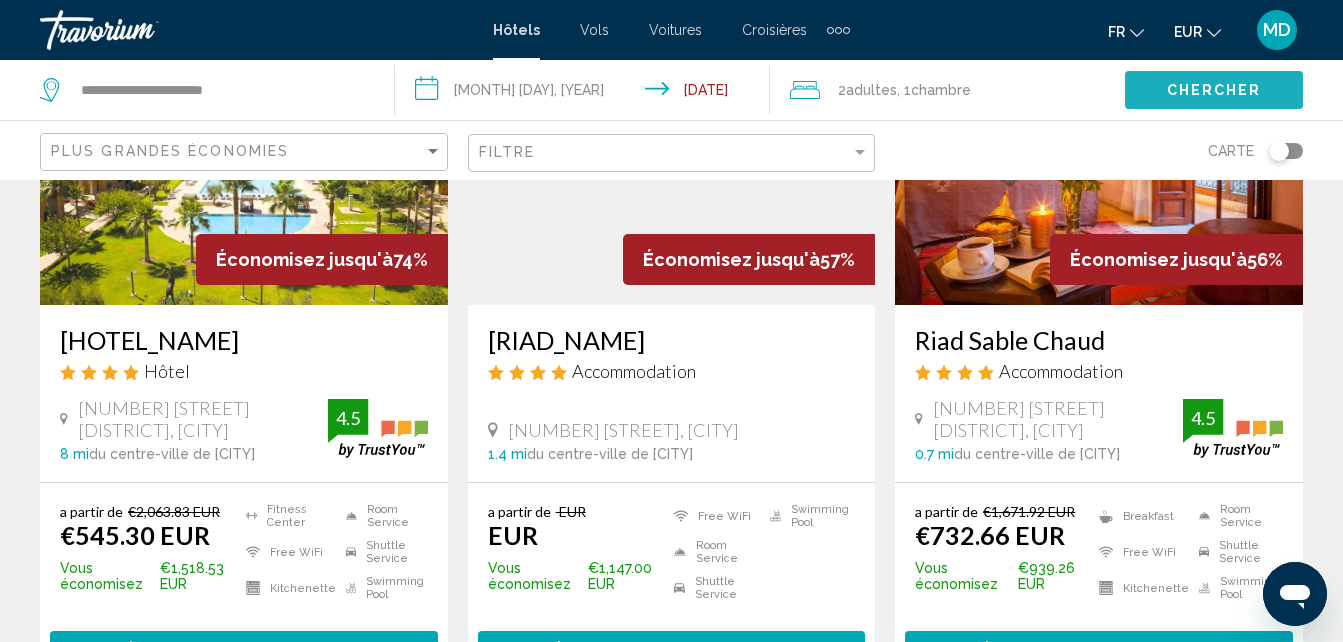 click on "Chercher" at bounding box center (1214, 89) 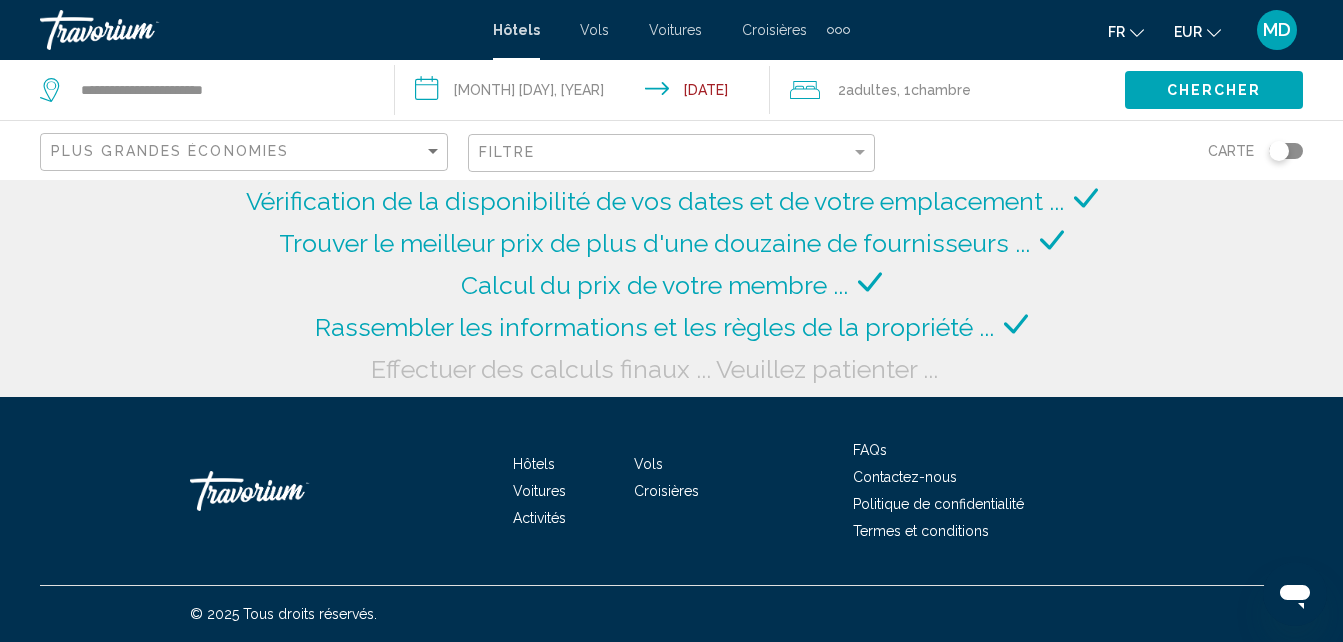 scroll, scrollTop: 0, scrollLeft: 0, axis: both 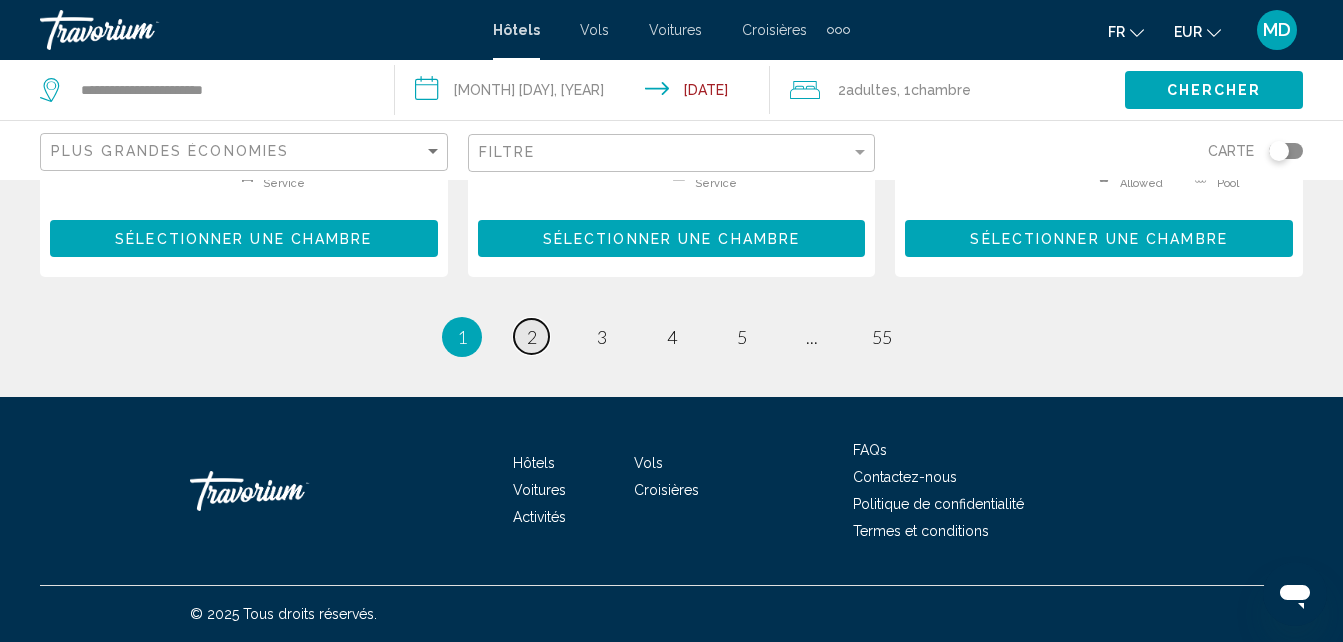 click on "page [NUMBER]" at bounding box center [531, 336] 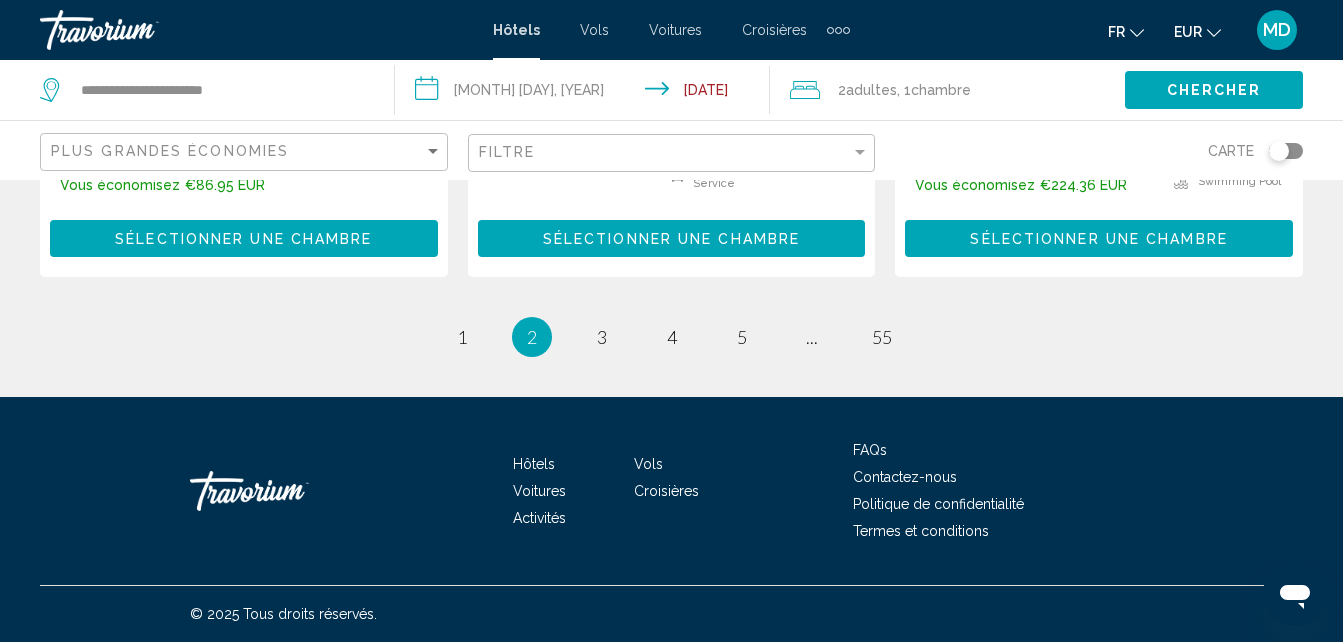 scroll, scrollTop: 0, scrollLeft: 0, axis: both 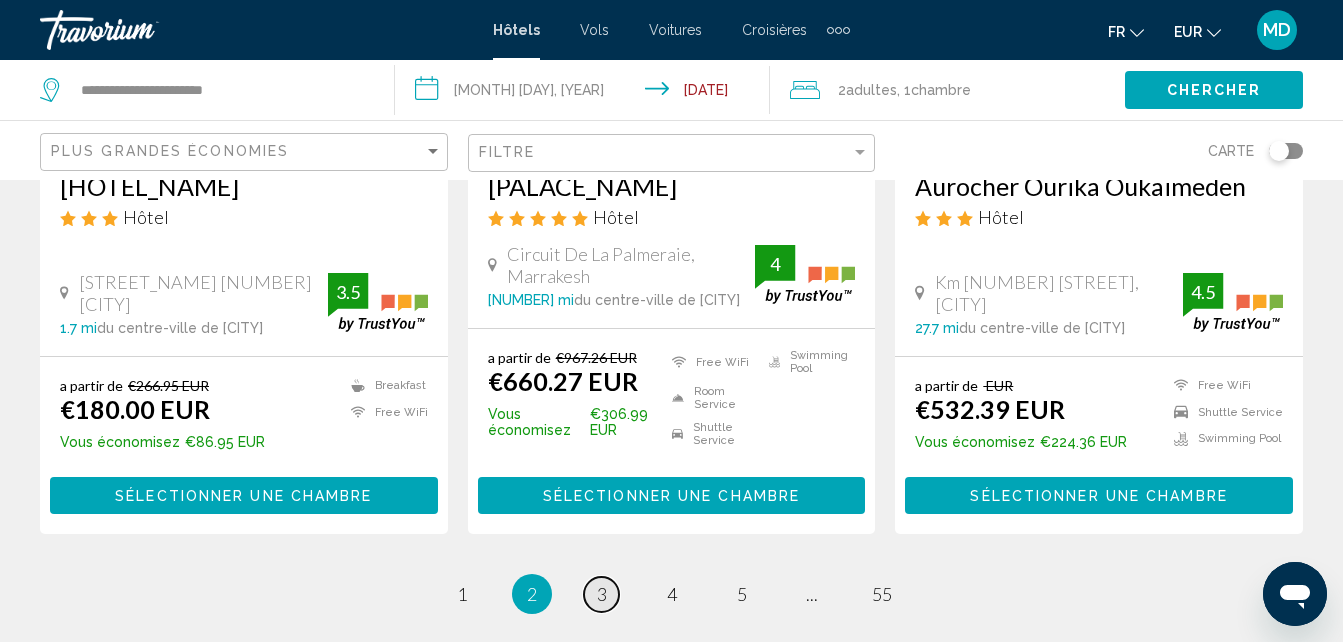click on "page 3" at bounding box center [461, 594] 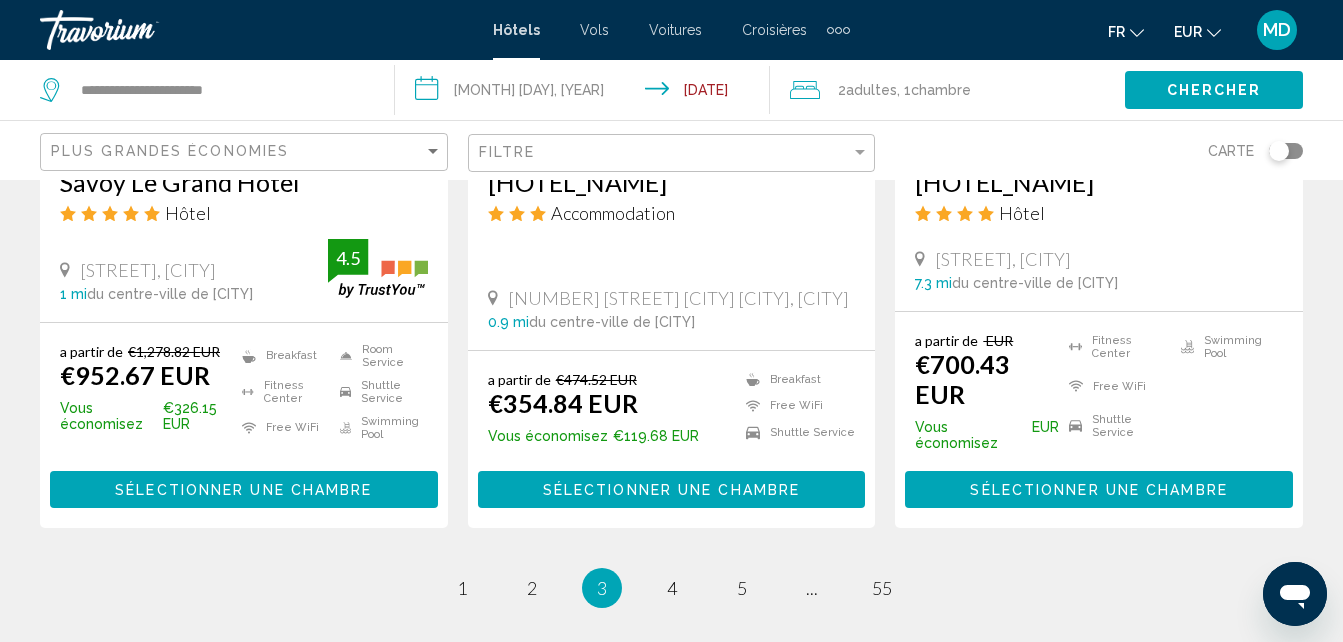 scroll, scrollTop: 0, scrollLeft: 0, axis: both 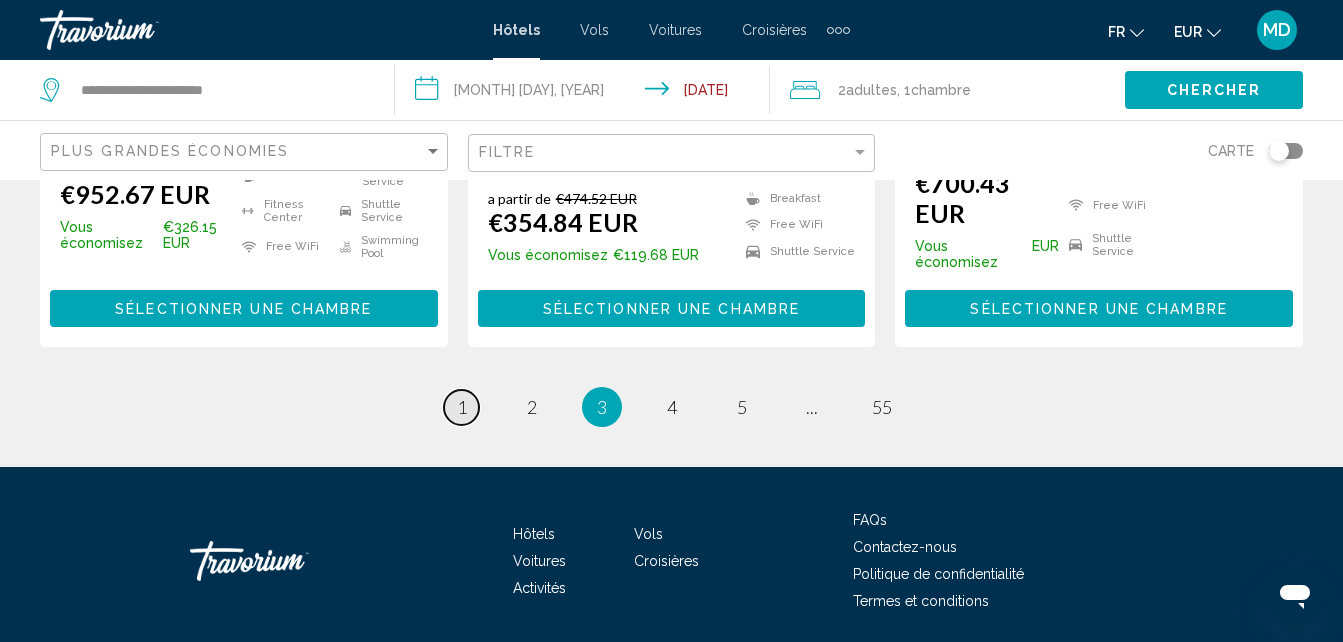 click on "page  1" at bounding box center (461, 407) 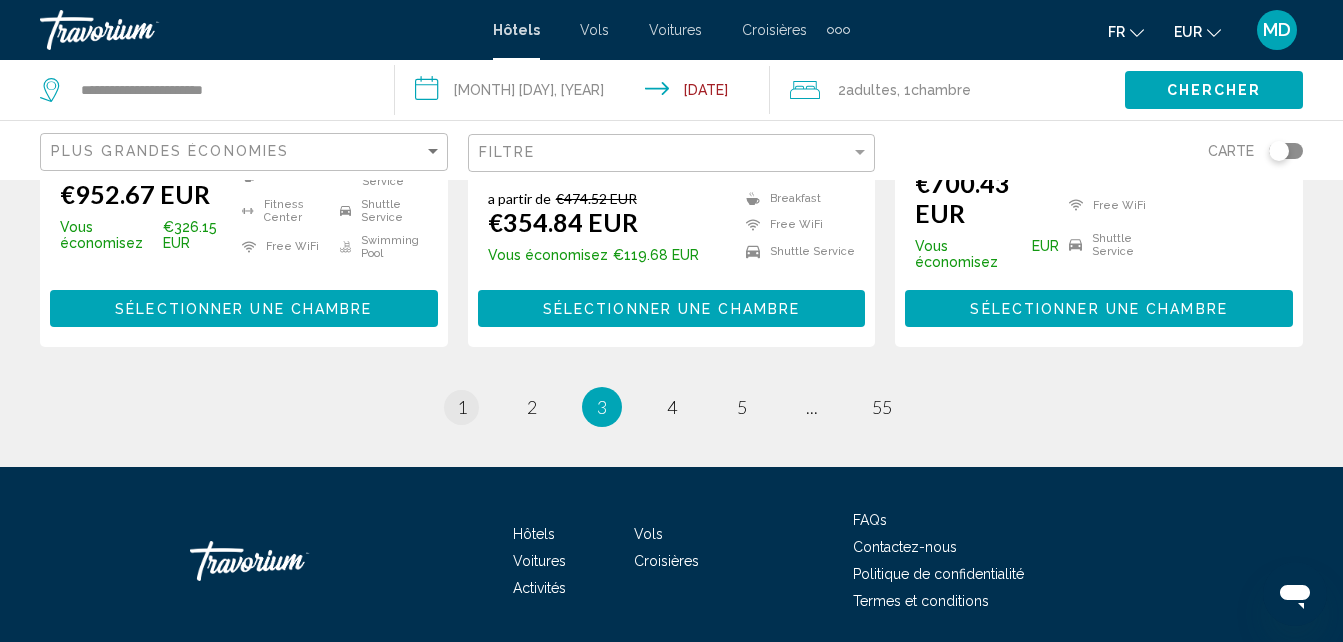 scroll, scrollTop: 0, scrollLeft: 0, axis: both 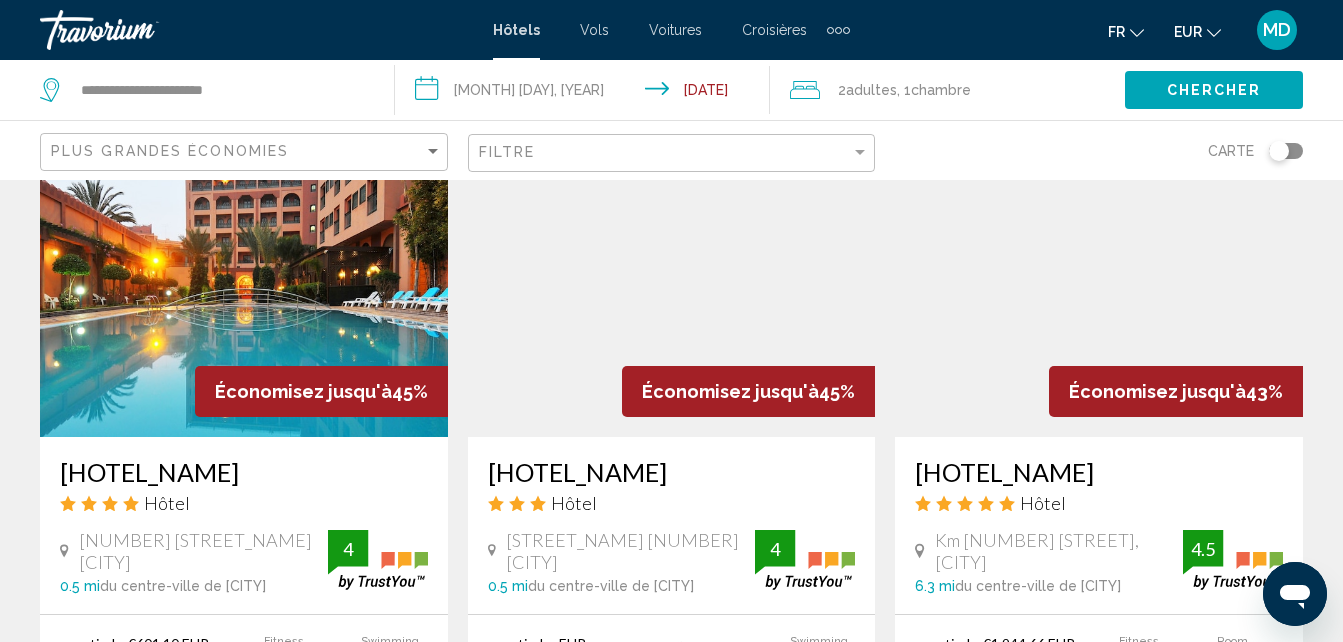 click at bounding box center [672, 277] 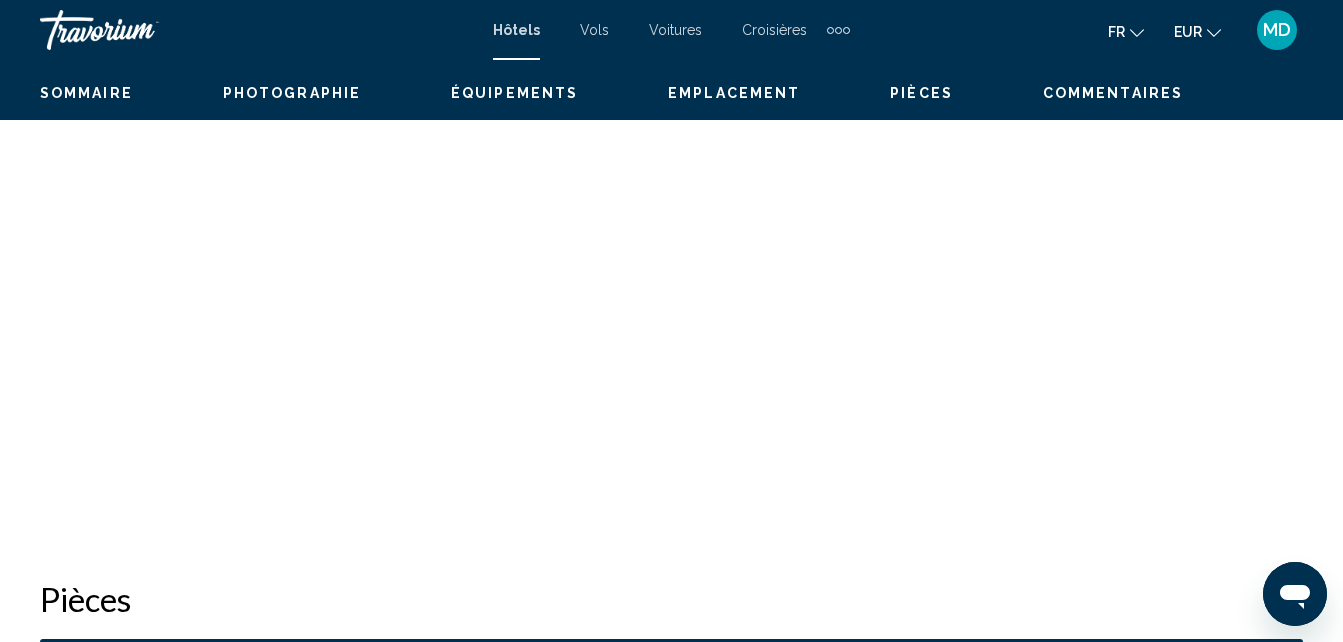 scroll, scrollTop: 214, scrollLeft: 0, axis: vertical 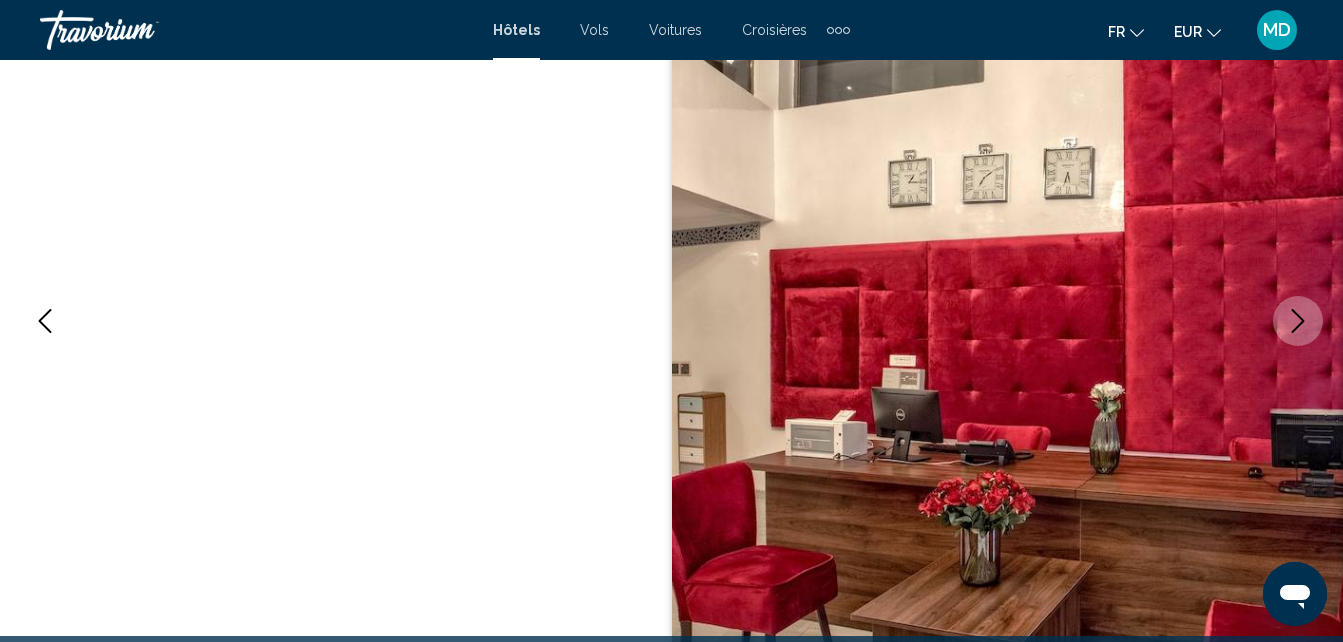 click at bounding box center (1298, 321) 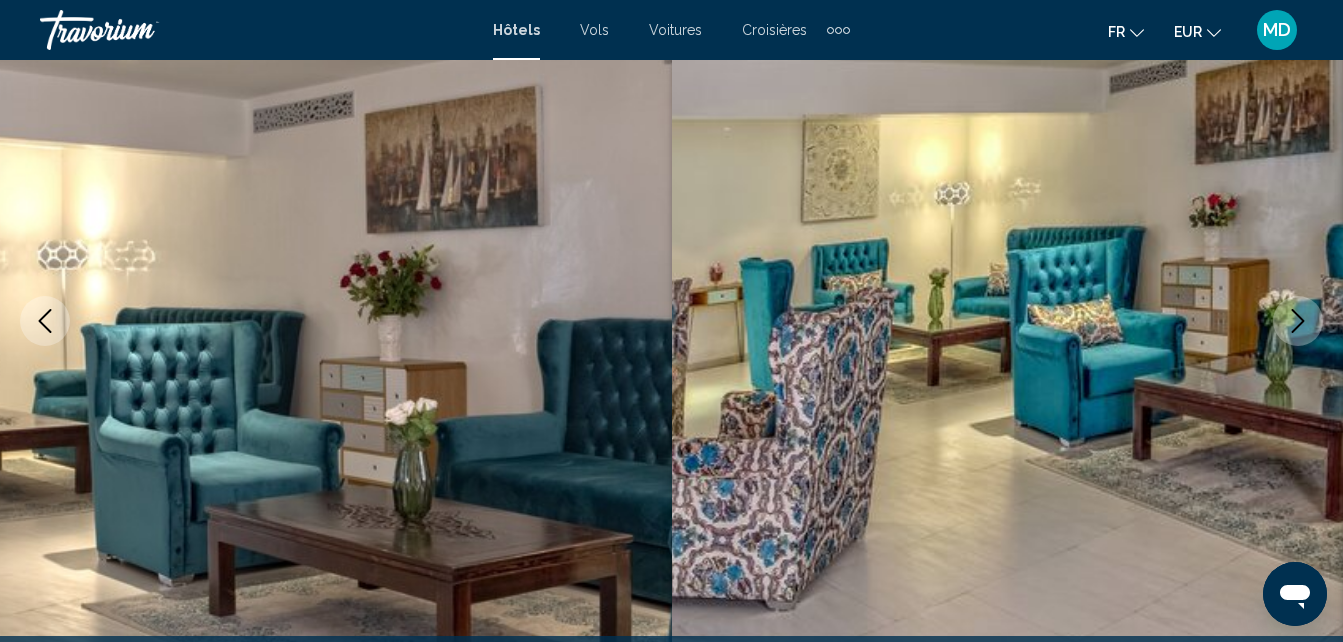 click at bounding box center (1298, 321) 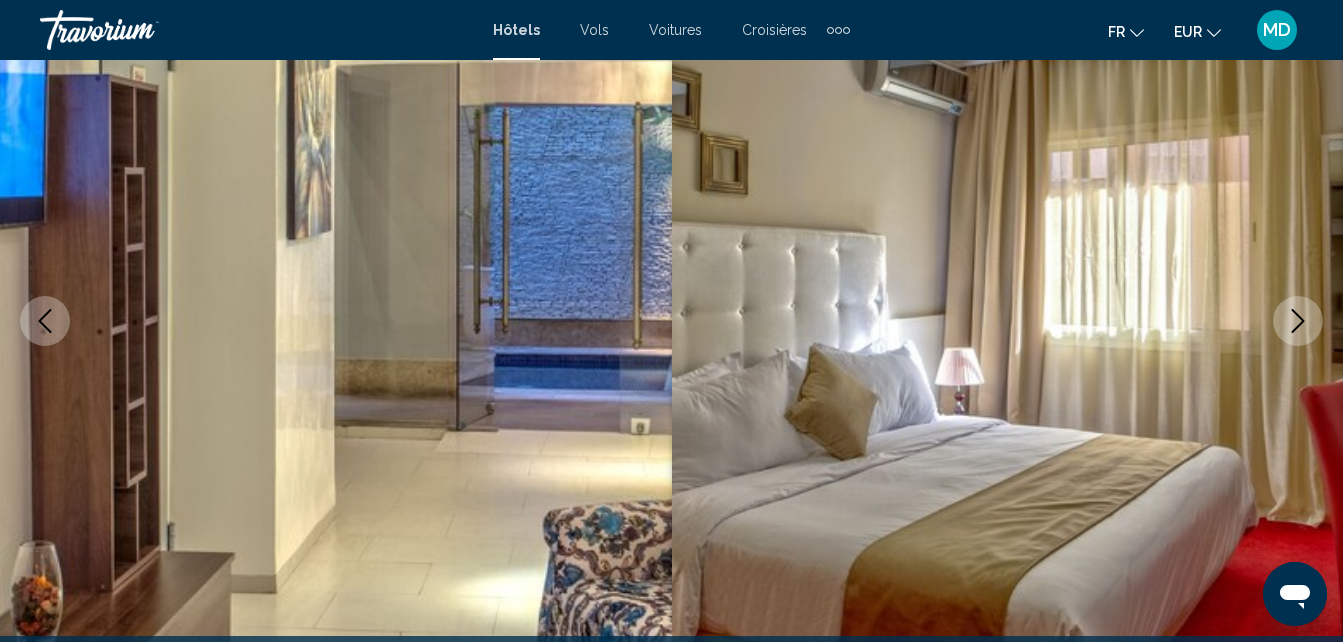 click at bounding box center [1298, 321] 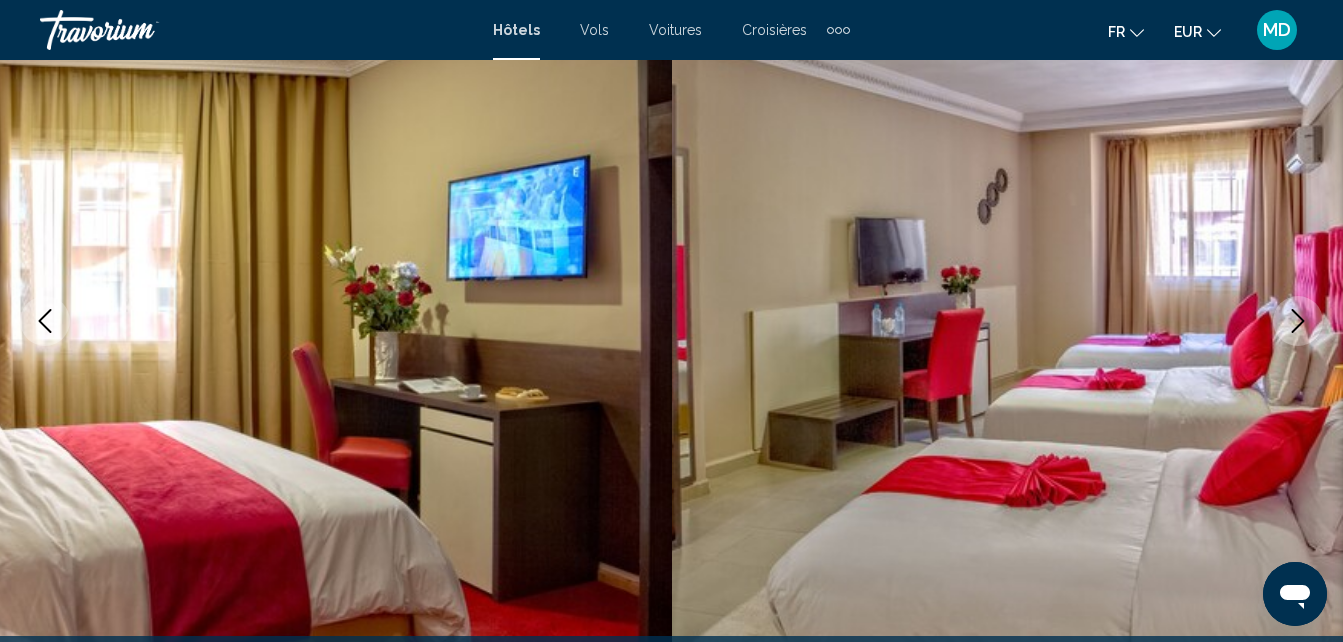 click at bounding box center [1298, 321] 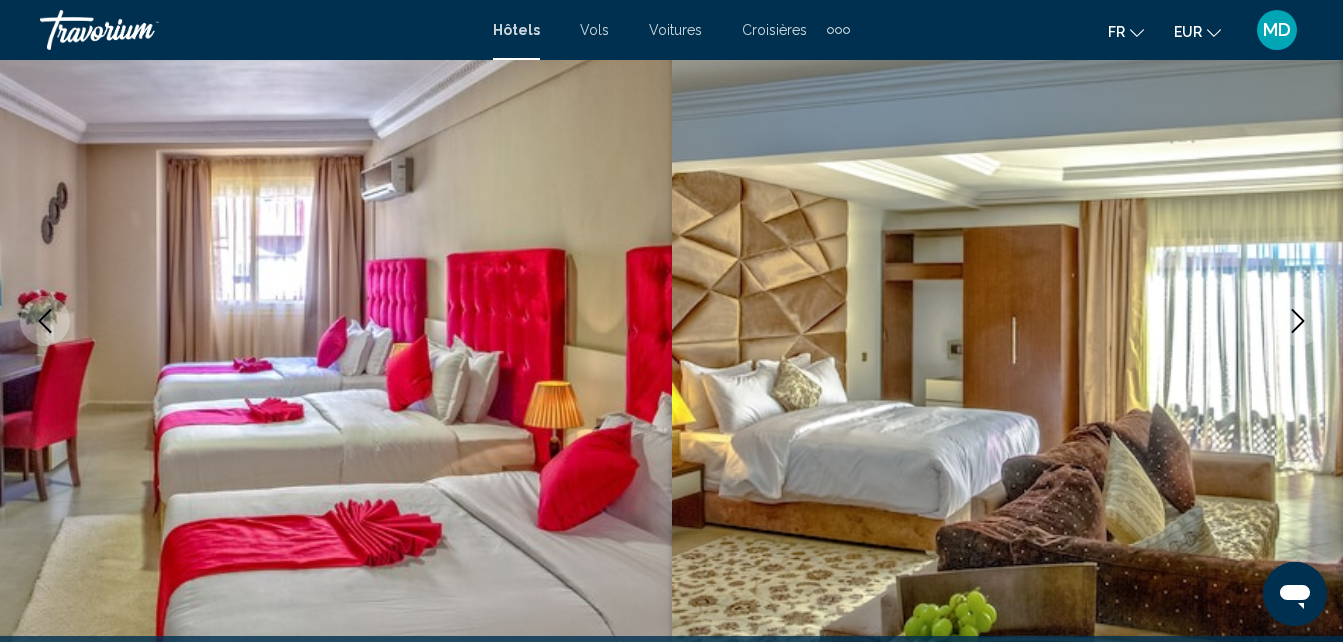 click at bounding box center (1298, 321) 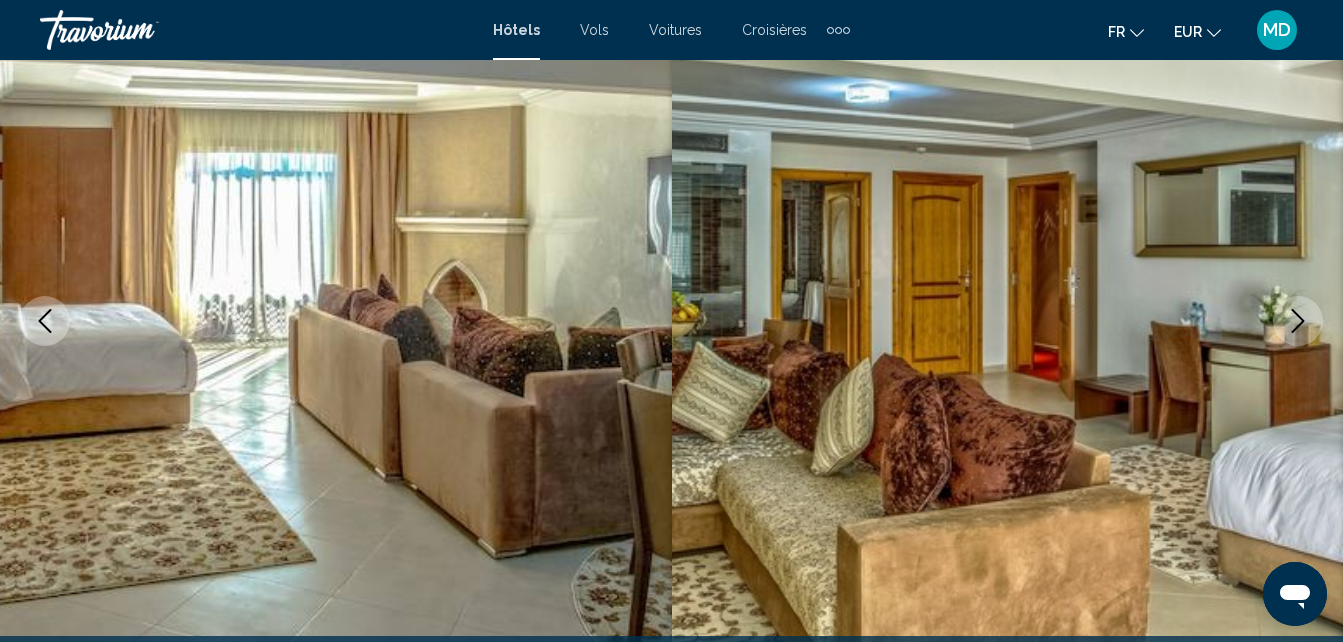 scroll, scrollTop: 0, scrollLeft: 0, axis: both 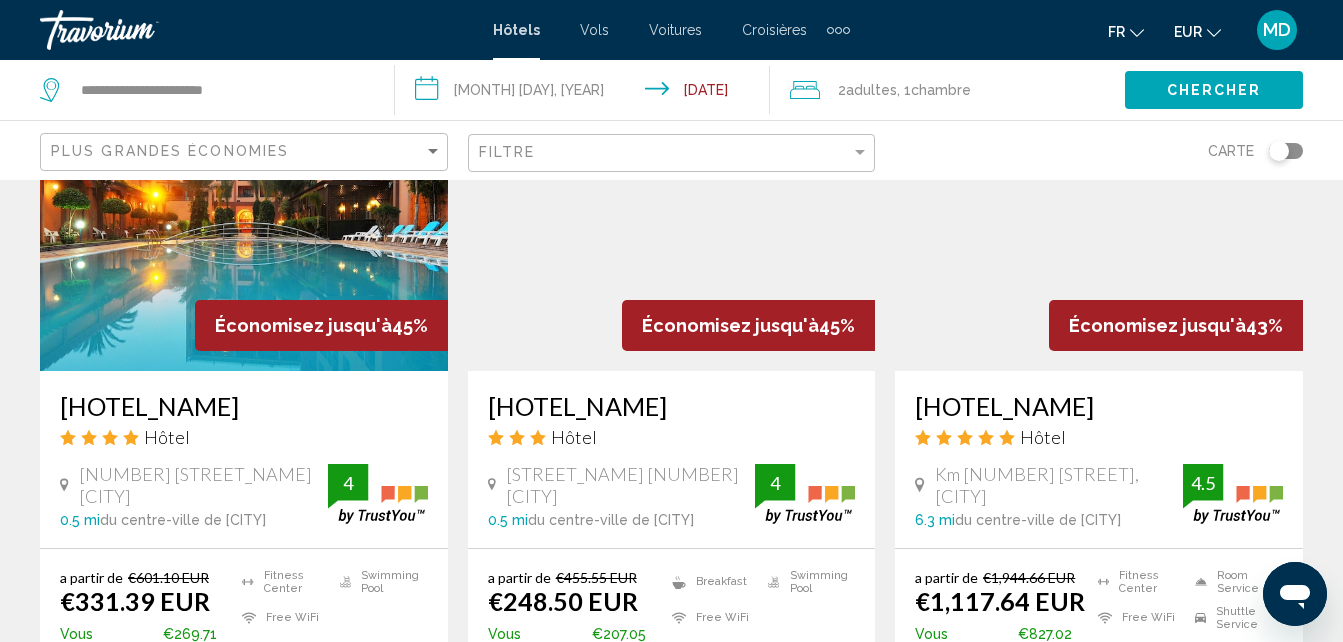 click at bounding box center [244, 211] 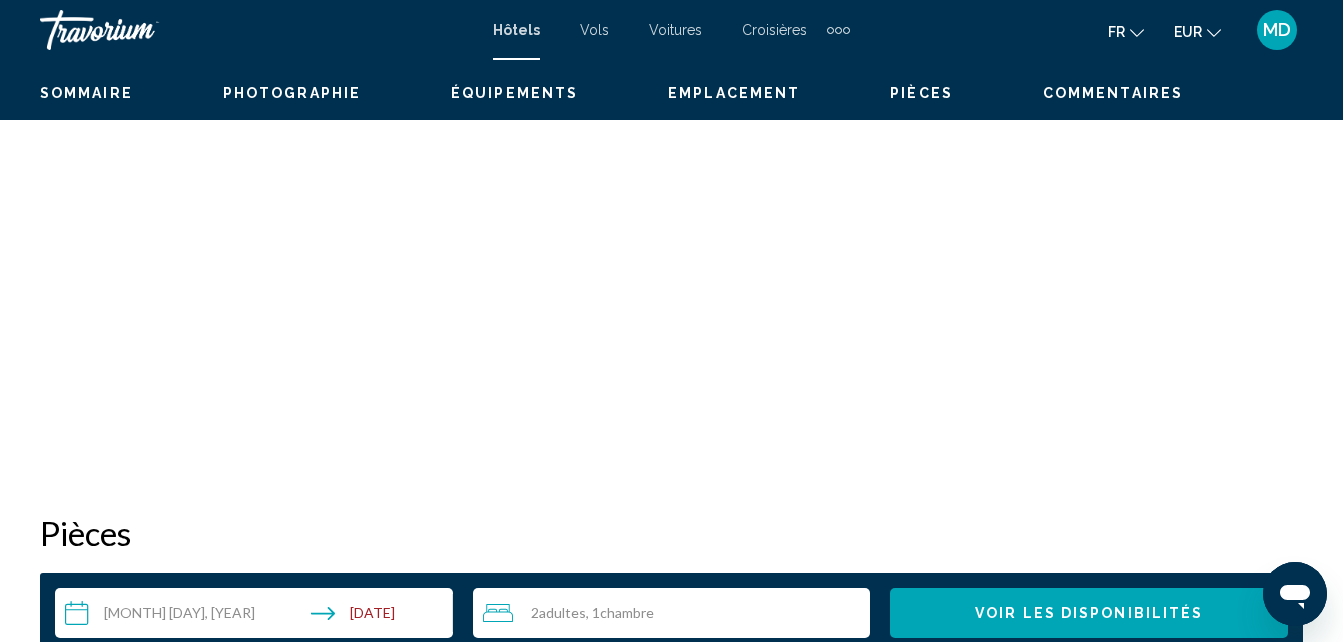 scroll, scrollTop: 214, scrollLeft: 0, axis: vertical 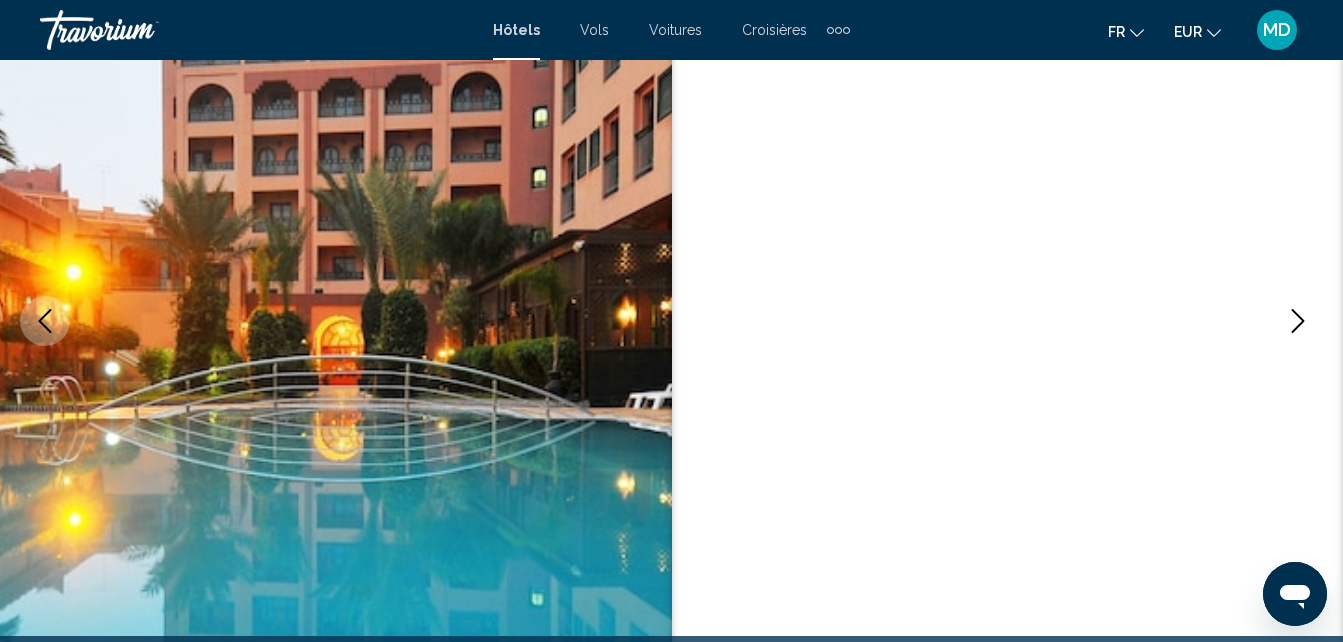 click at bounding box center [1298, 321] 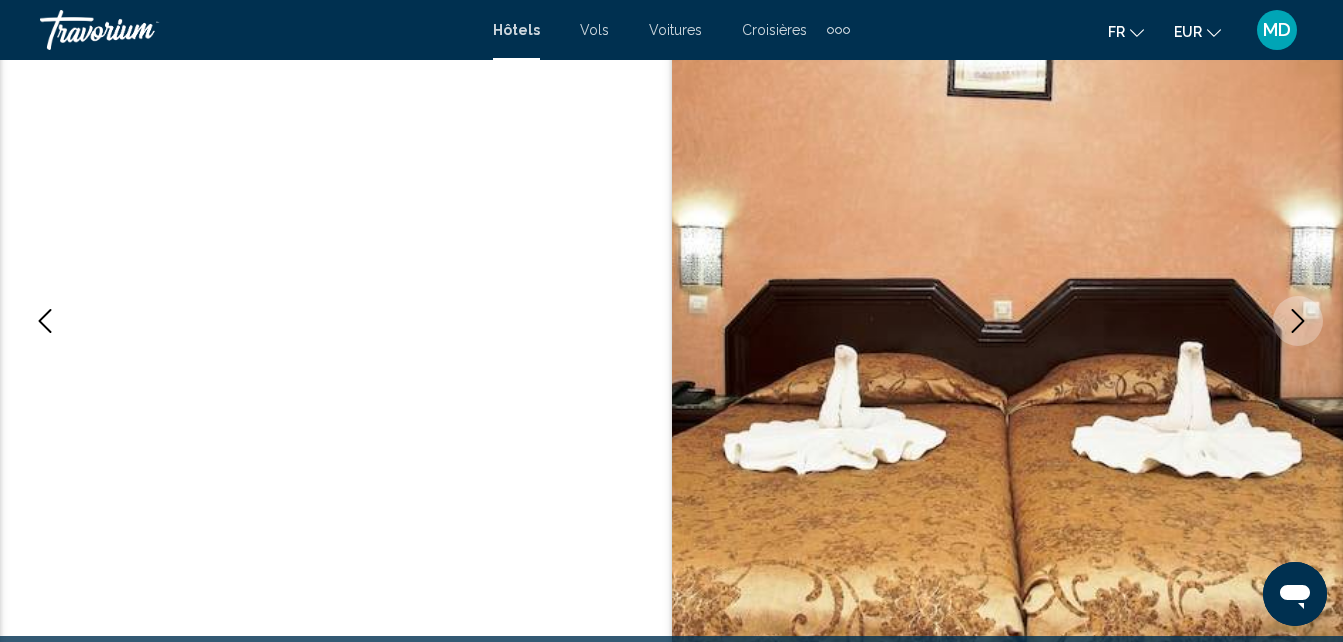 click at bounding box center [1298, 321] 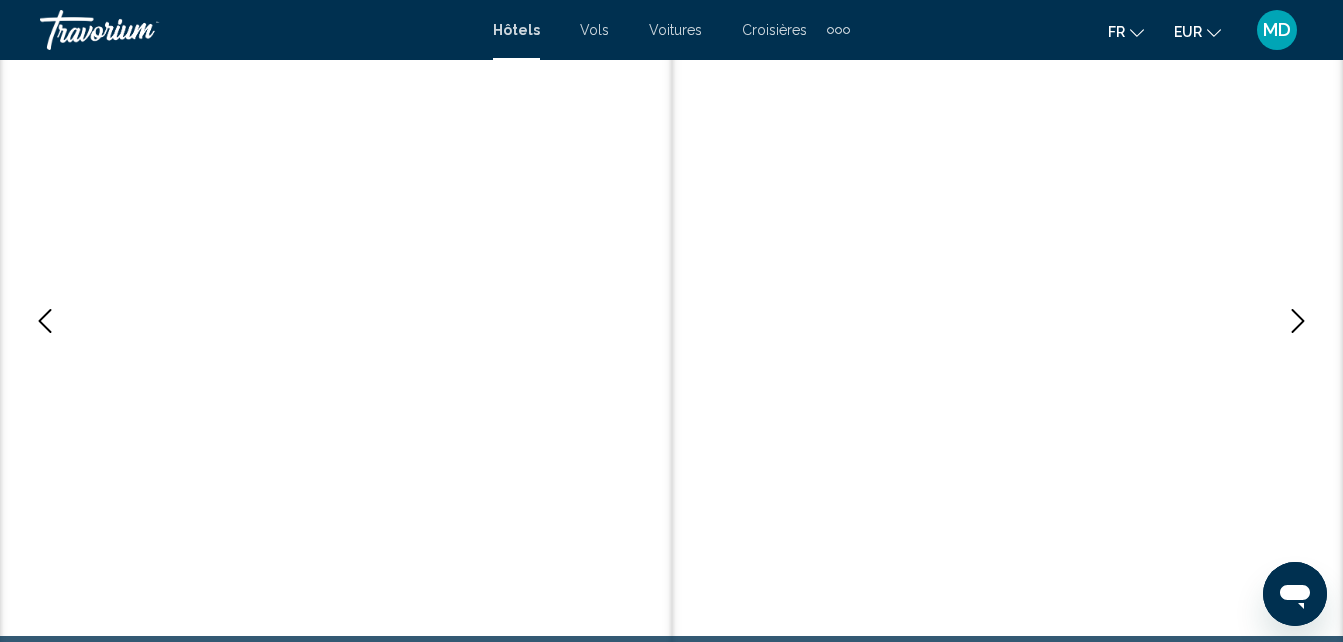 click at bounding box center (1298, 321) 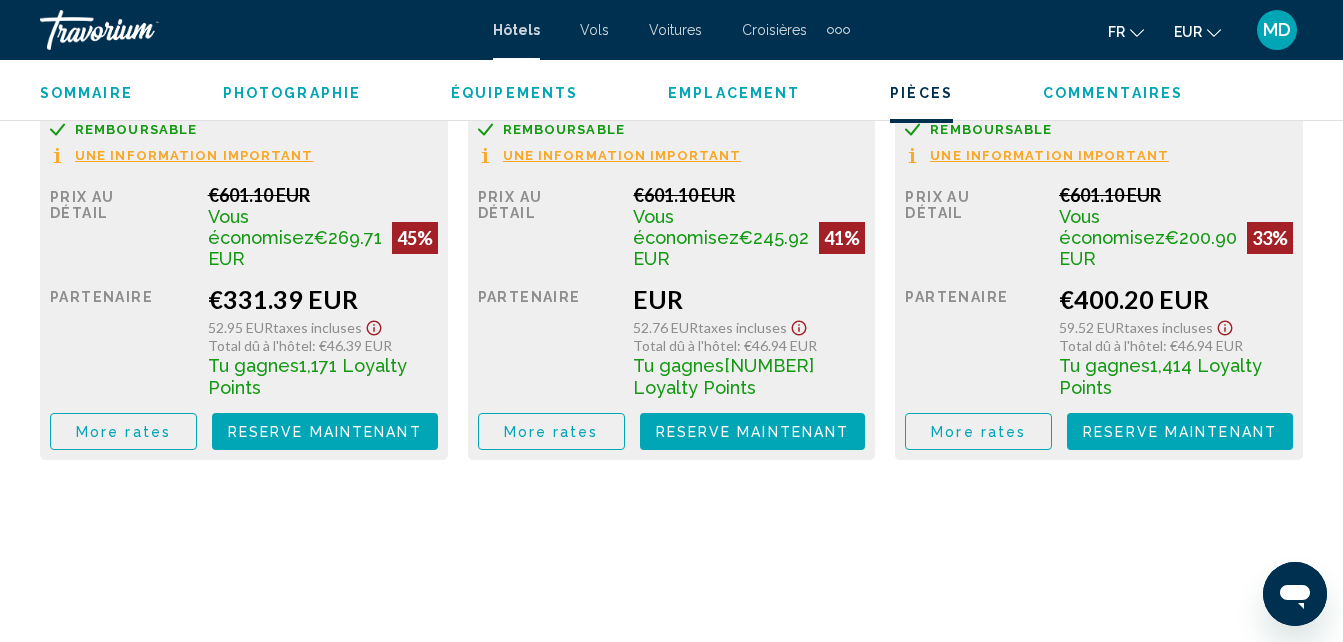 scroll, scrollTop: 3445, scrollLeft: 0, axis: vertical 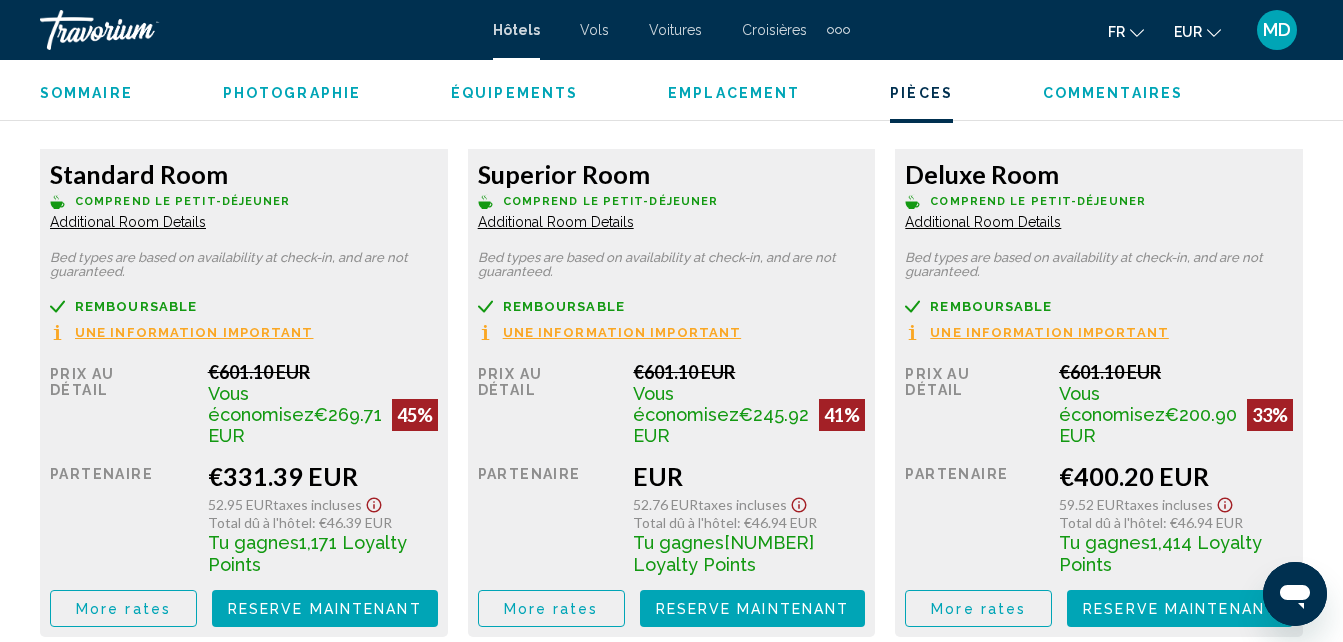 click on "Reserve maintenant Plus disponible" at bounding box center [325, 608] 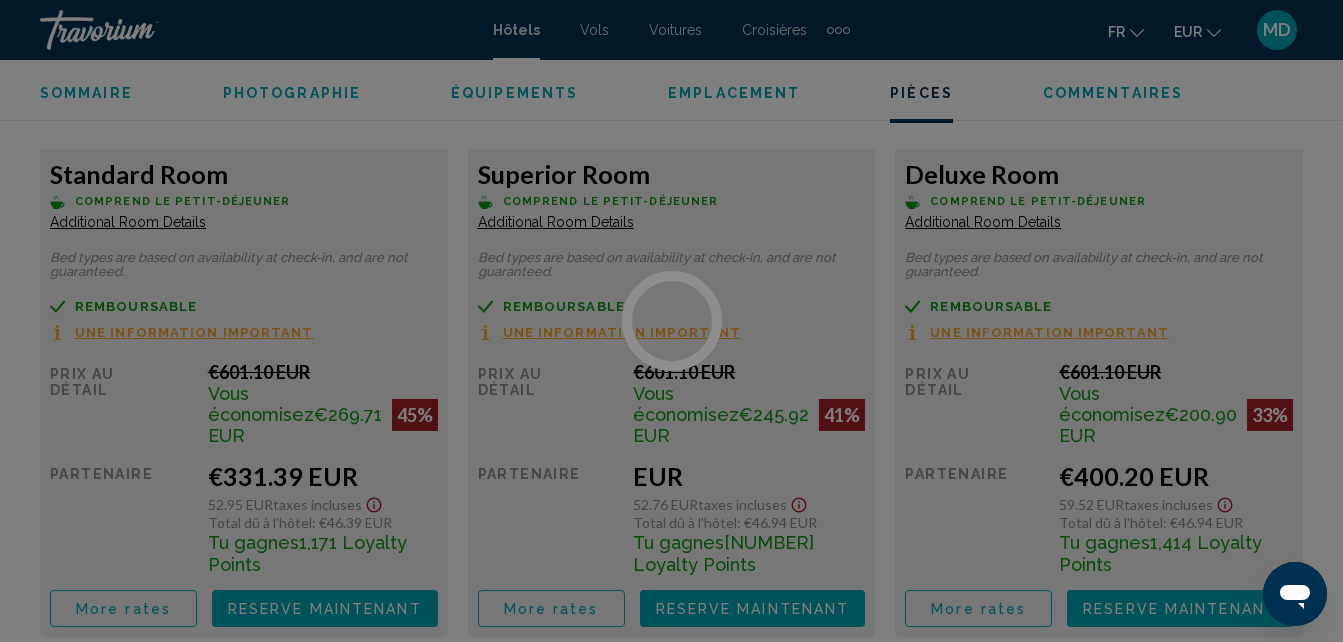 scroll, scrollTop: 0, scrollLeft: 0, axis: both 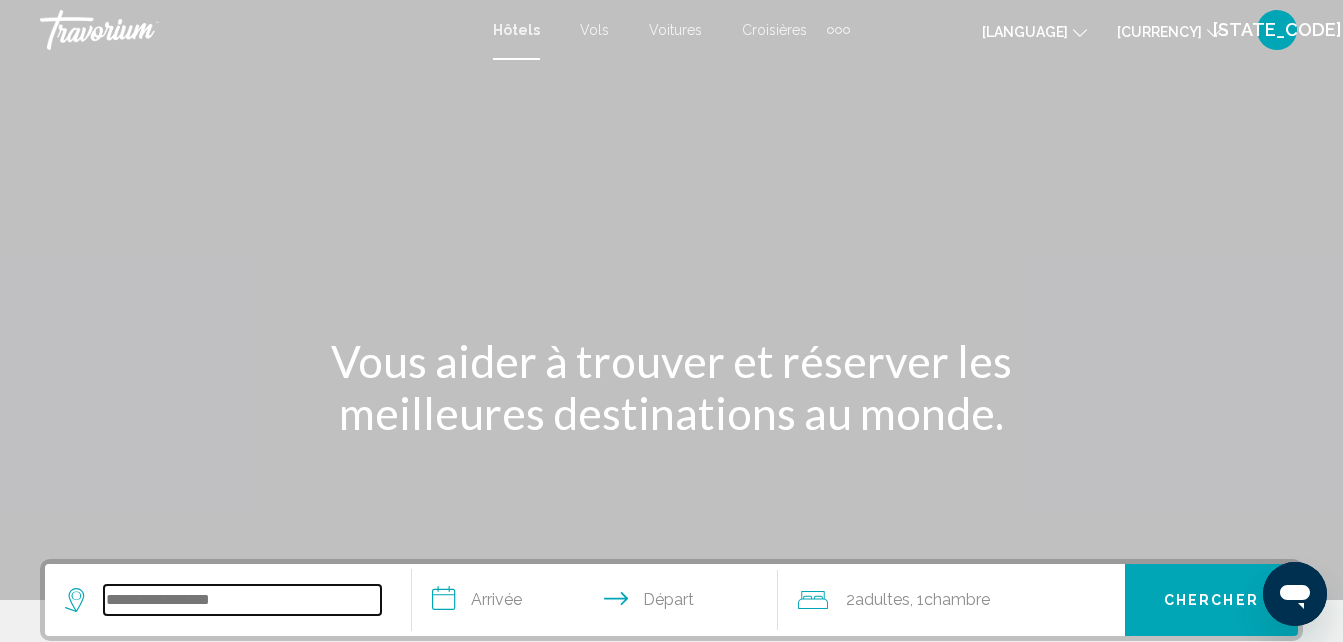 click at bounding box center [242, 600] 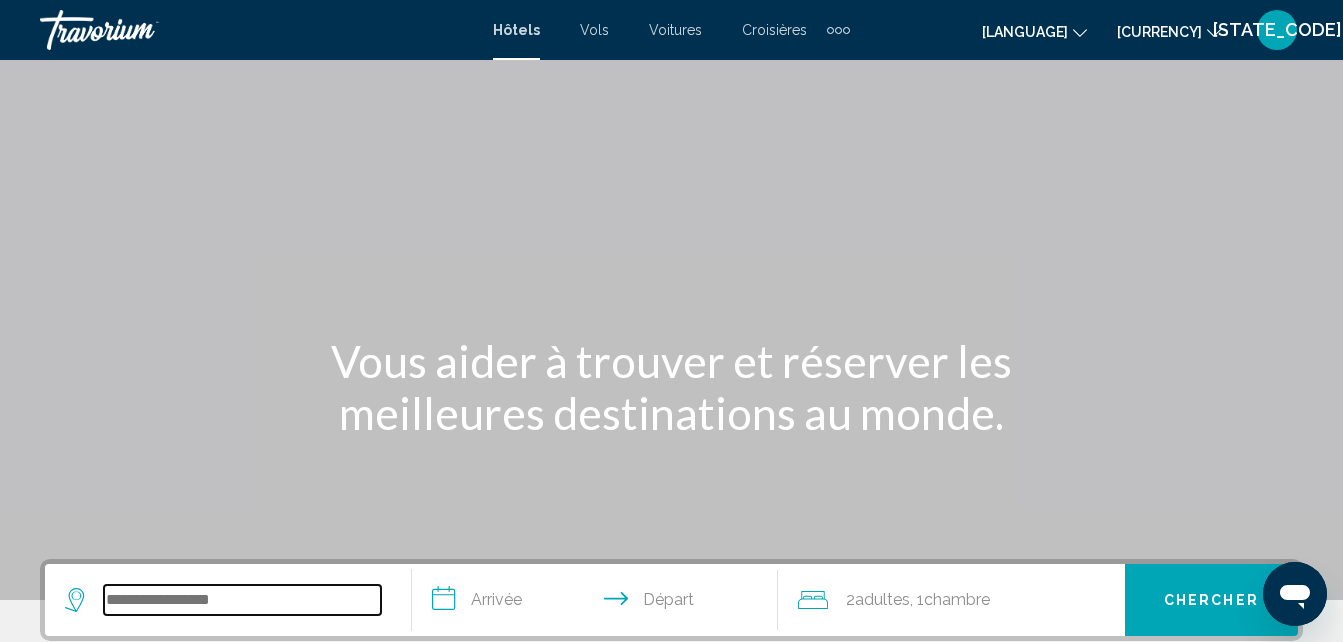 scroll, scrollTop: 494, scrollLeft: 0, axis: vertical 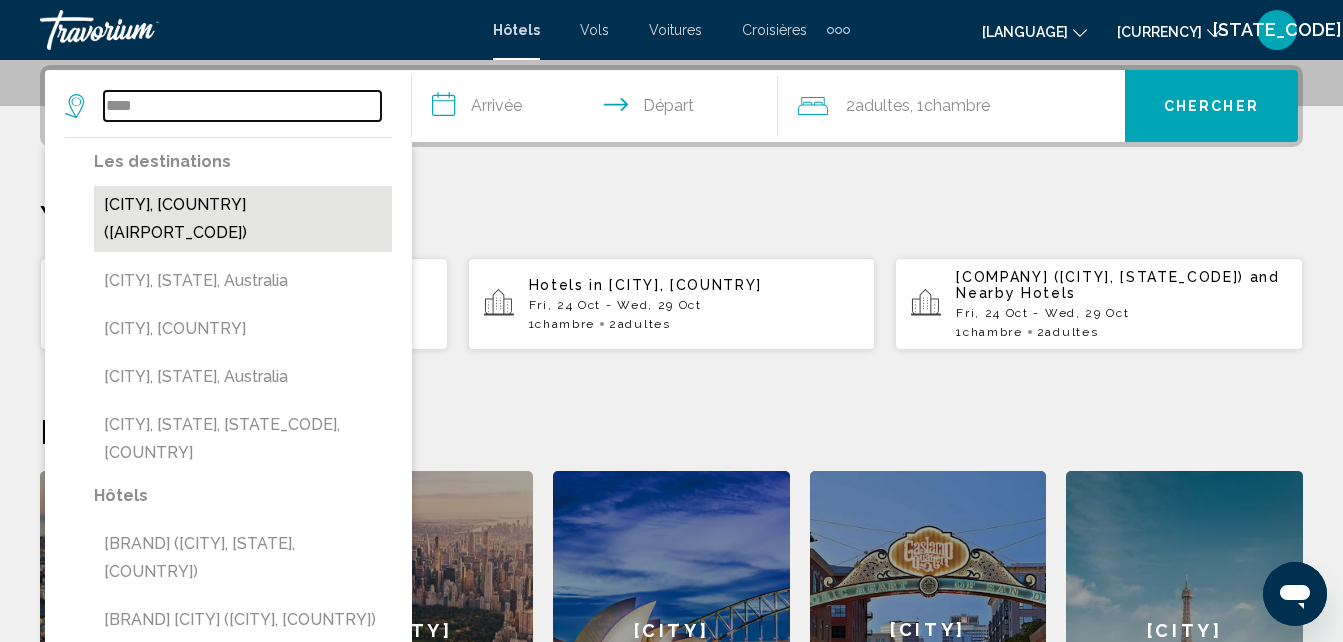 type on "****" 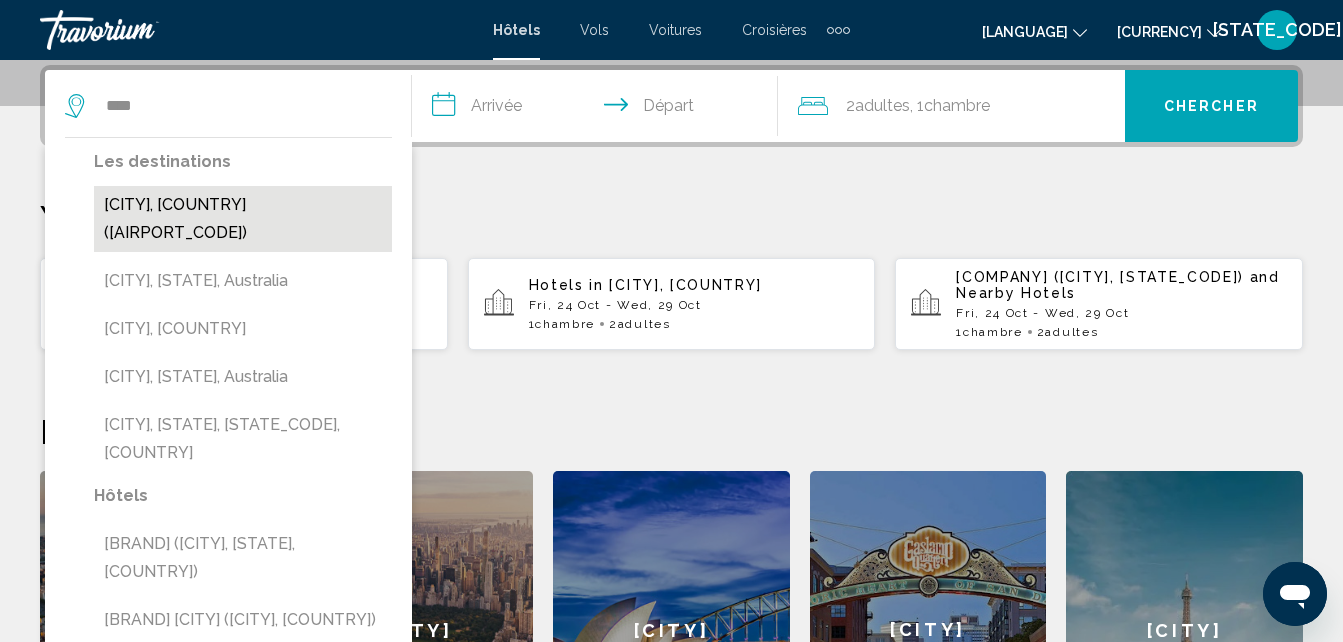 click on "[CITY], [COUNTRY] ([AIRPORT_CODE])" at bounding box center [243, 219] 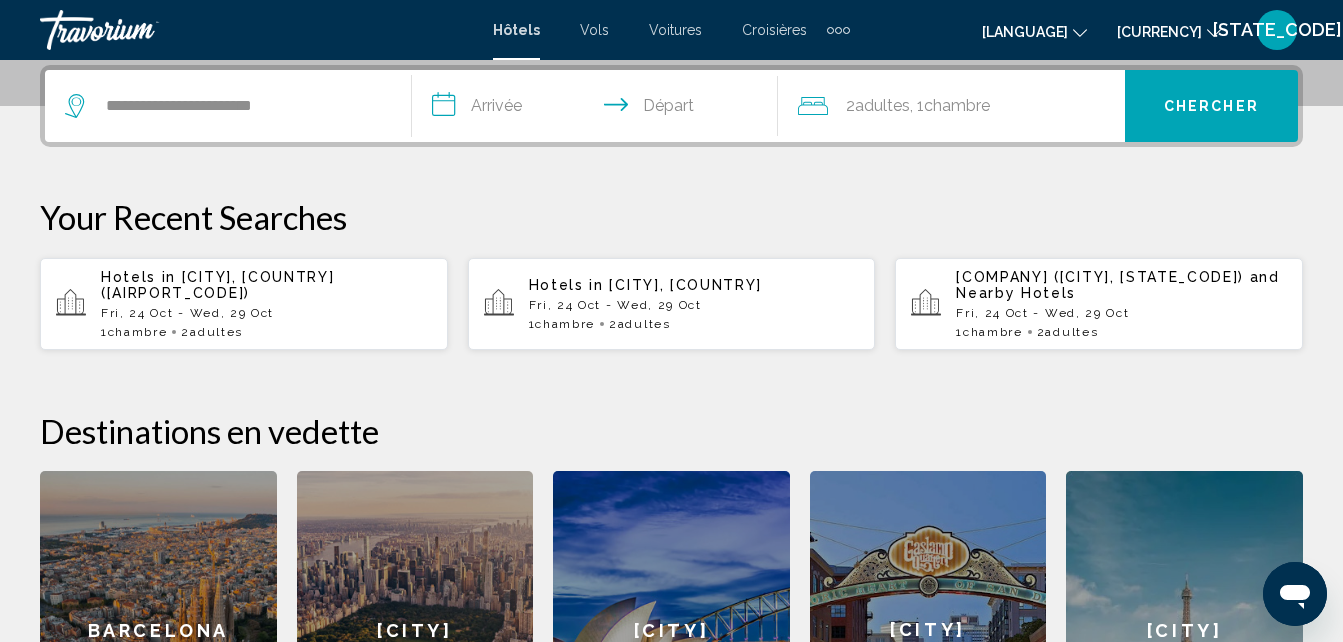 click on "**********" at bounding box center (599, 109) 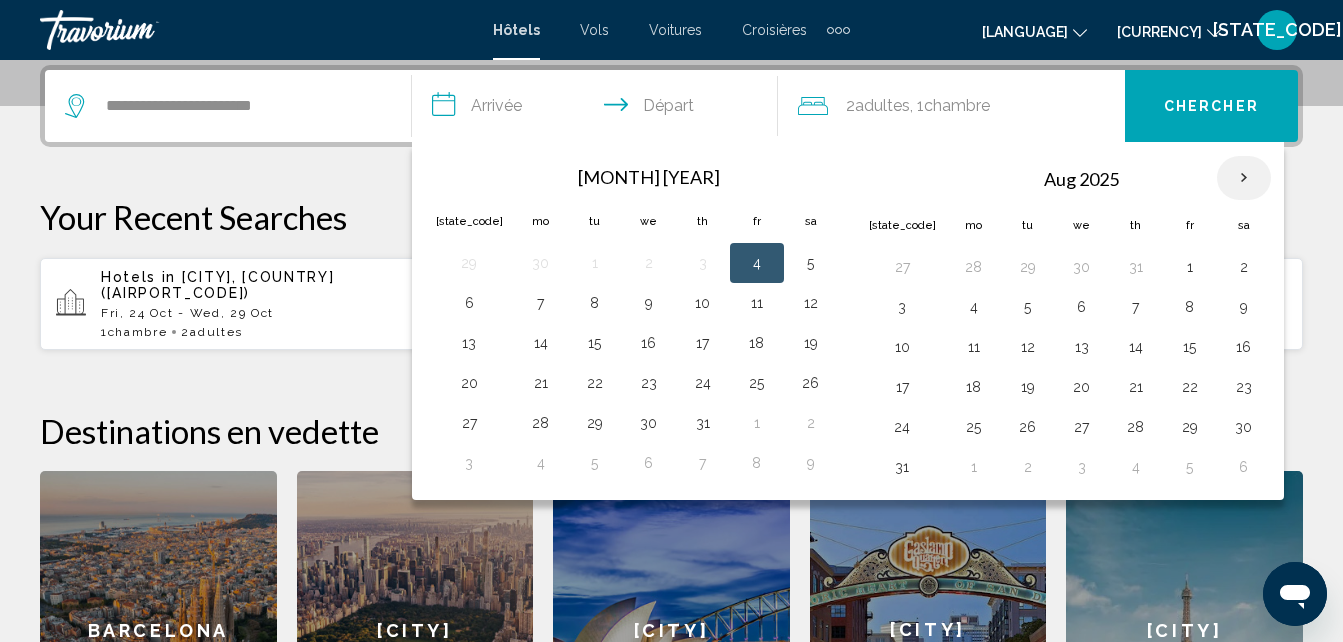 click at bounding box center (1244, 178) 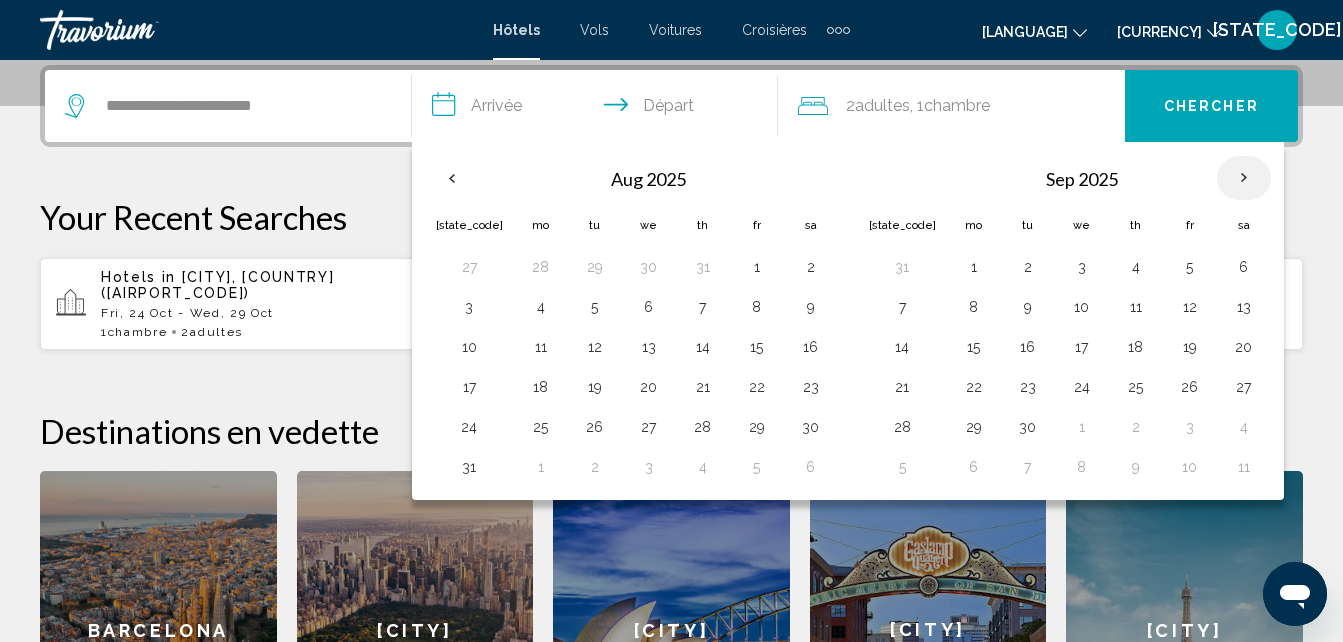 click at bounding box center [1244, 178] 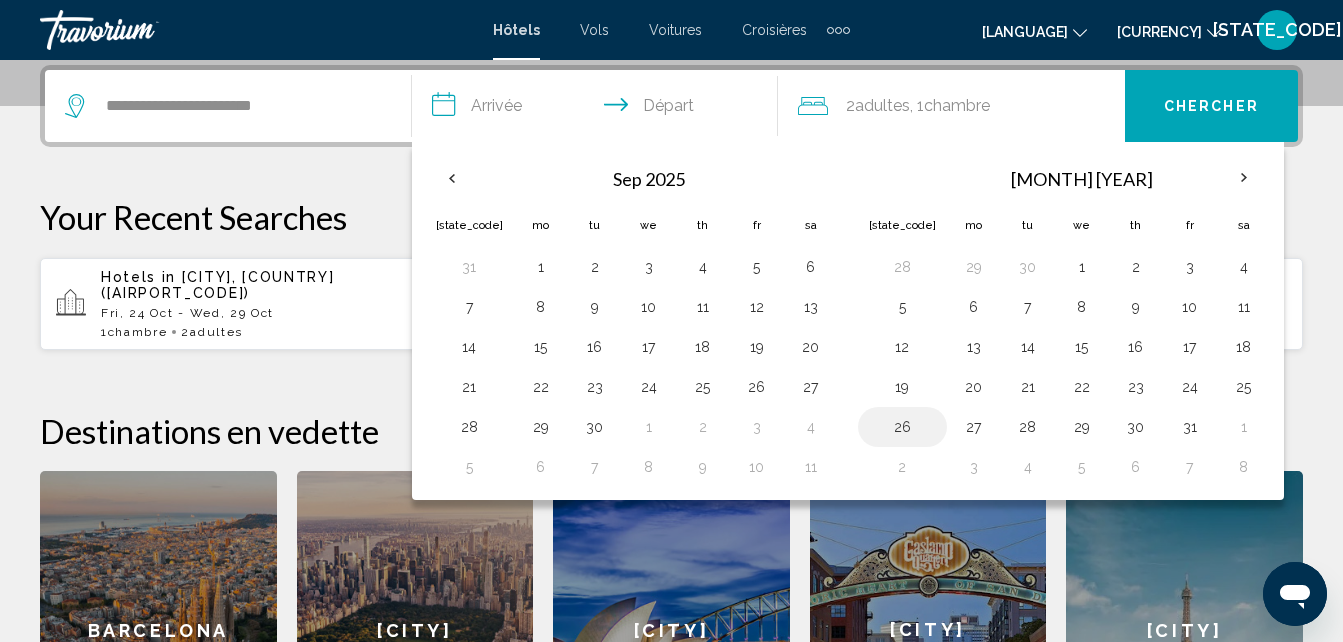 click on "26" at bounding box center [902, 427] 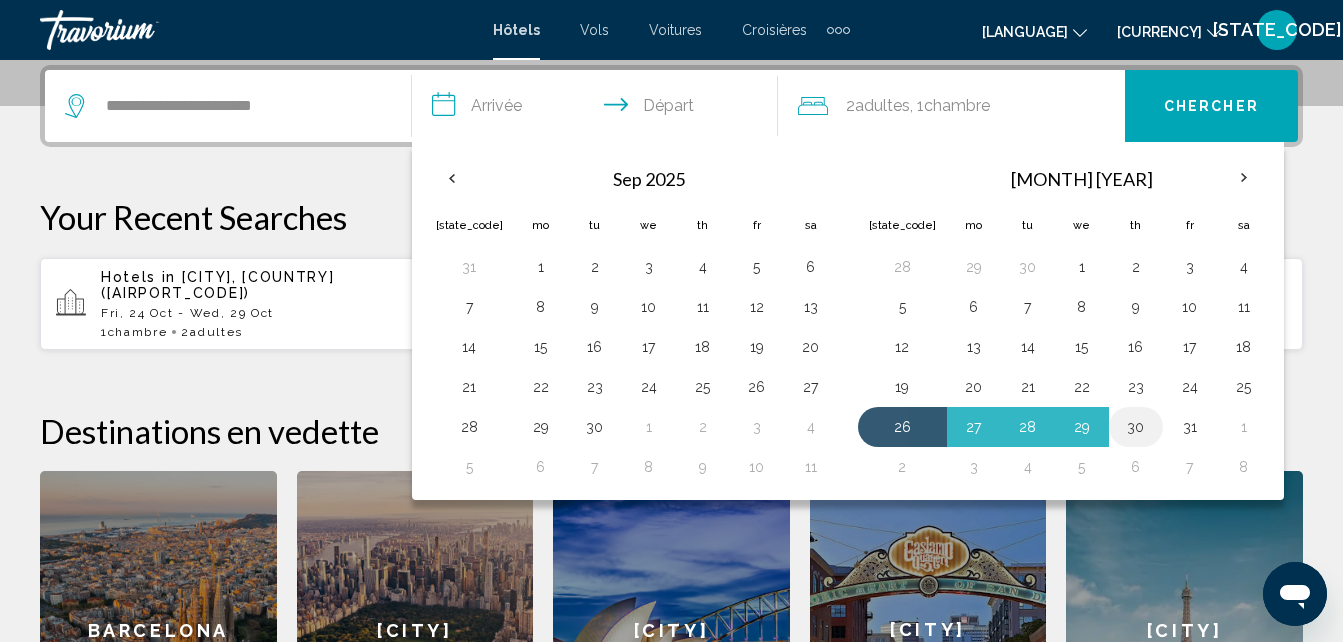 click on "[NUMBER]" at bounding box center (1028, 267) 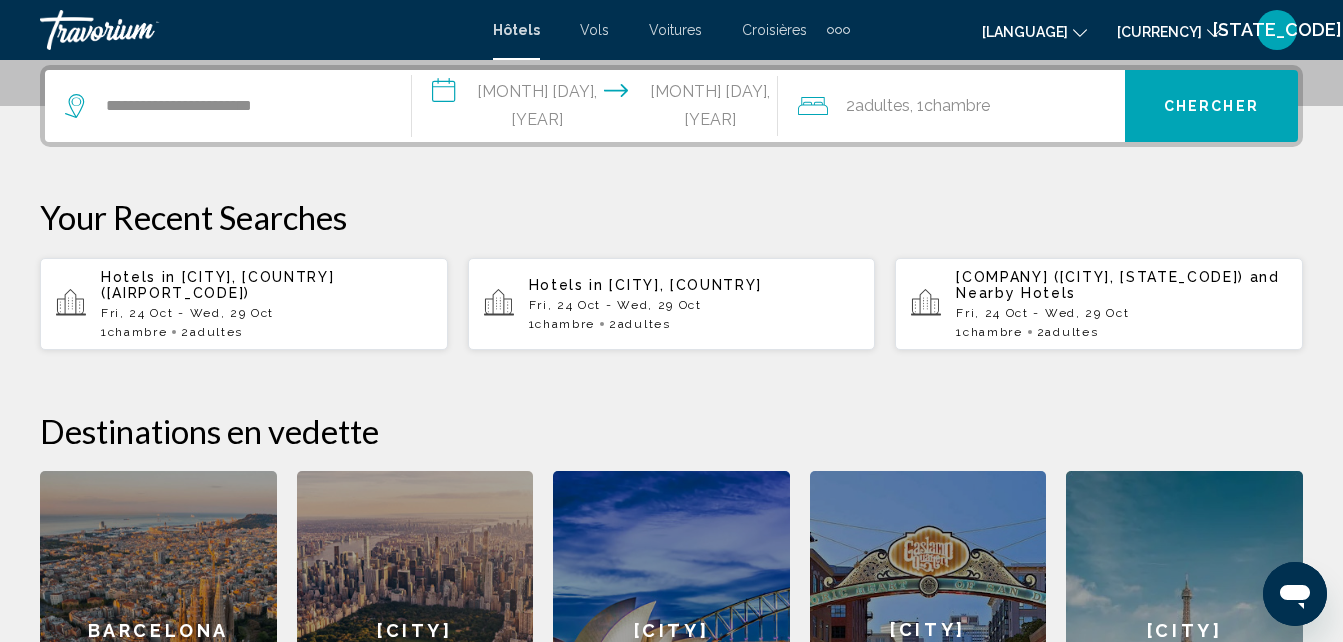 click on "Chercher" at bounding box center (1211, 106) 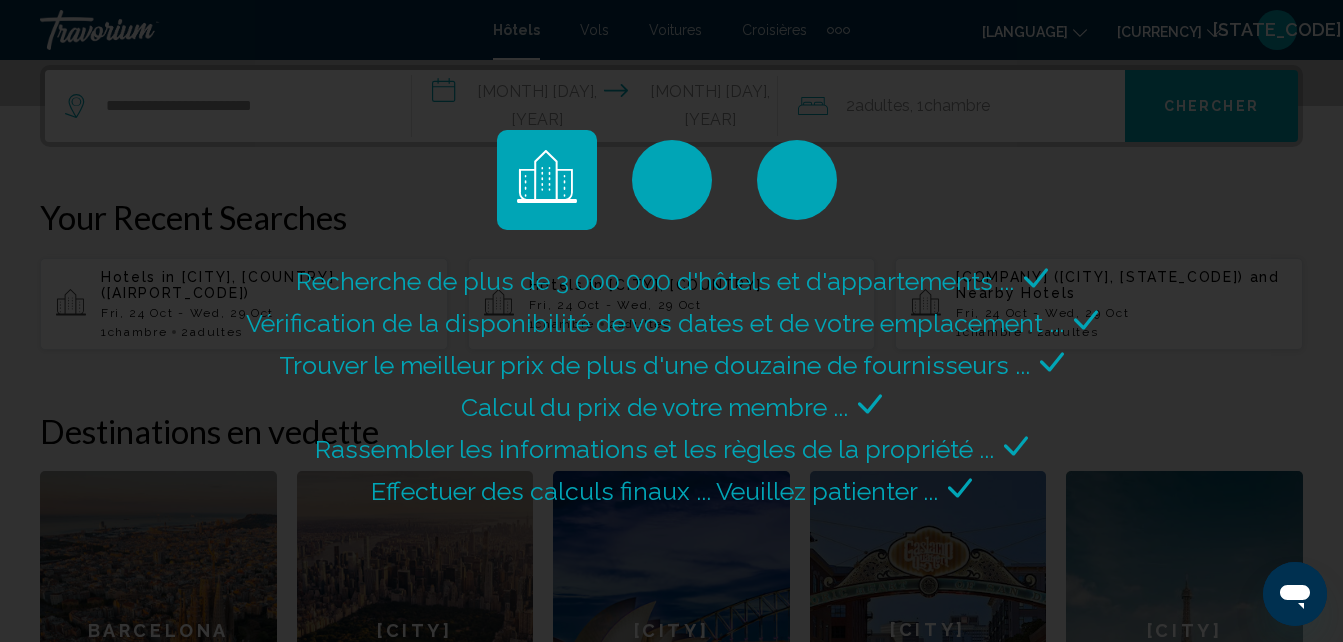 scroll, scrollTop: 0, scrollLeft: 0, axis: both 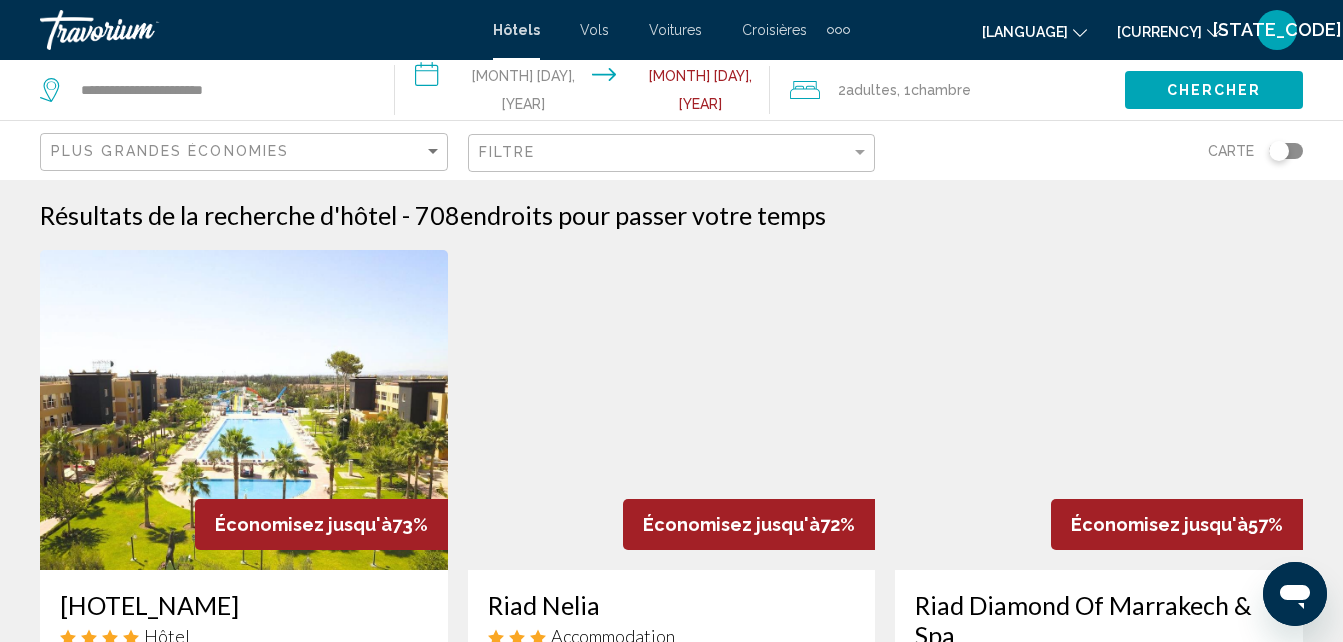click on "USD" at bounding box center [1159, 32] 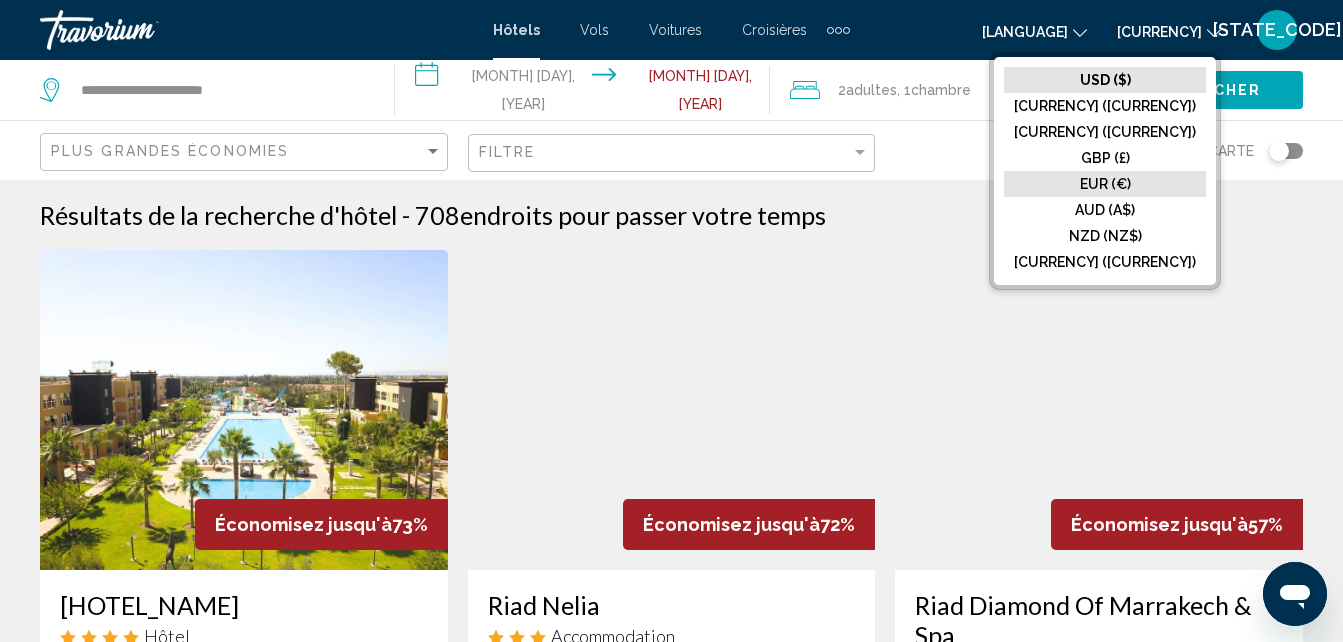 click on "EUR (€)" at bounding box center [1105, 80] 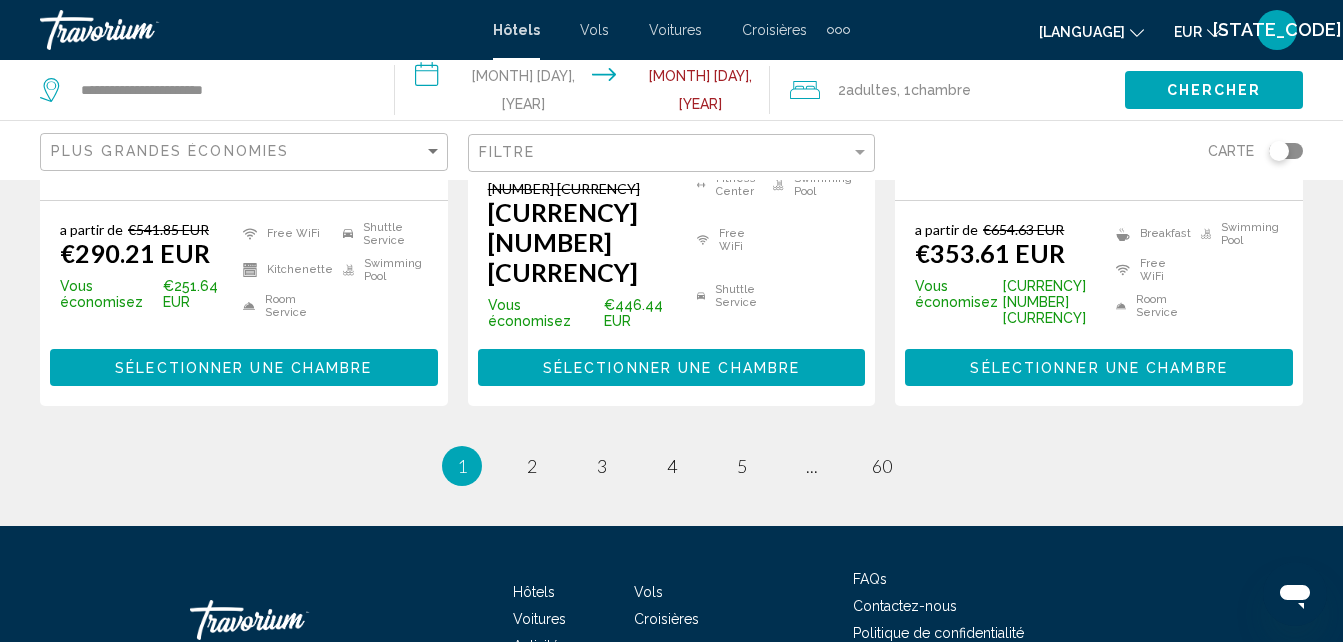 scroll, scrollTop: 2901, scrollLeft: 0, axis: vertical 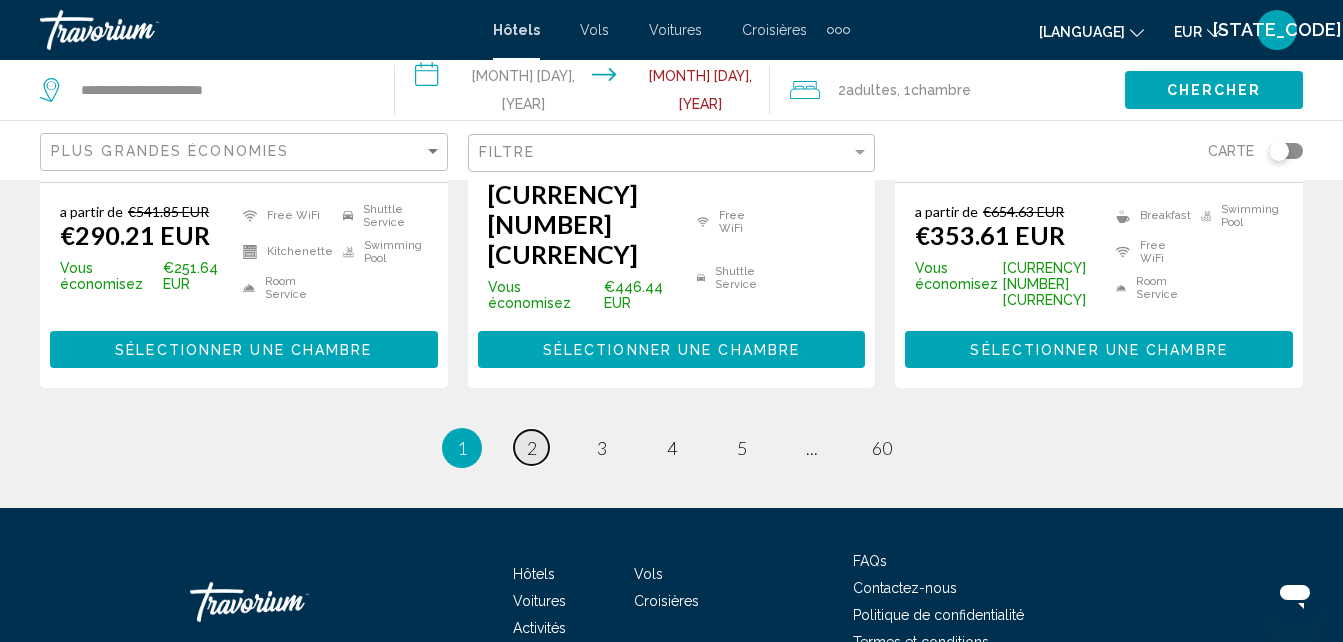 click on "page [NUMBER]" at bounding box center [531, 447] 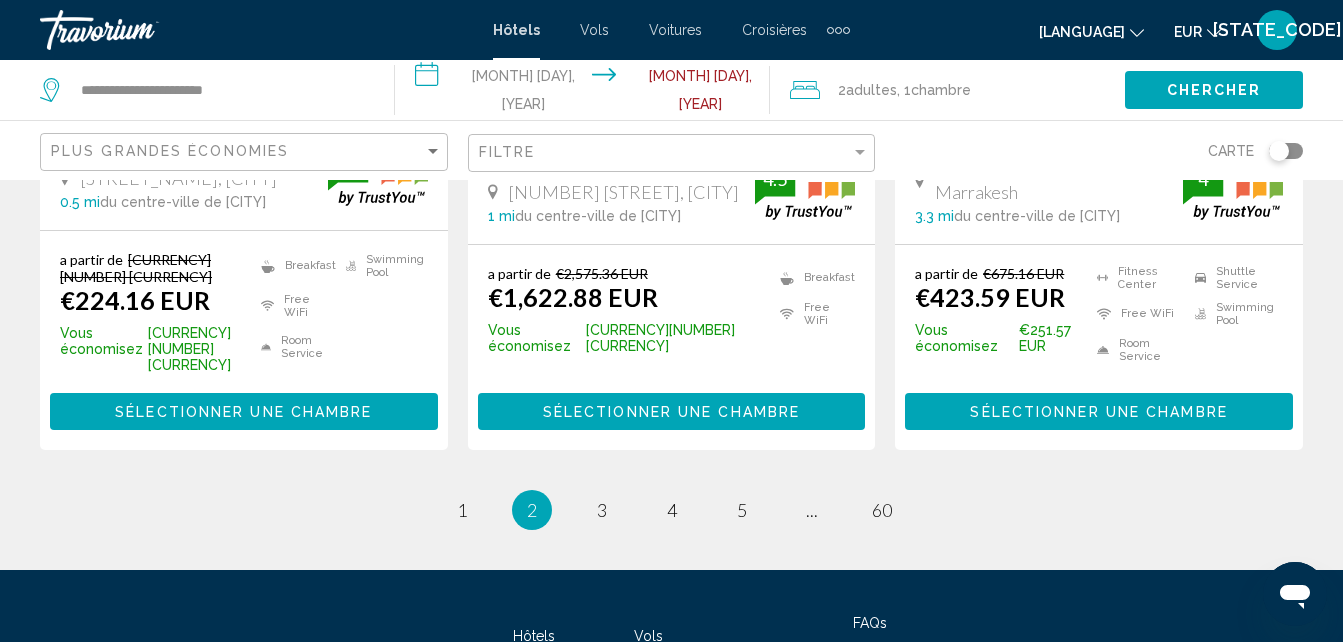 scroll, scrollTop: 0, scrollLeft: 0, axis: both 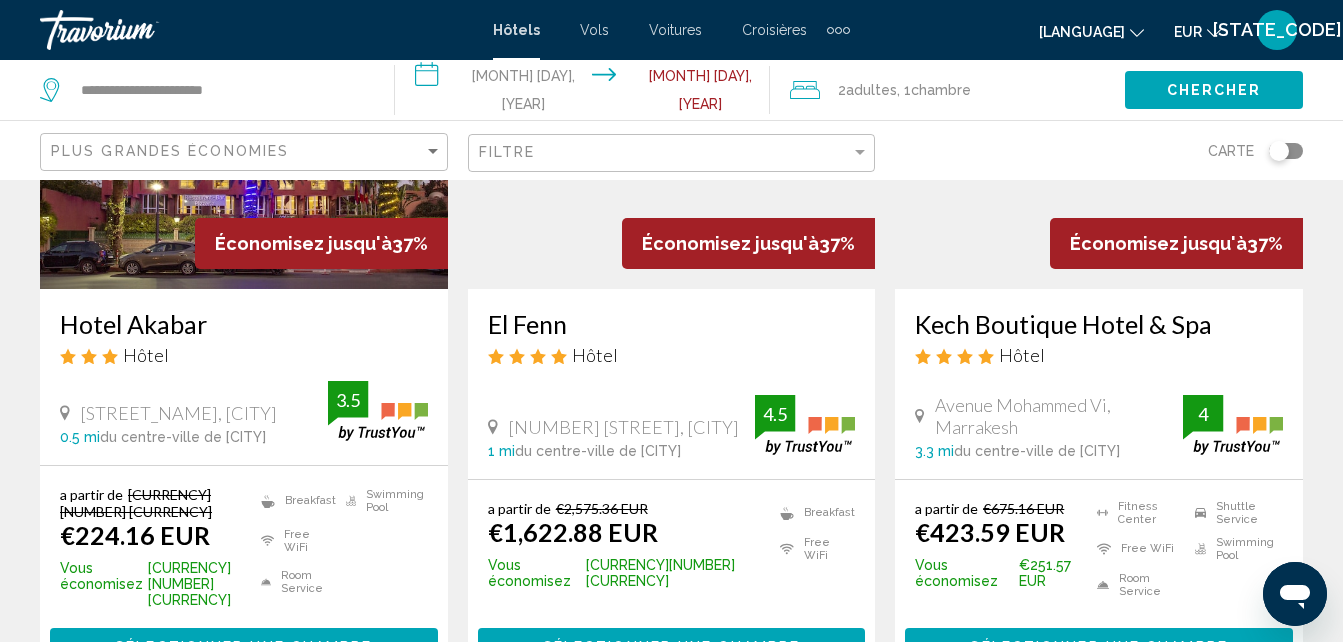click on "page 3" at bounding box center (602, 745) 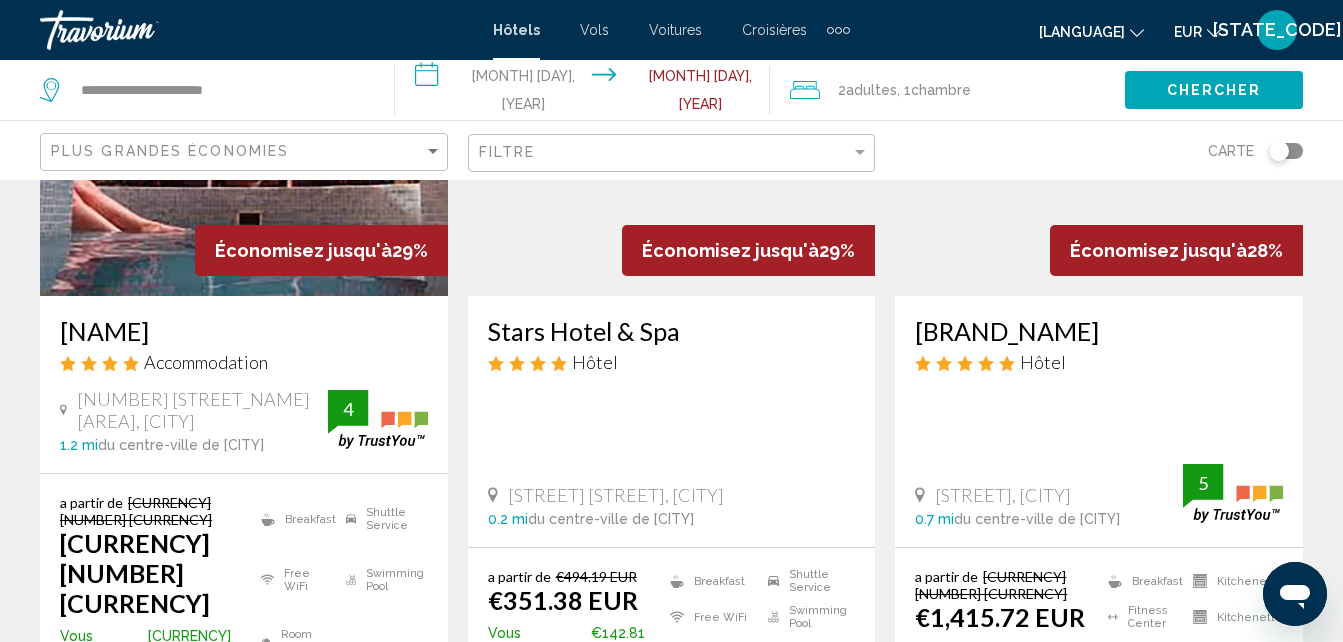 scroll, scrollTop: 0, scrollLeft: 0, axis: both 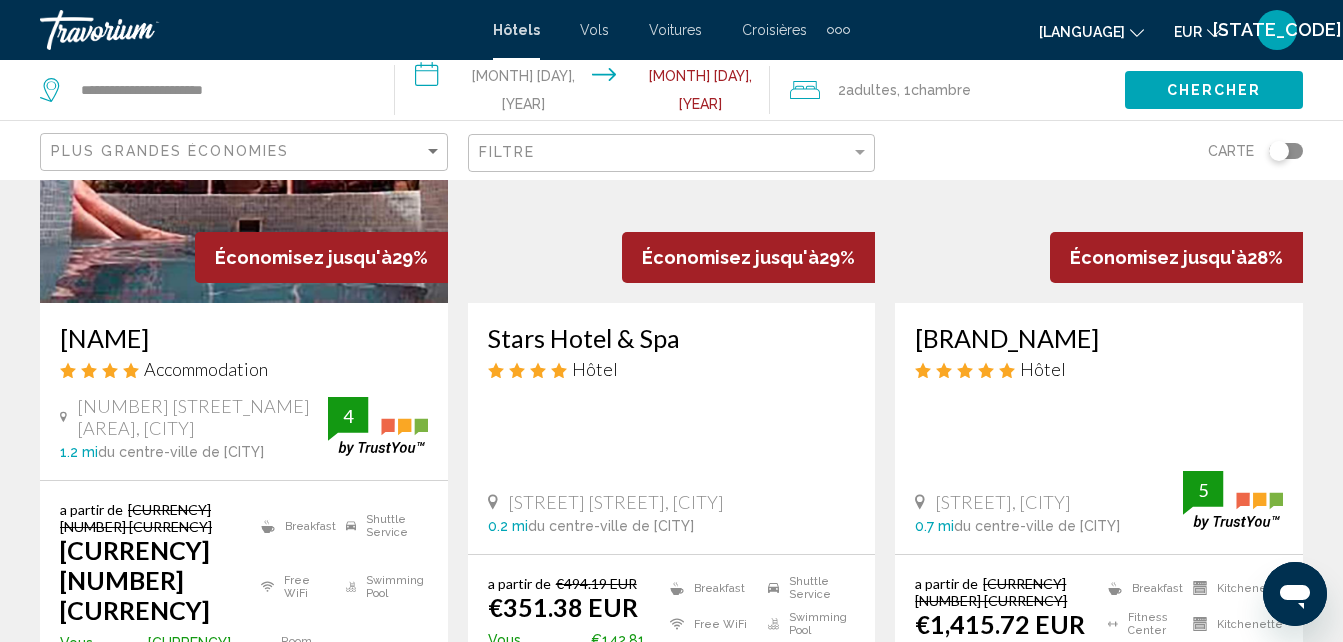 click on "page  4" at bounding box center (461, 820) 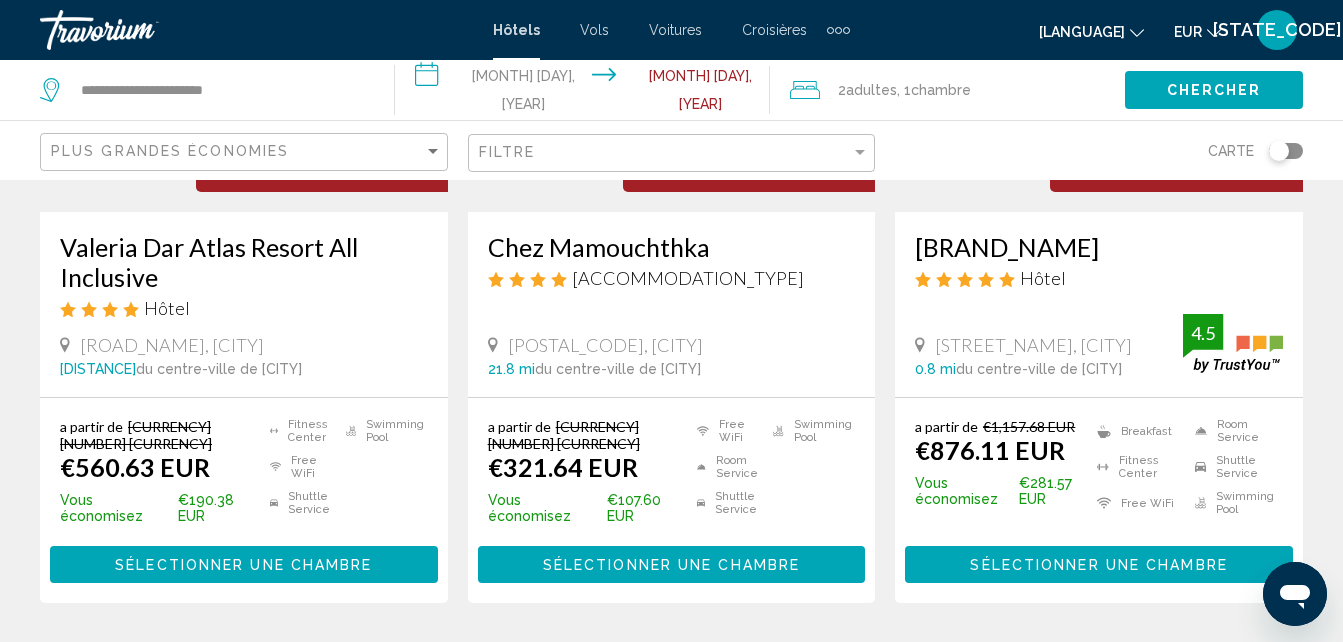 scroll, scrollTop: 0, scrollLeft: 0, axis: both 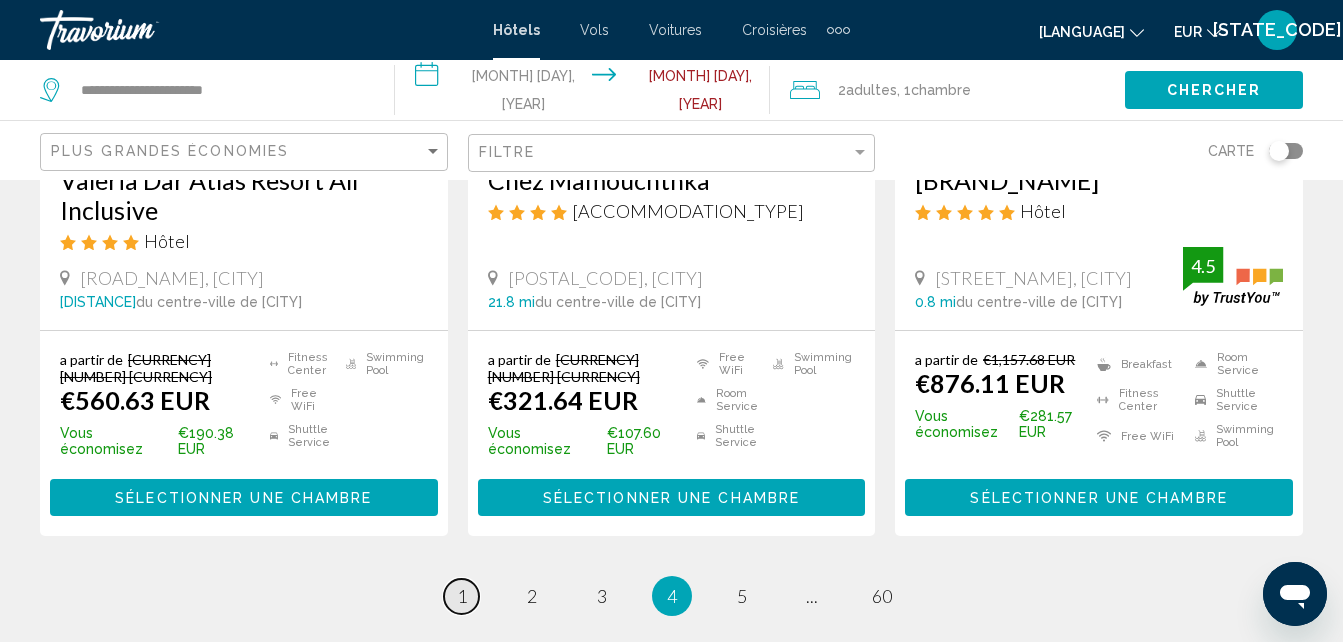 click on "page  1" at bounding box center [461, 596] 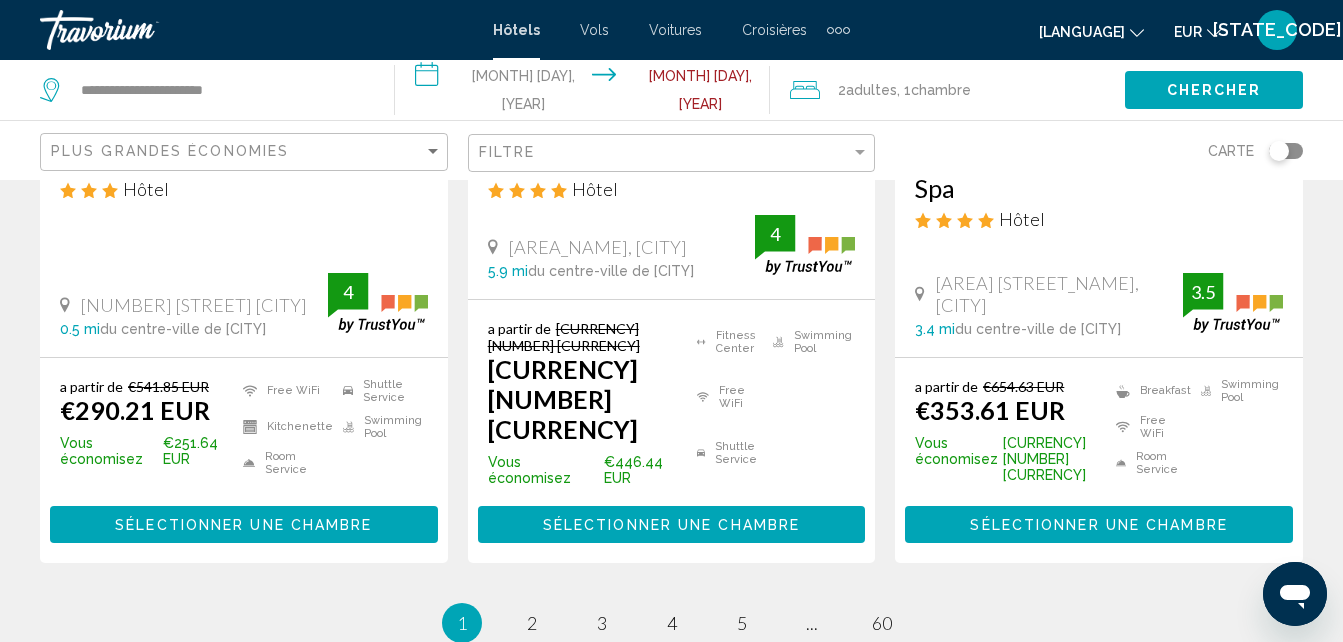 scroll, scrollTop: 0, scrollLeft: 0, axis: both 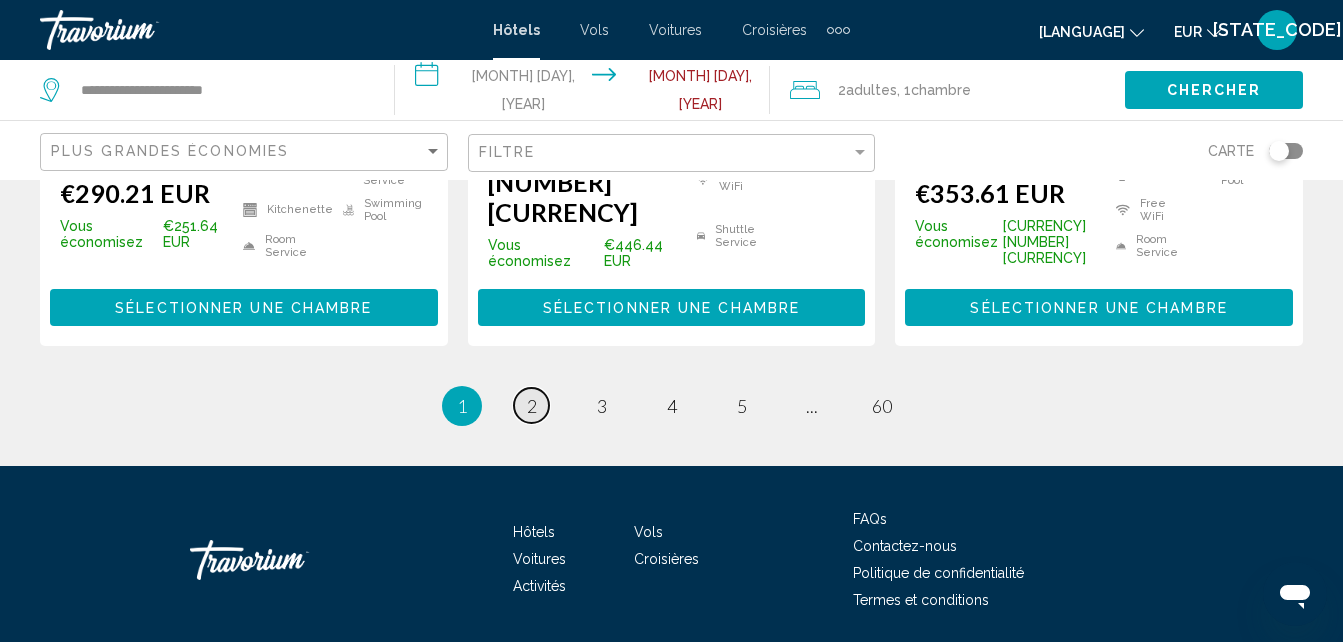 click on "page [NUMBER]" at bounding box center [531, 405] 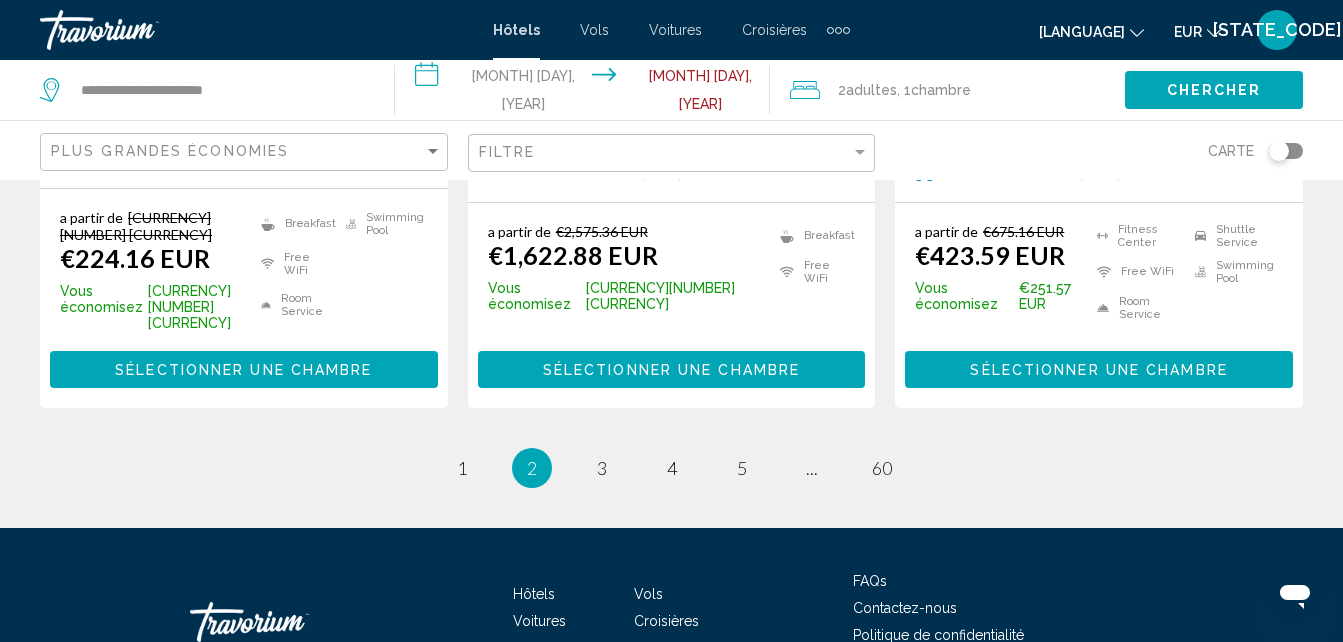 scroll, scrollTop: 0, scrollLeft: 0, axis: both 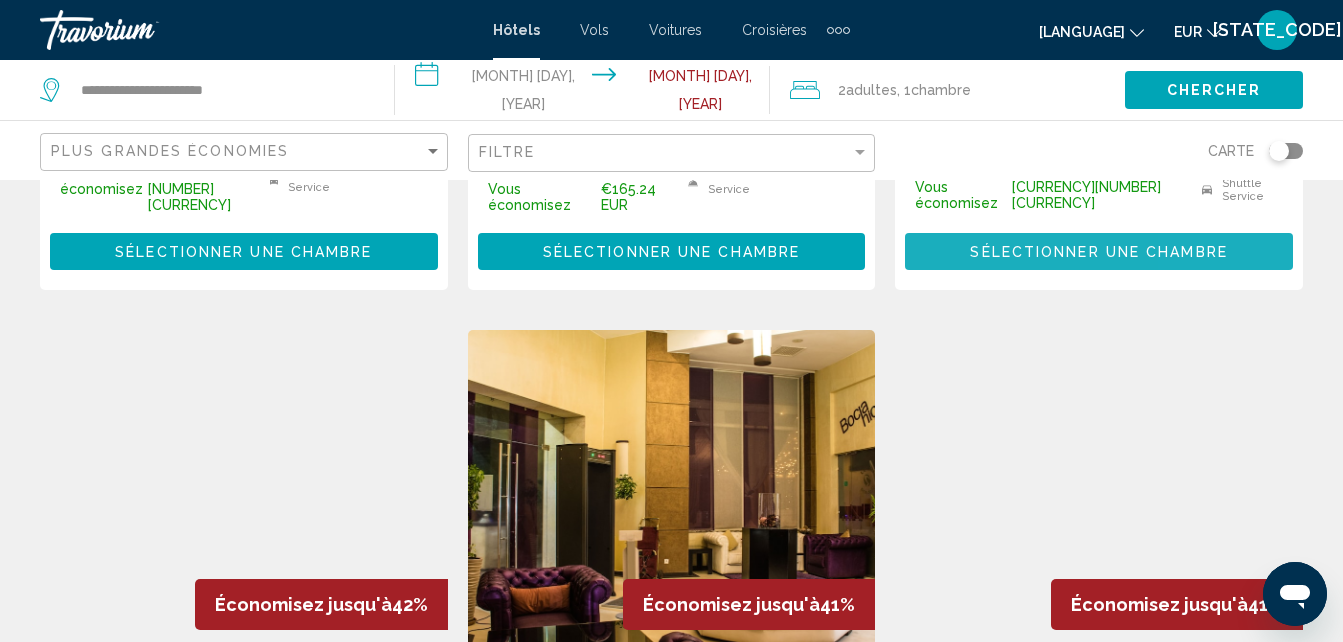 click on "Sélectionner une chambre" at bounding box center (1099, 251) 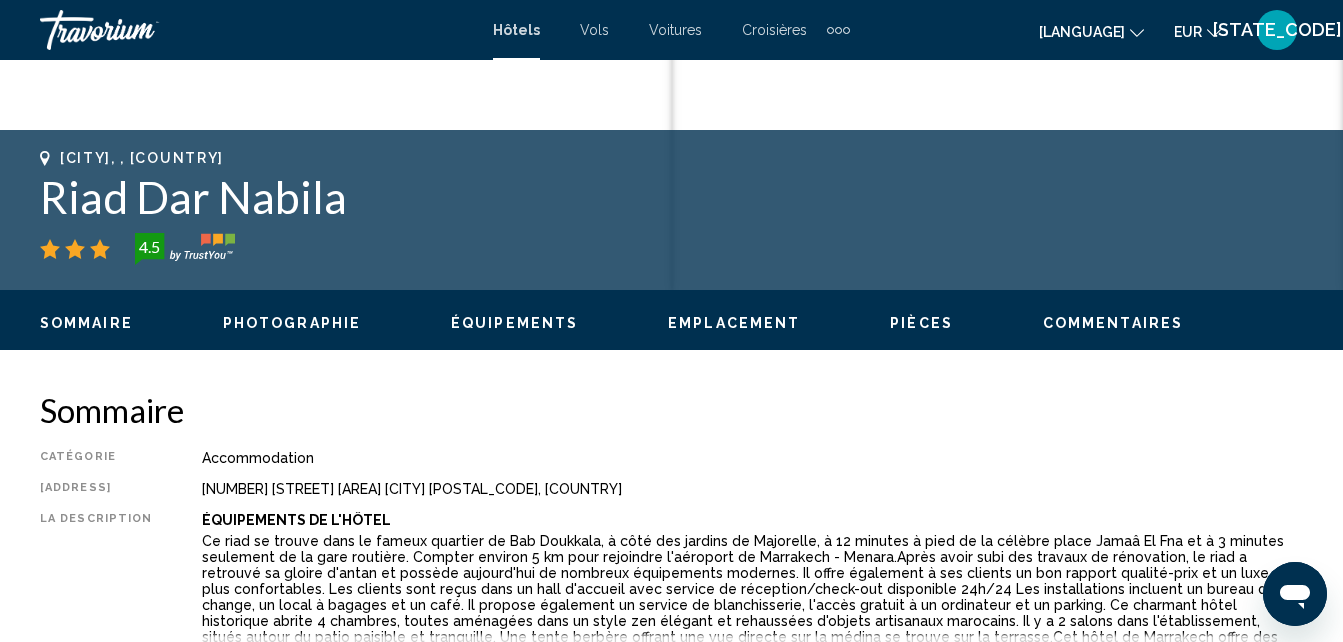 scroll, scrollTop: 214, scrollLeft: 0, axis: vertical 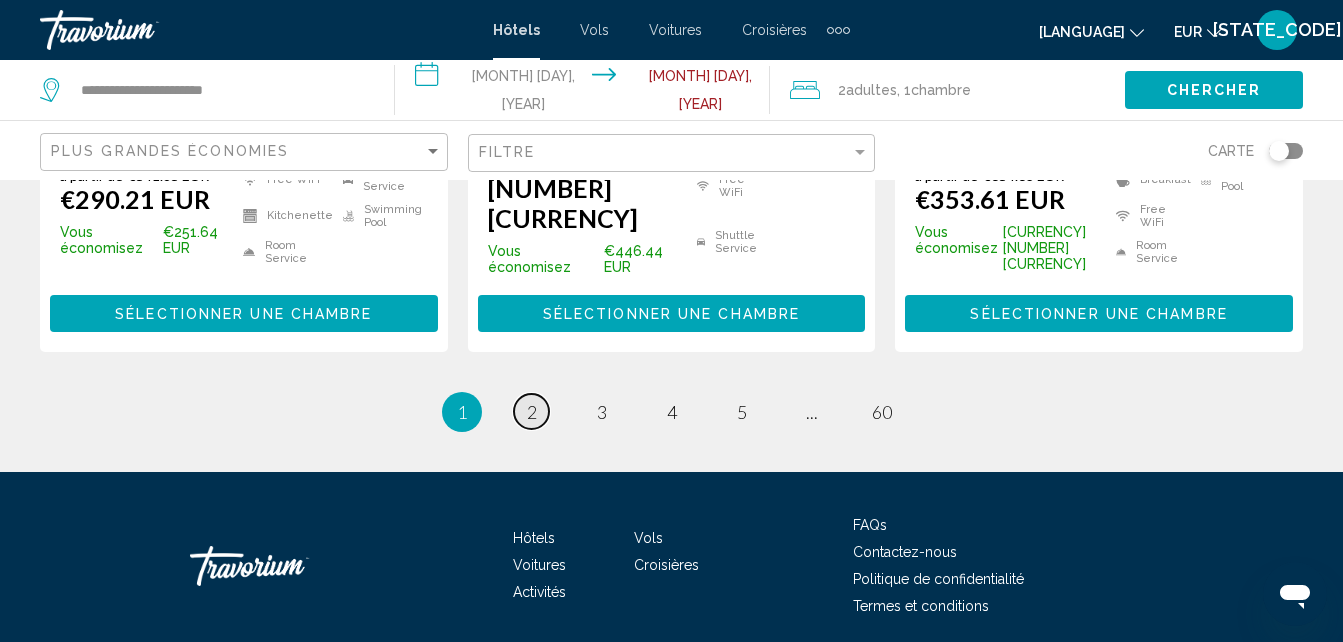 click on "2" at bounding box center (532, 412) 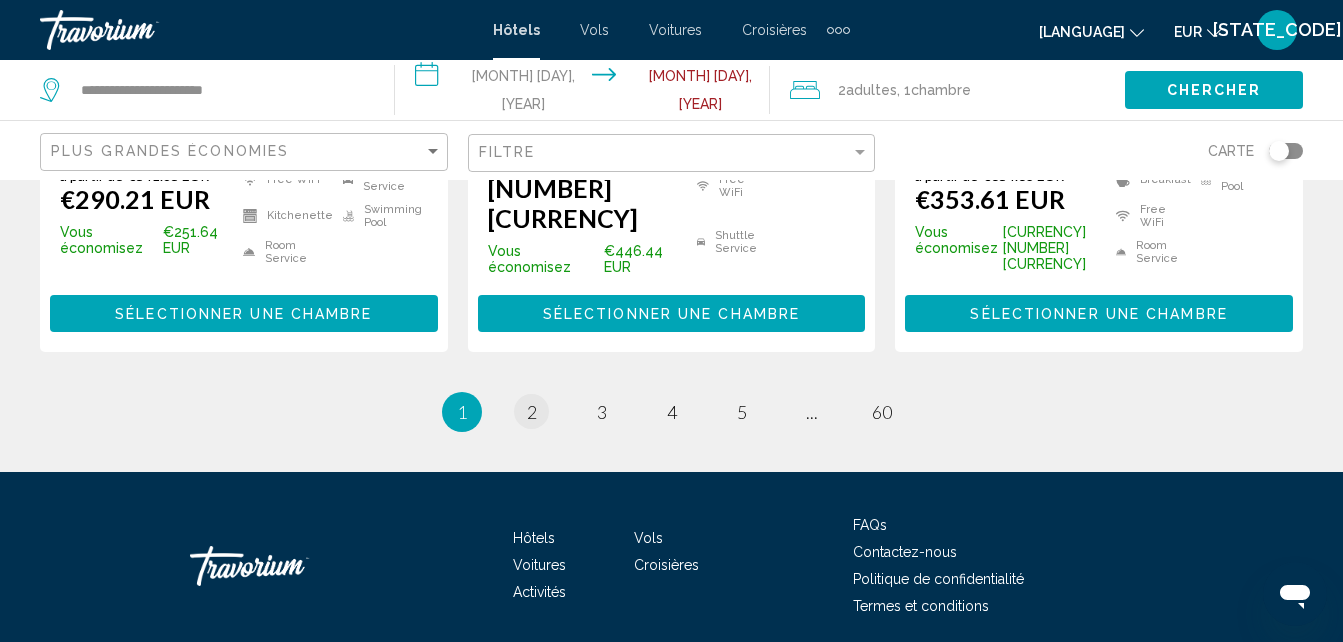 scroll, scrollTop: 0, scrollLeft: 0, axis: both 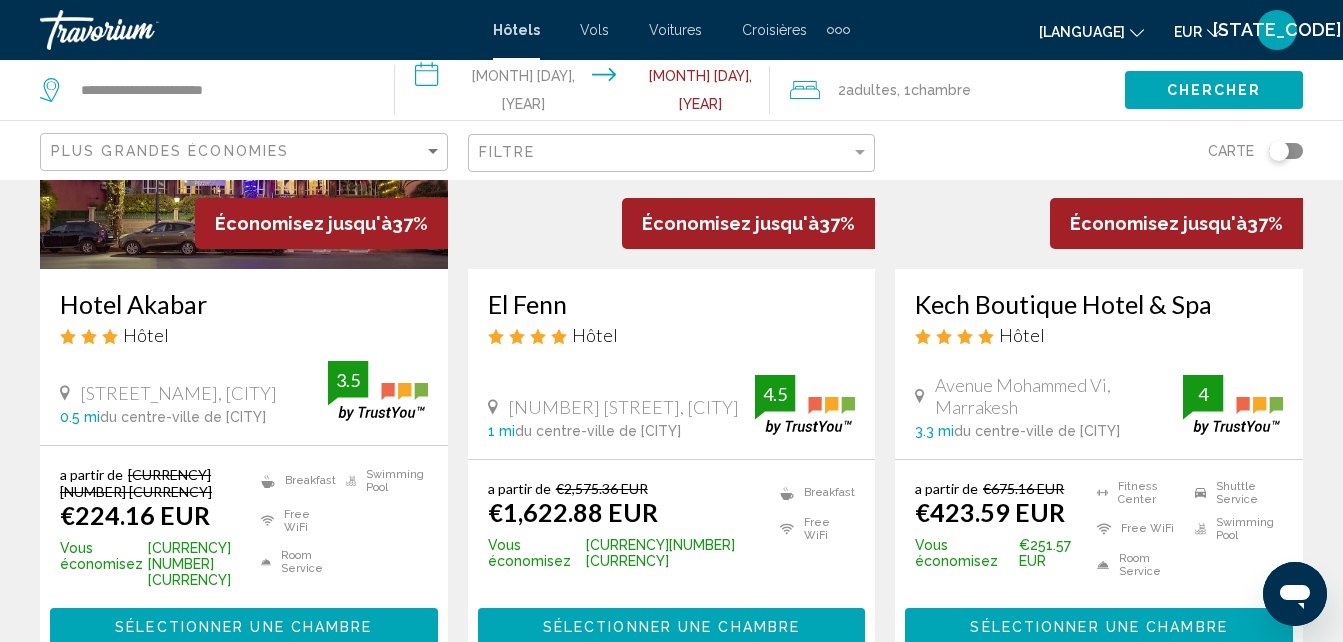 click on "page  1" at bounding box center [461, 724] 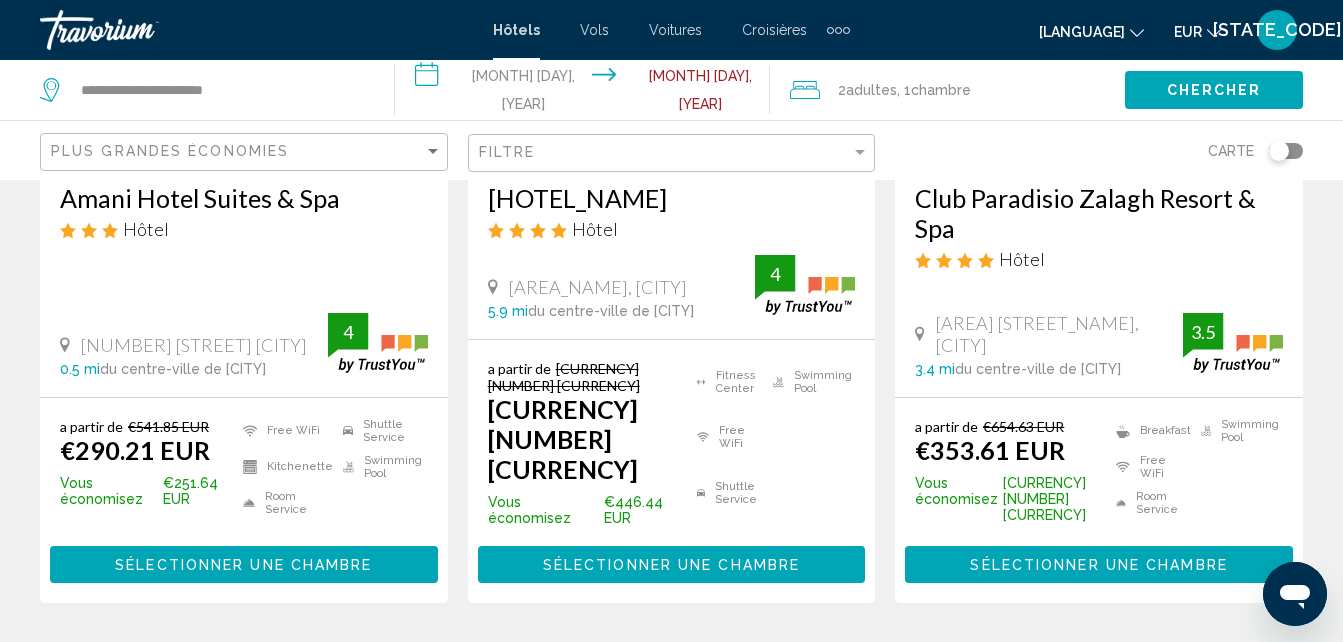 scroll, scrollTop: 0, scrollLeft: 0, axis: both 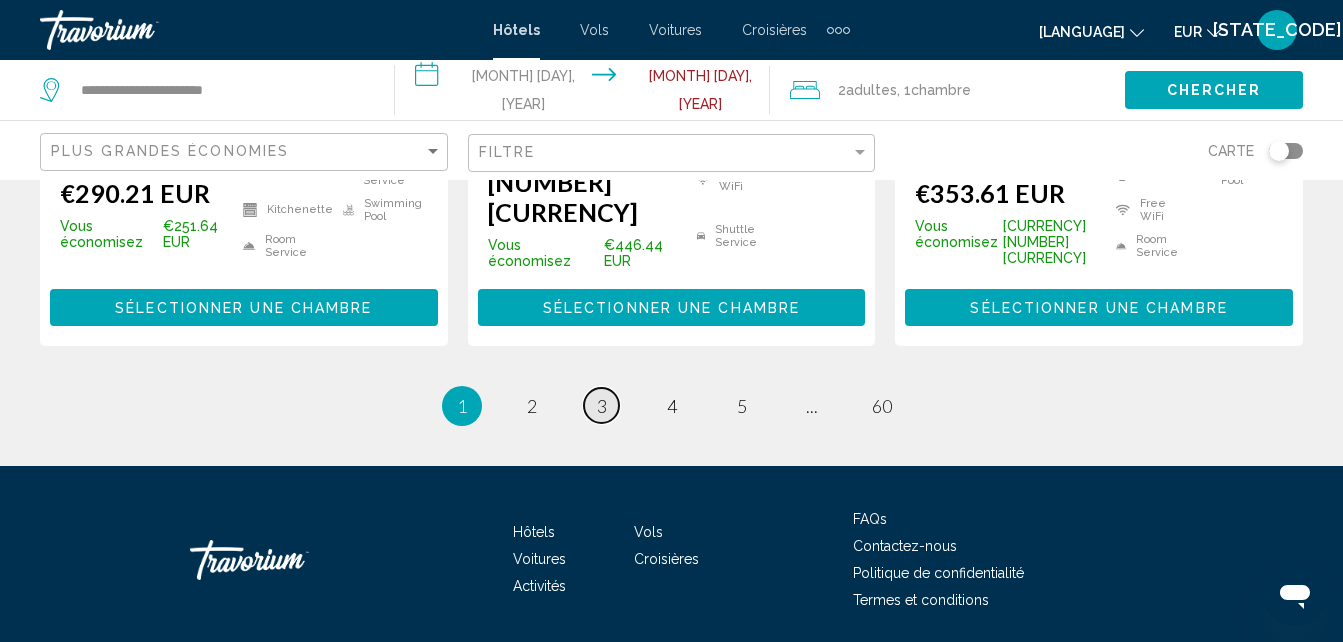 click on "page 3" at bounding box center [531, 405] 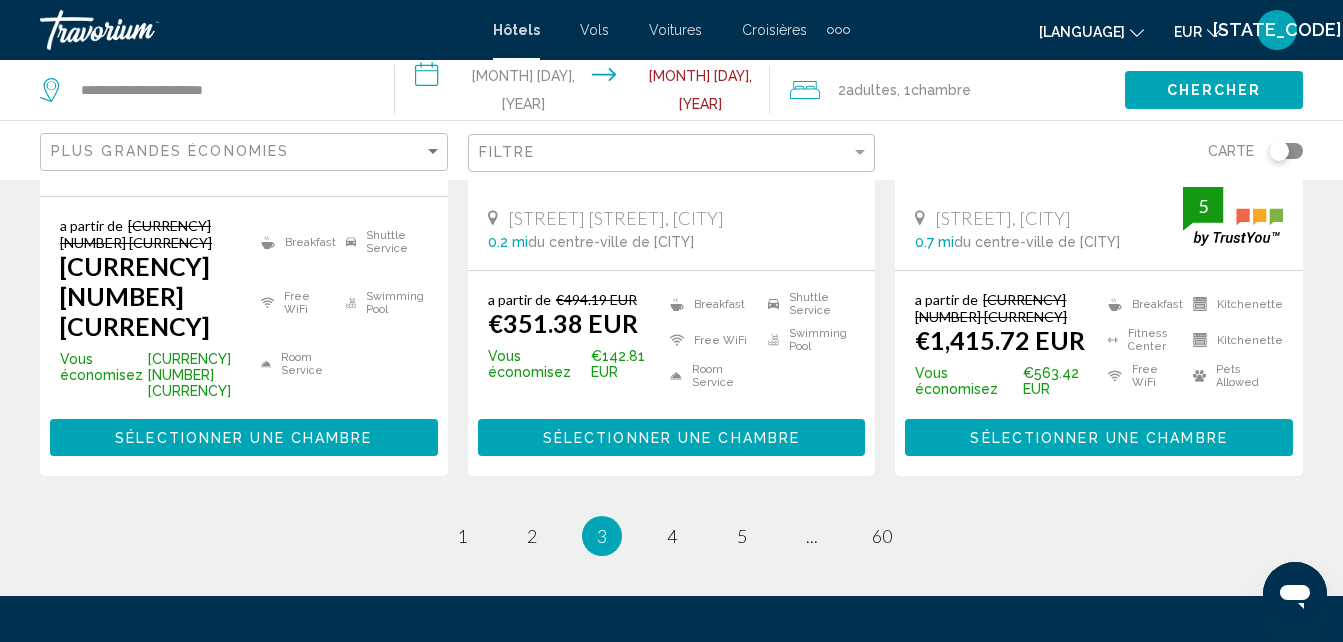 scroll, scrollTop: 0, scrollLeft: 0, axis: both 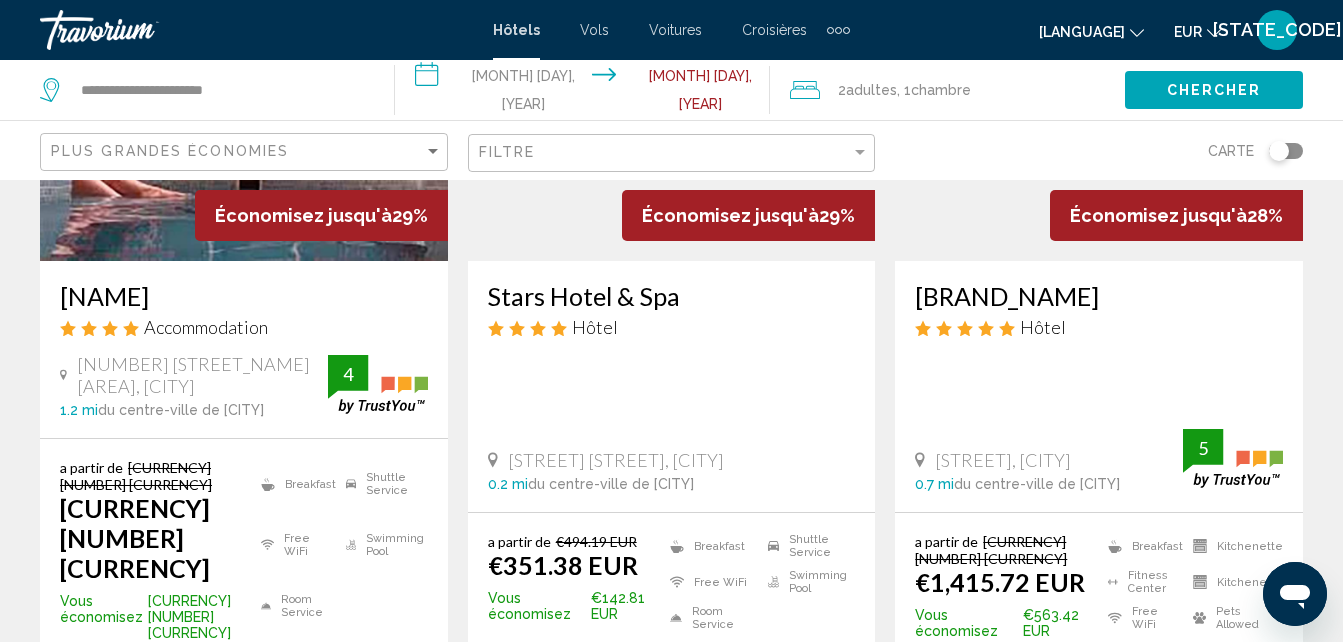 click on "4" at bounding box center [462, 778] 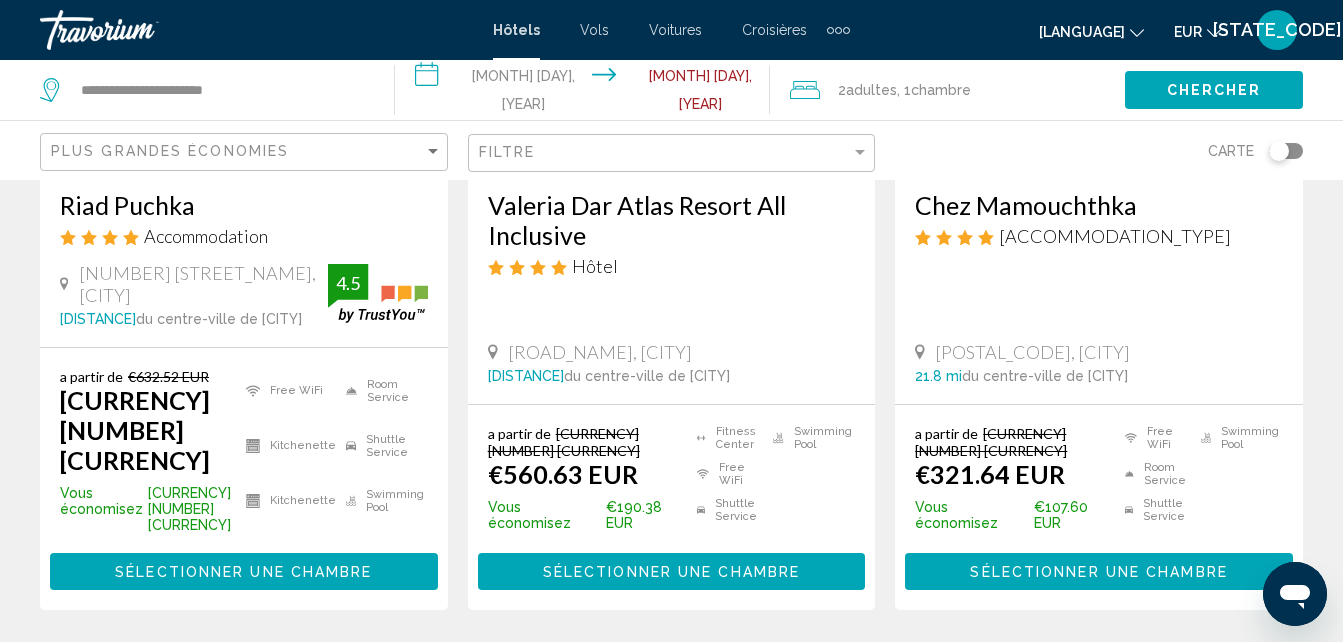 scroll, scrollTop: 0, scrollLeft: 0, axis: both 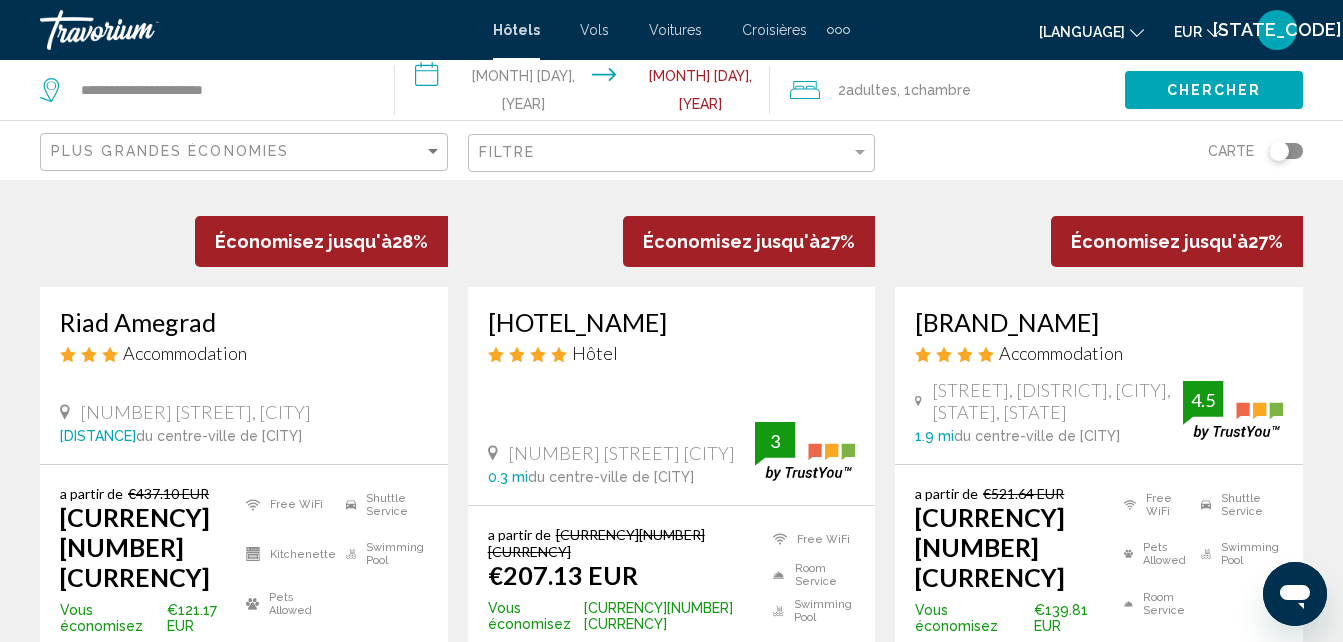 click on "Imperial Holiday Hôtel & spa
Hôtel
30 Avenue Moulay Rchid Gueliz, Marrakesh 0.3 mi  du centre-ville de Marrakech de l'hôtel 3" at bounding box center [244, 375] 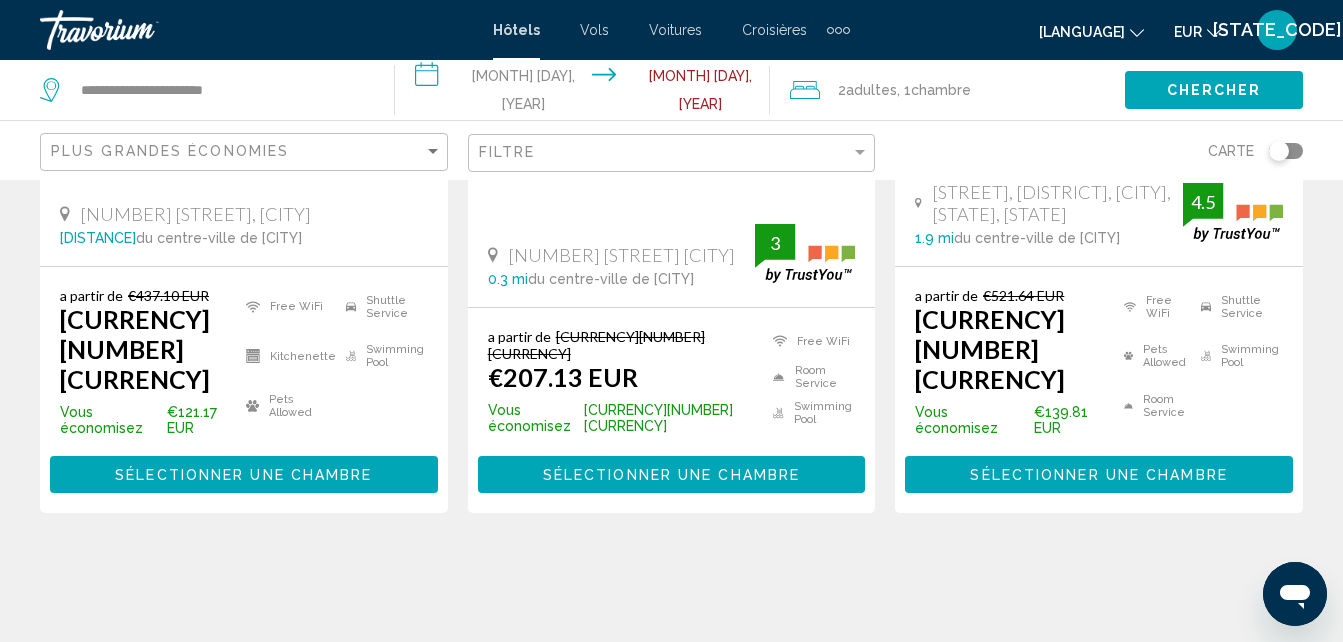 scroll, scrollTop: 433, scrollLeft: 0, axis: vertical 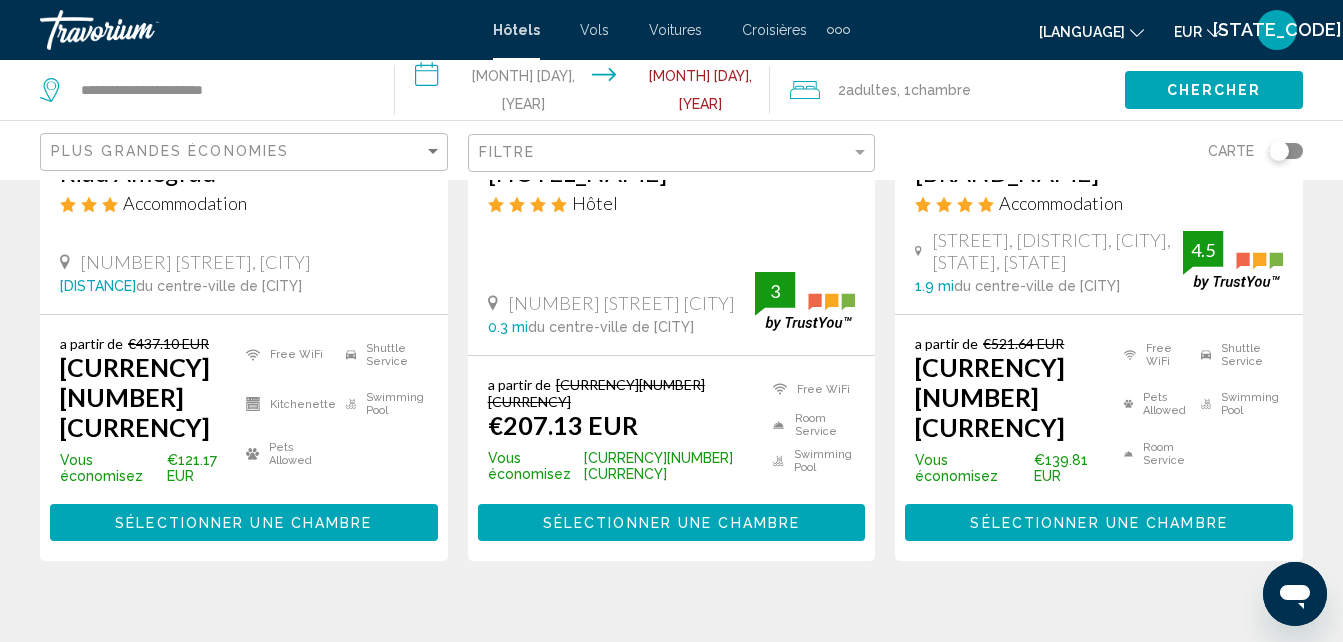 click on "Sélectionner une chambre" at bounding box center [672, 522] 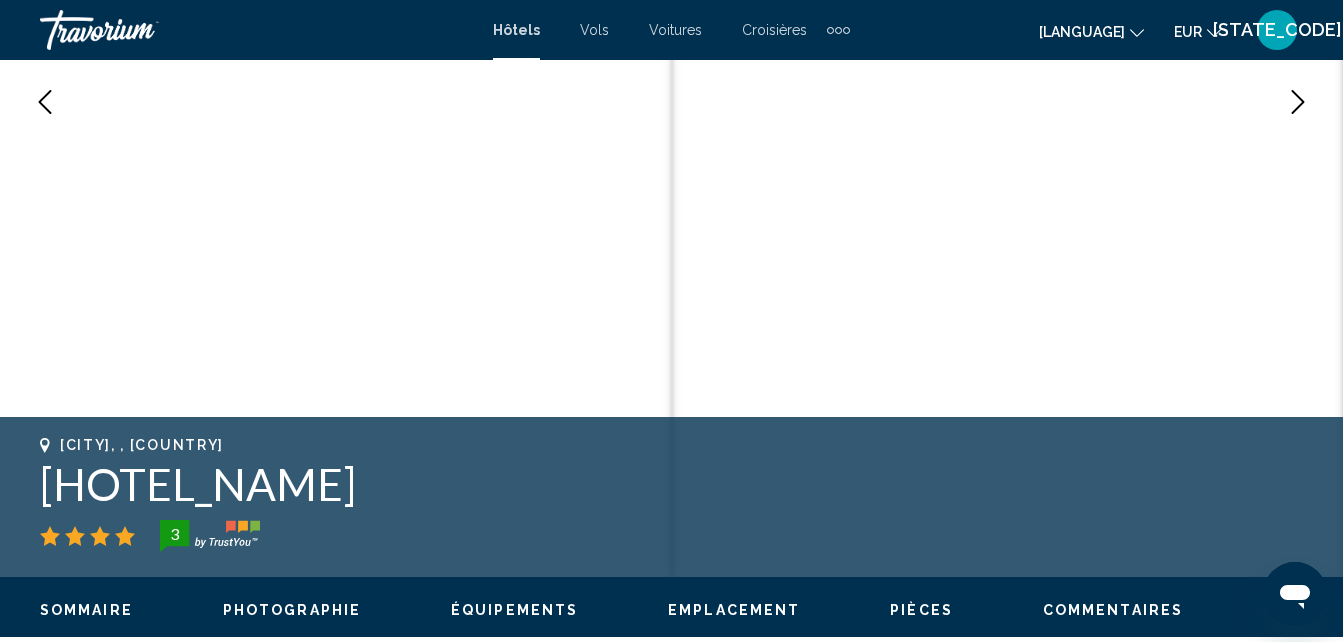 scroll, scrollTop: 214, scrollLeft: 0, axis: vertical 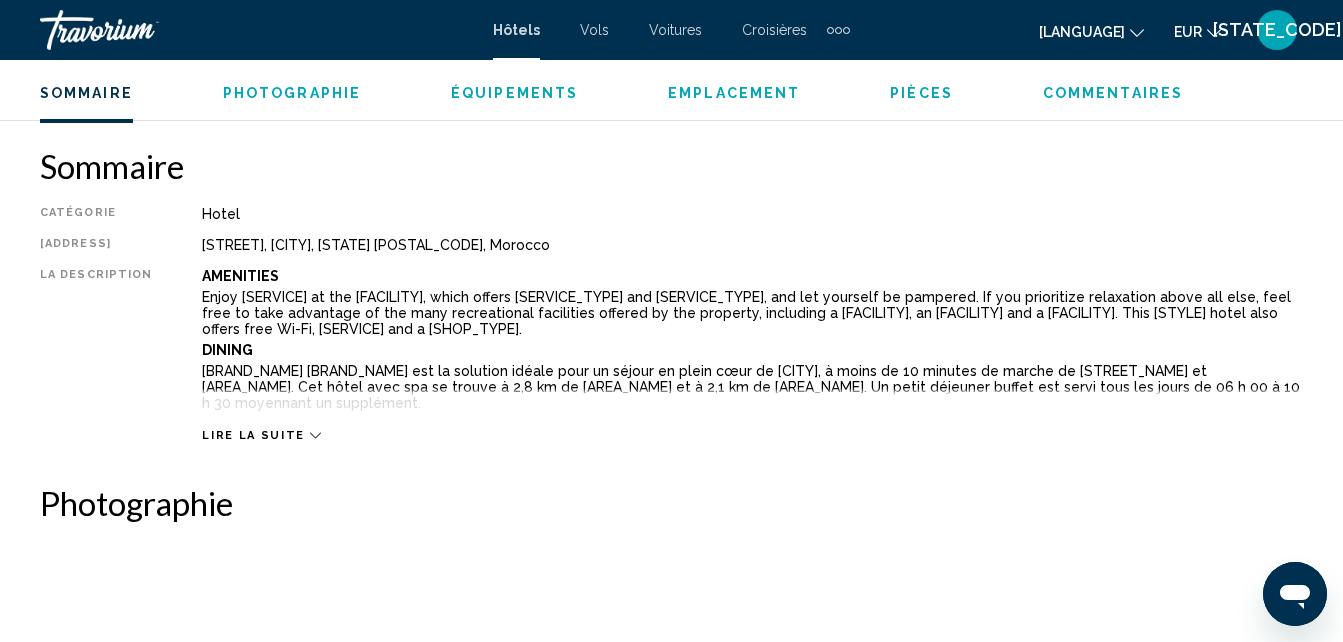 click on "Lire la suite" at bounding box center [253, 435] 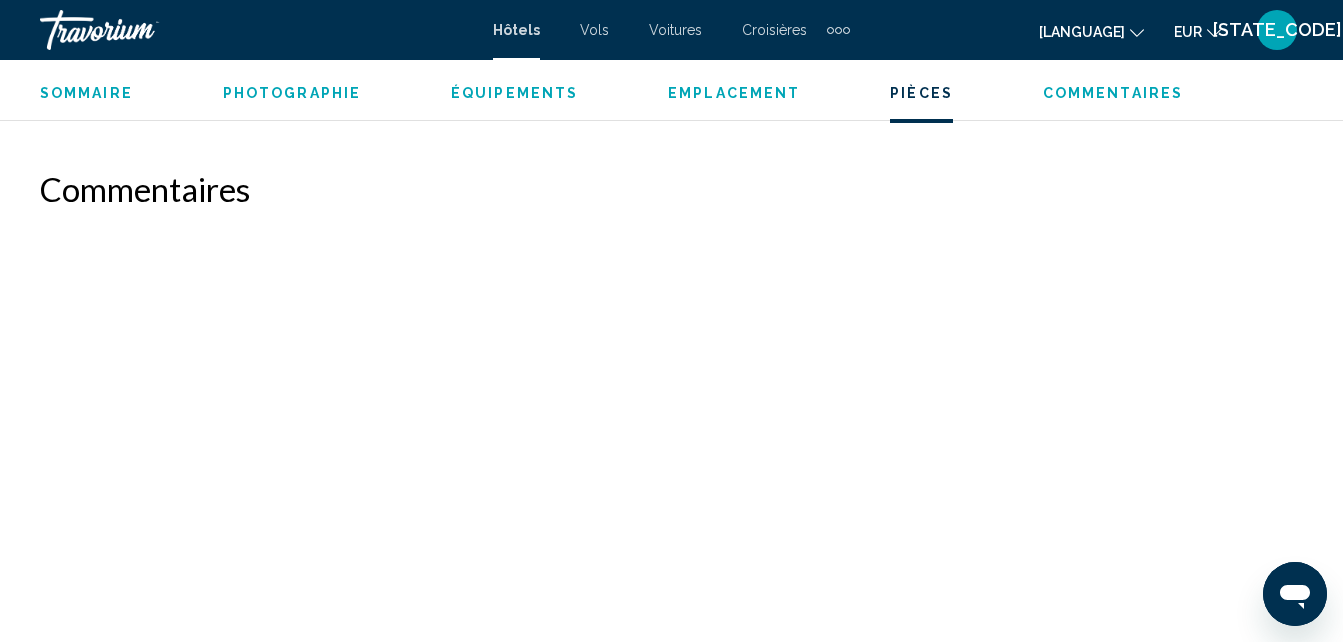 scroll, scrollTop: 625, scrollLeft: 0, axis: vertical 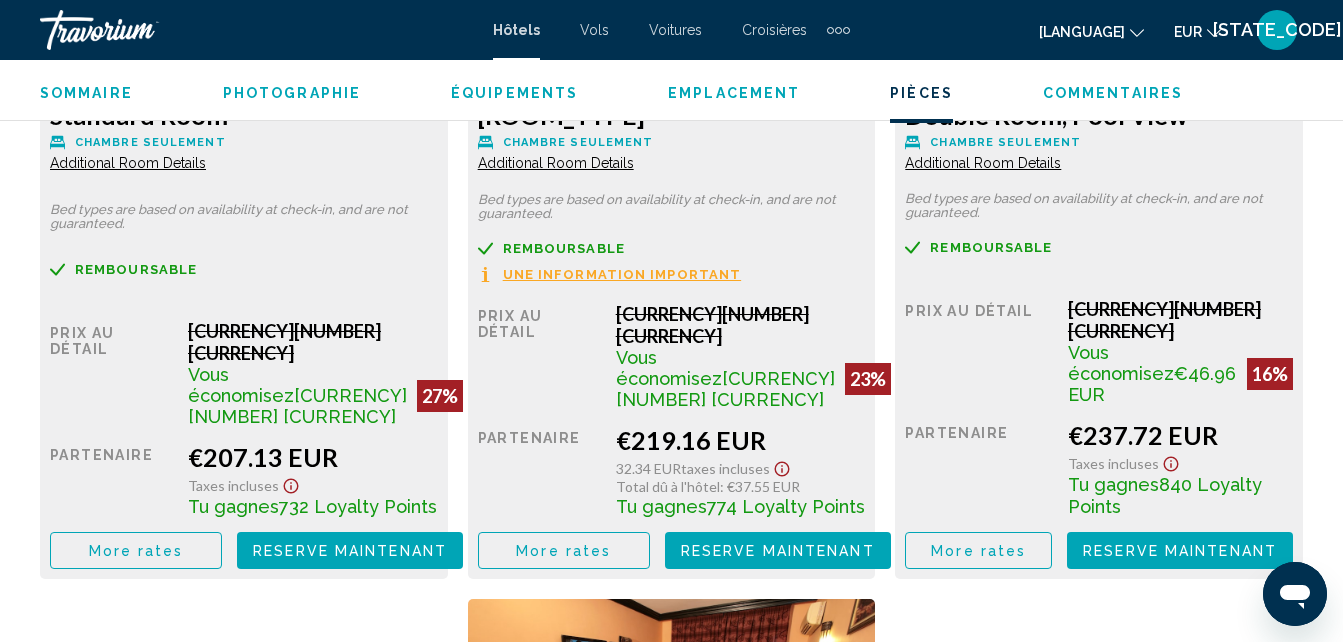 click on "Reserve maintenant Plus disponible" at bounding box center (350, 550) 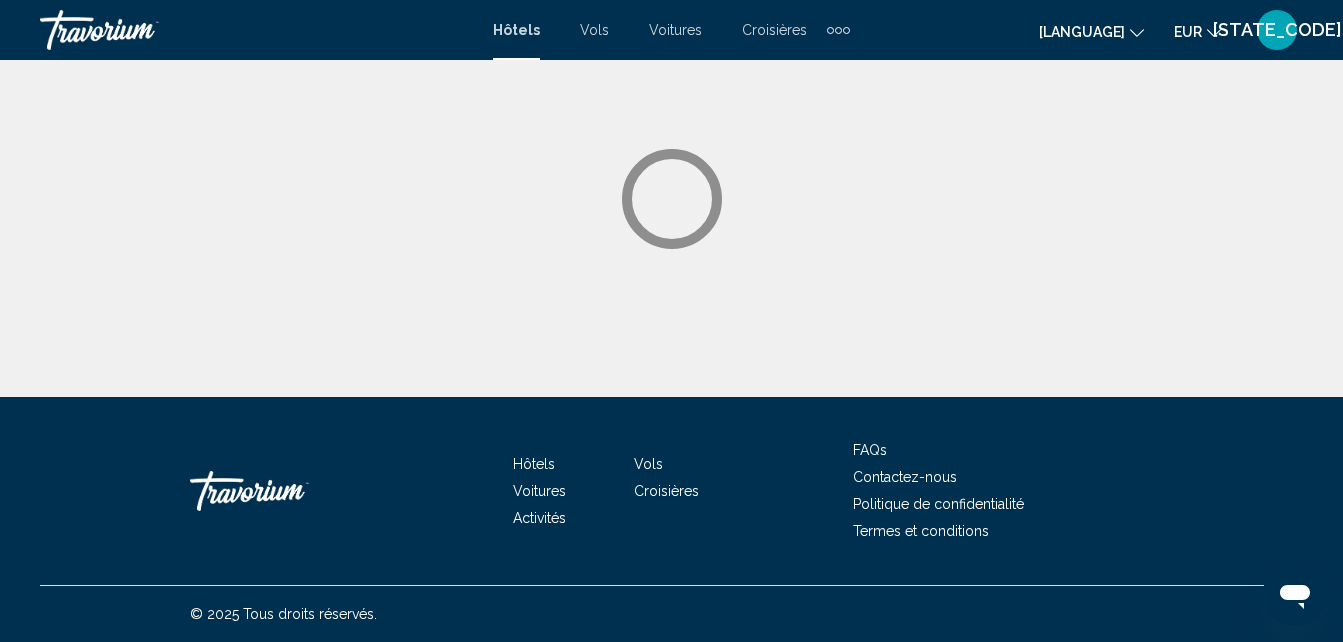 scroll, scrollTop: 0, scrollLeft: 0, axis: both 